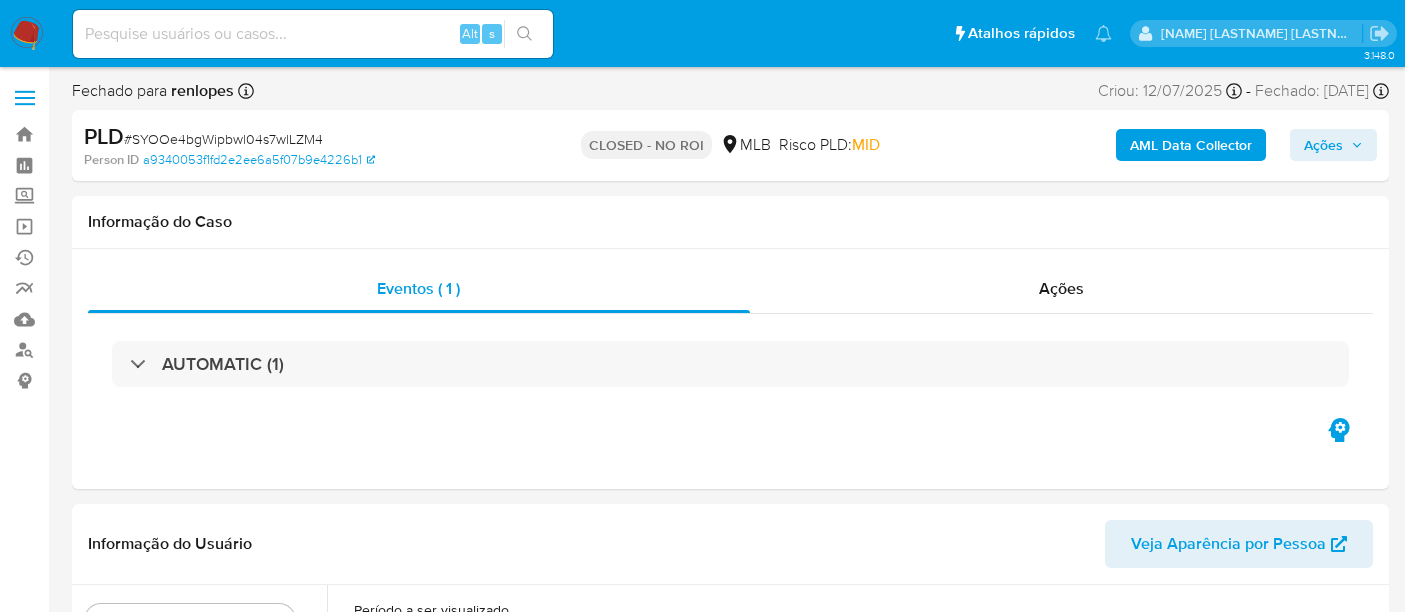 select on "10" 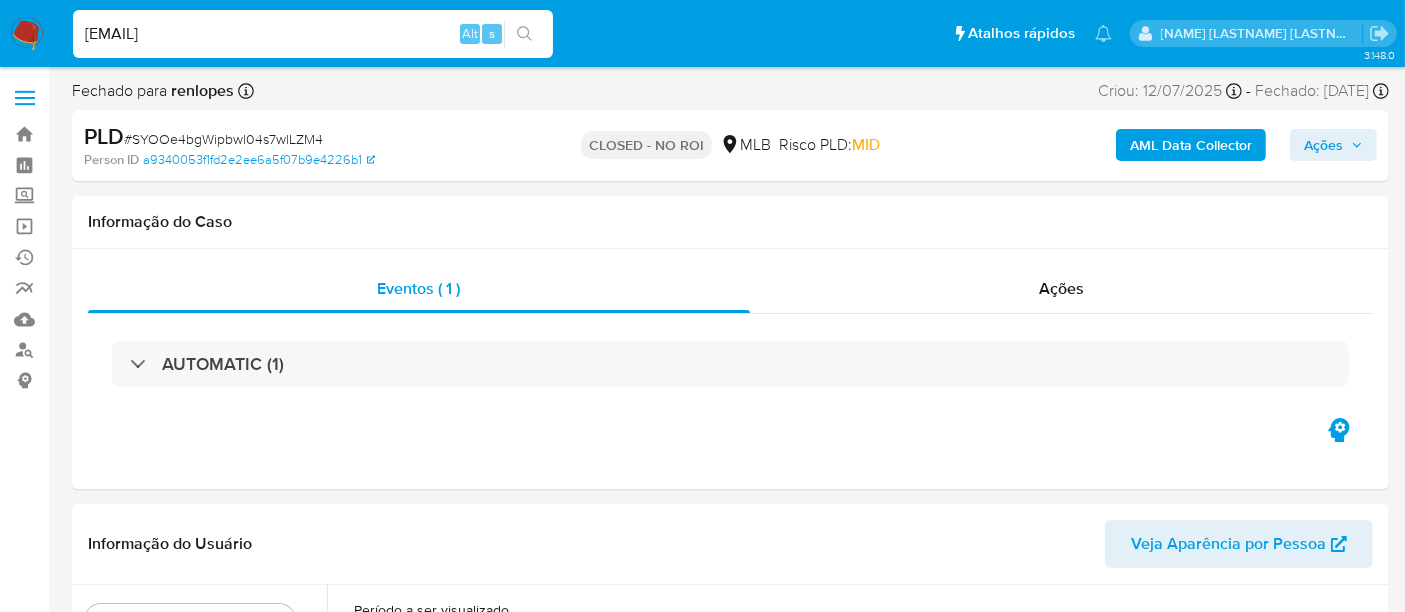 type on "simonelopes0610@gmail.com" 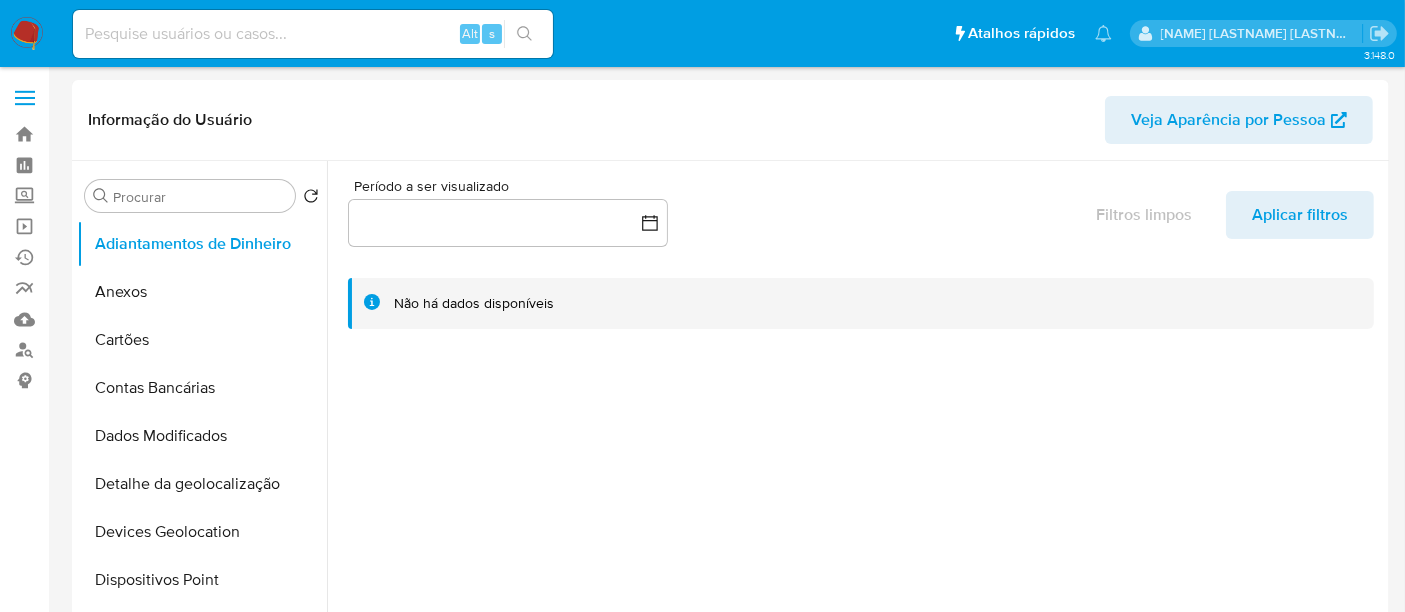select on "10" 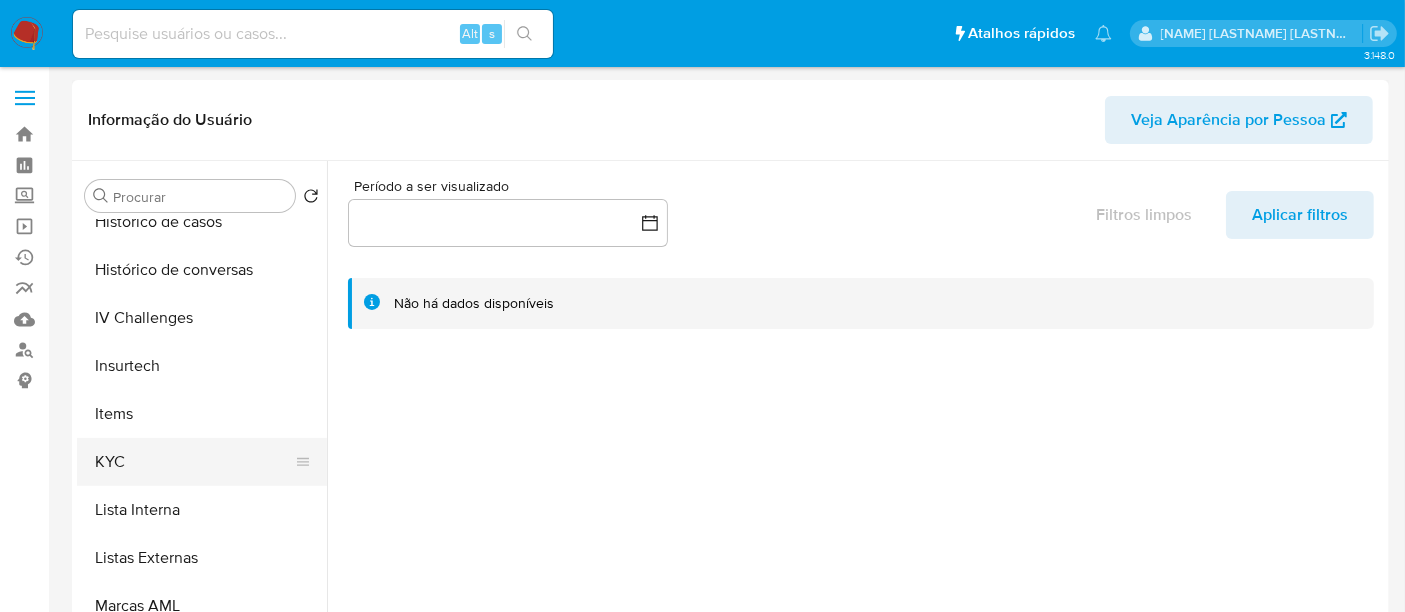 scroll, scrollTop: 844, scrollLeft: 0, axis: vertical 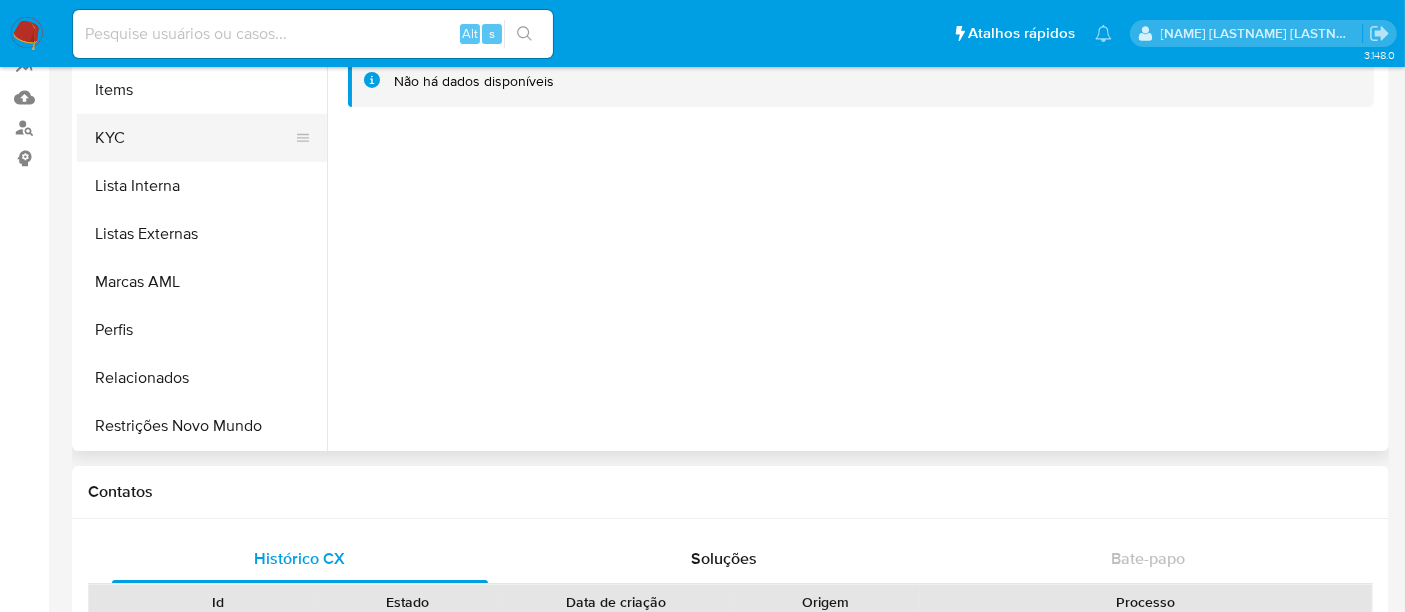 click on "KYC" at bounding box center [194, 138] 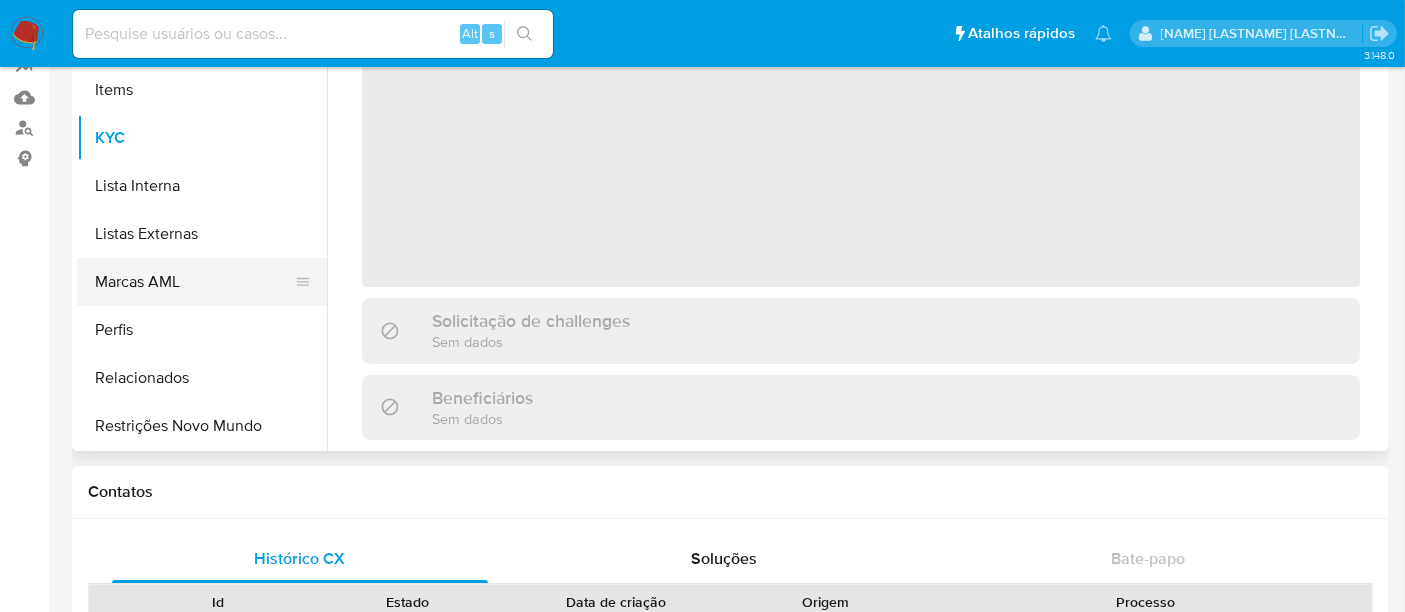 scroll, scrollTop: 0, scrollLeft: 0, axis: both 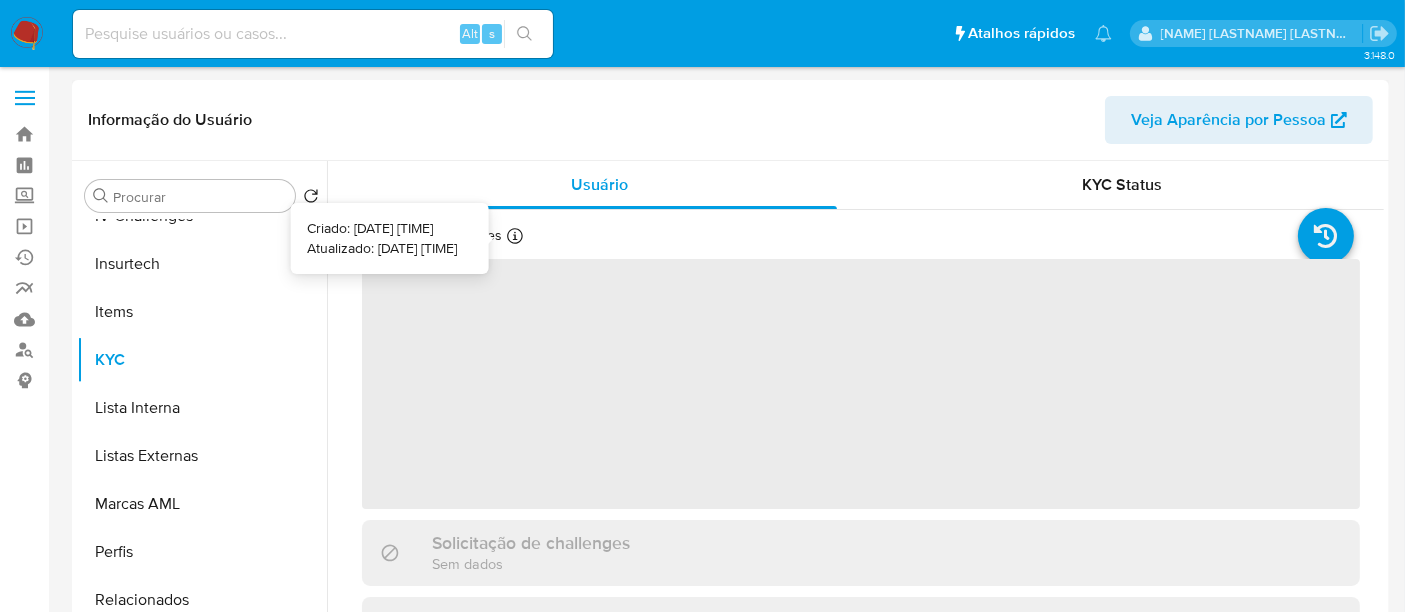 type 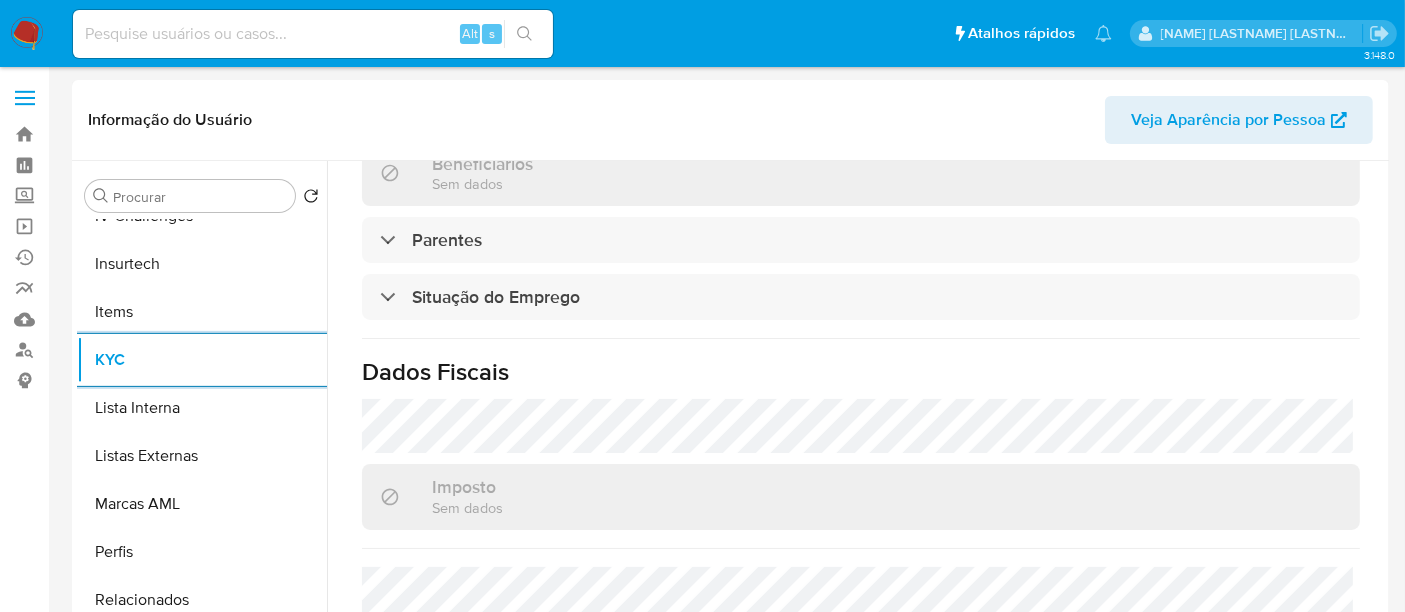 scroll, scrollTop: 951, scrollLeft: 0, axis: vertical 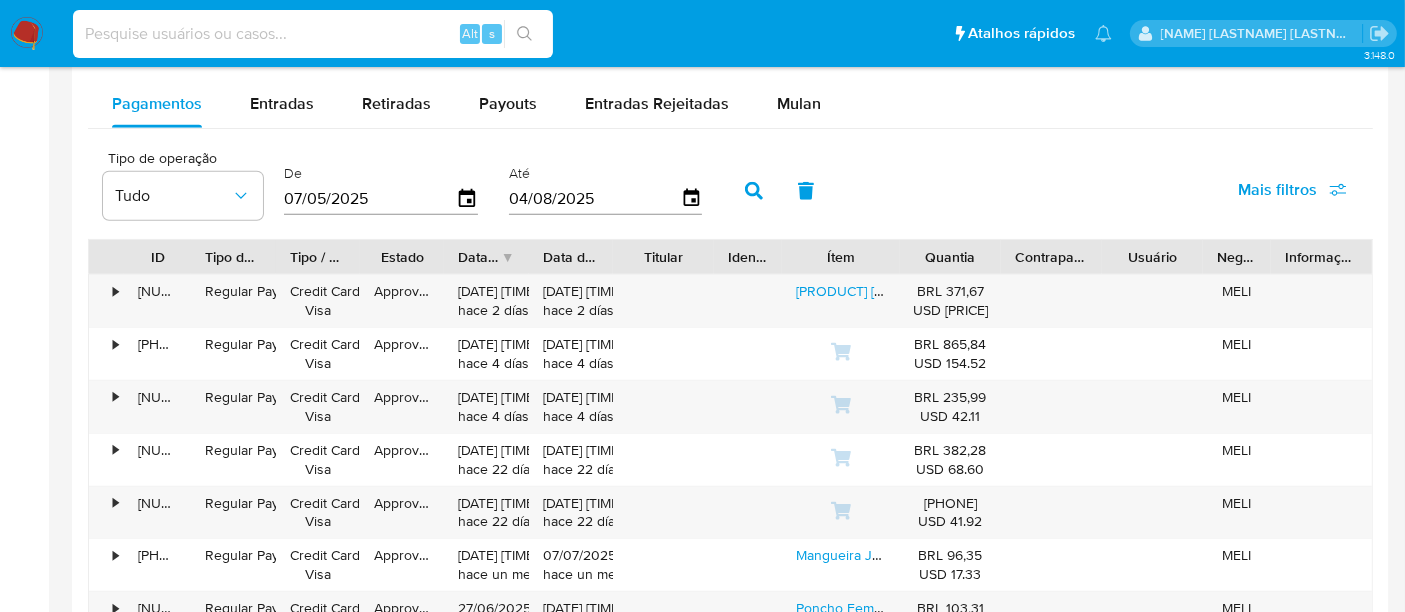 click at bounding box center [313, 34] 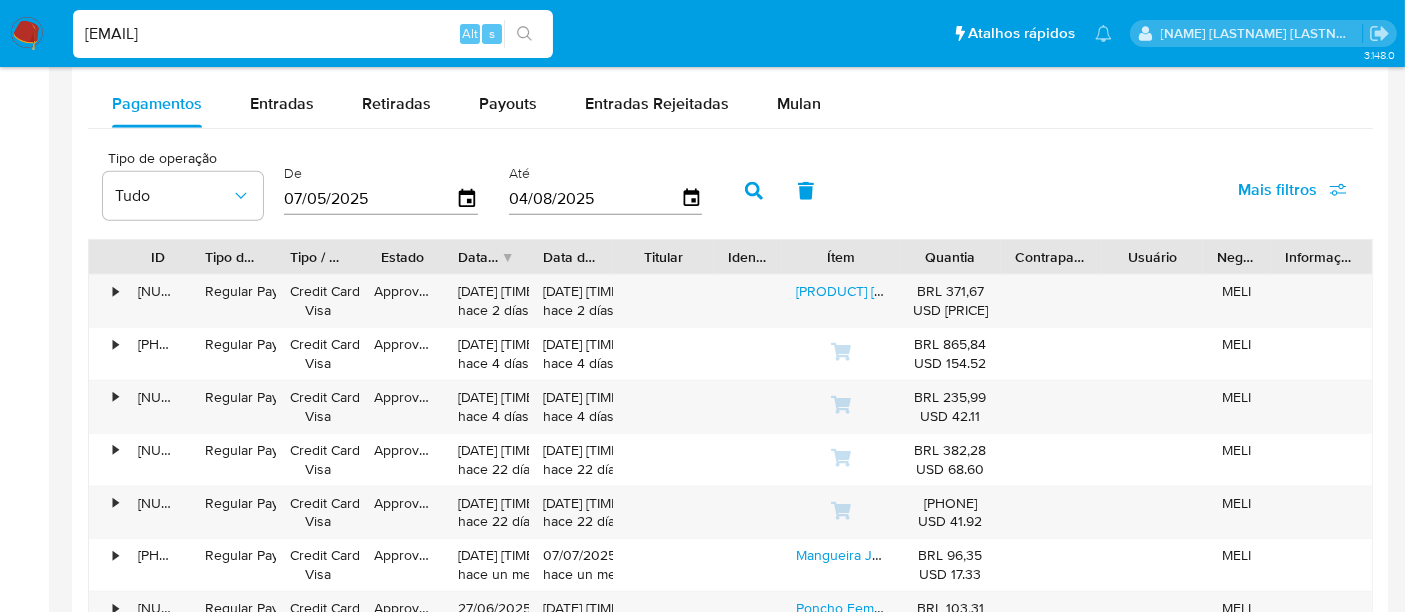 type on "msaluha@yahoo.com" 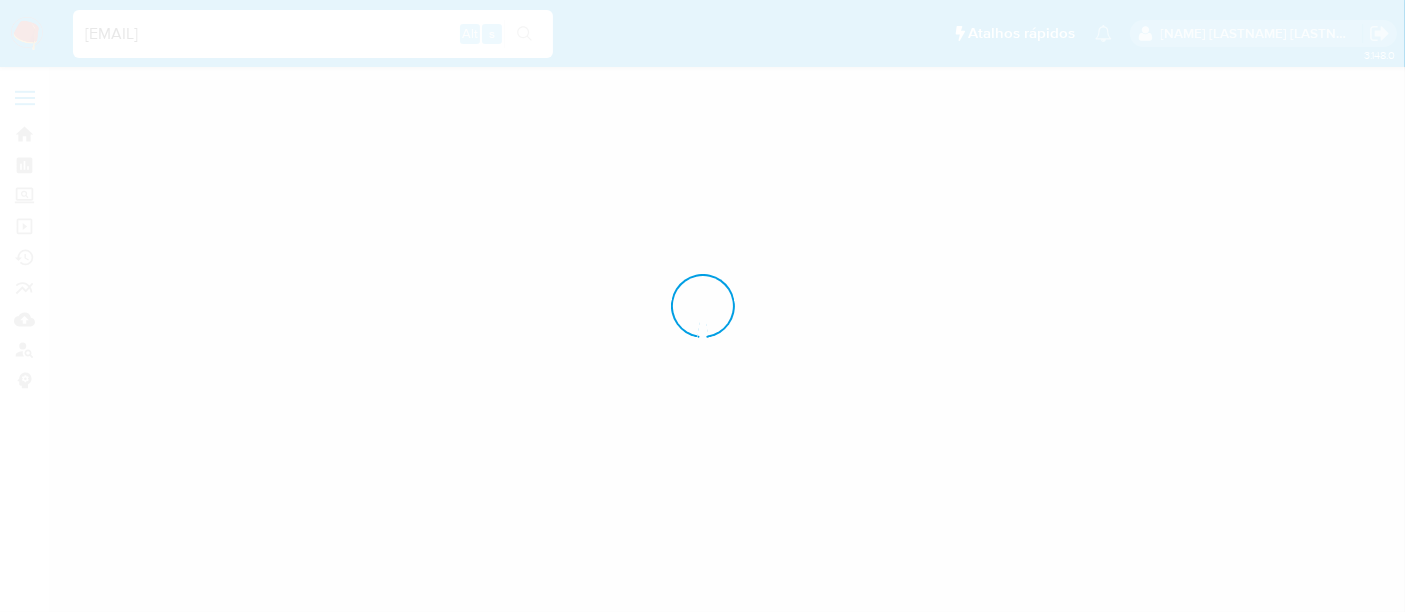 scroll, scrollTop: 0, scrollLeft: 0, axis: both 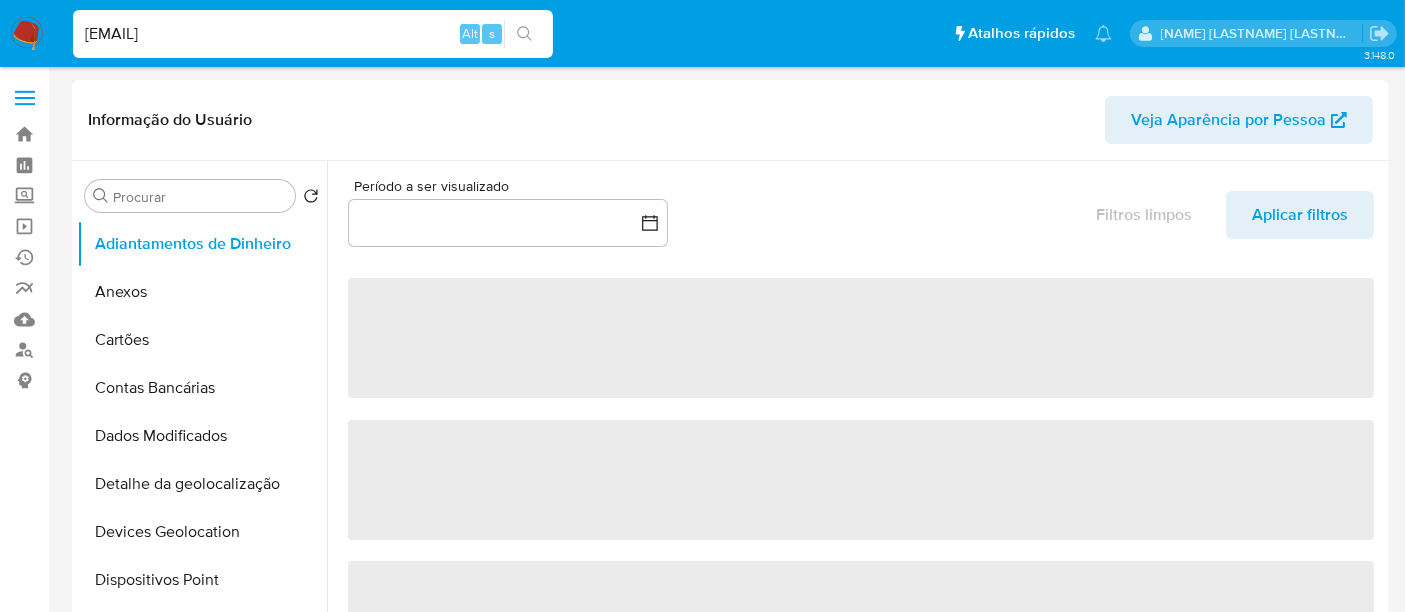 select on "10" 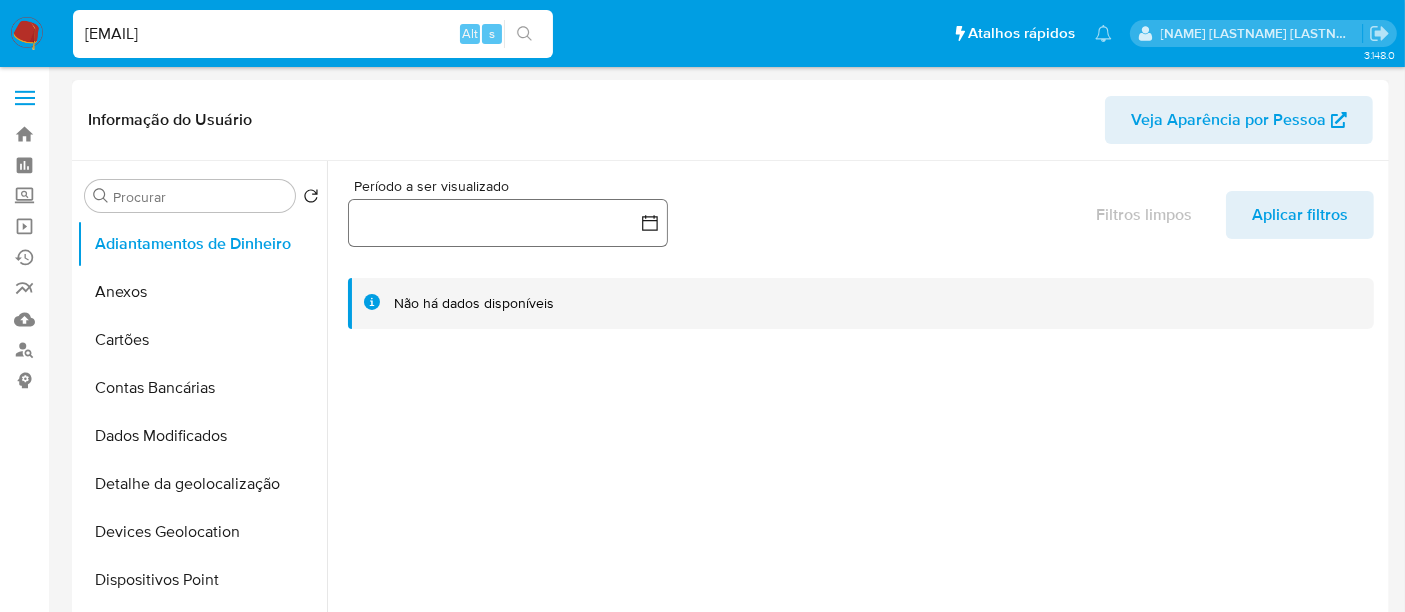 scroll, scrollTop: 555, scrollLeft: 0, axis: vertical 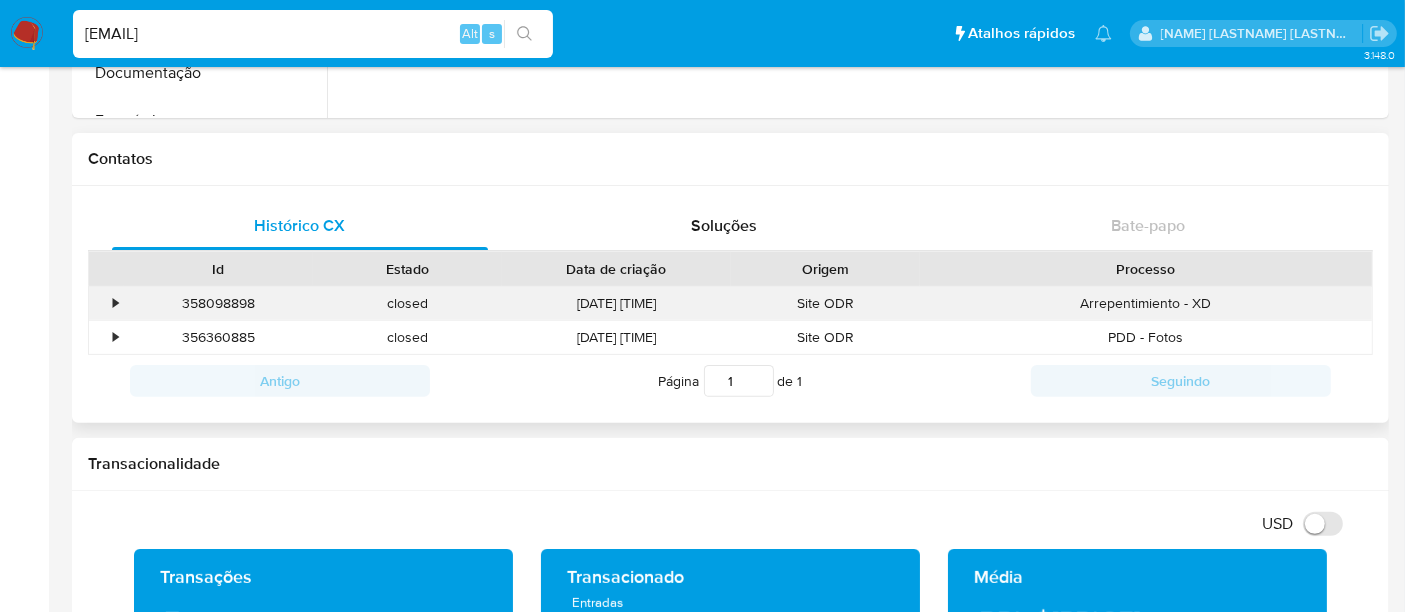 click on "•" at bounding box center [115, 303] 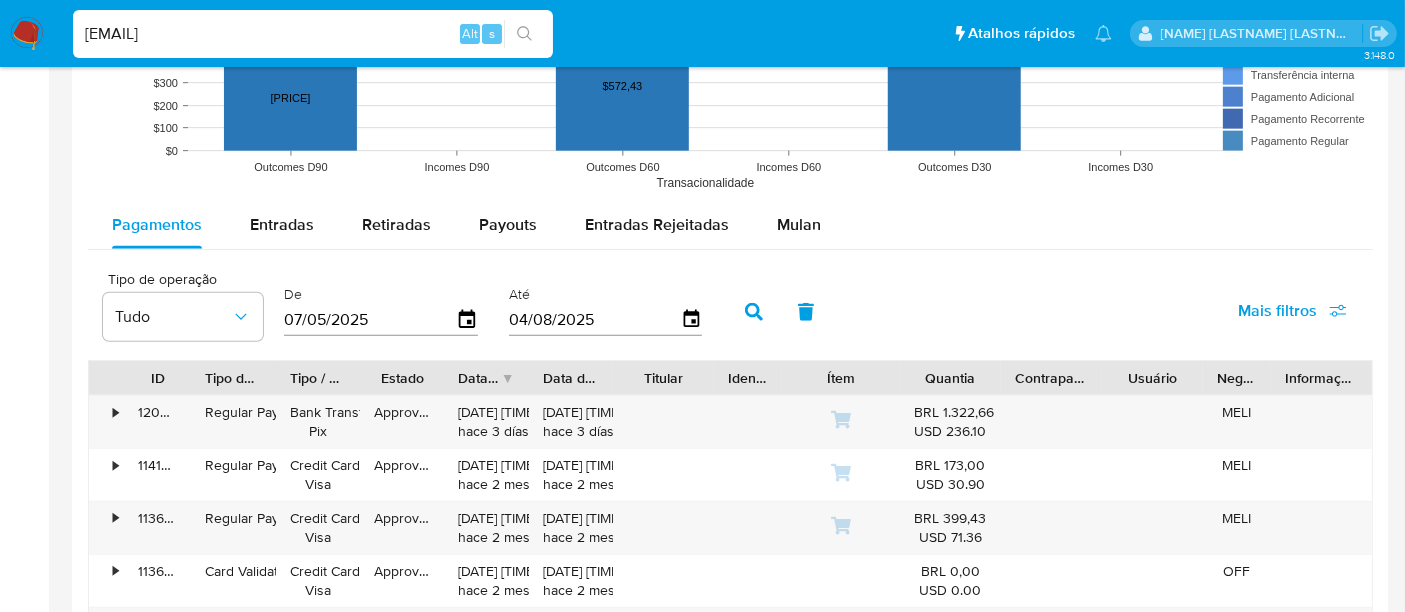 scroll, scrollTop: 2111, scrollLeft: 0, axis: vertical 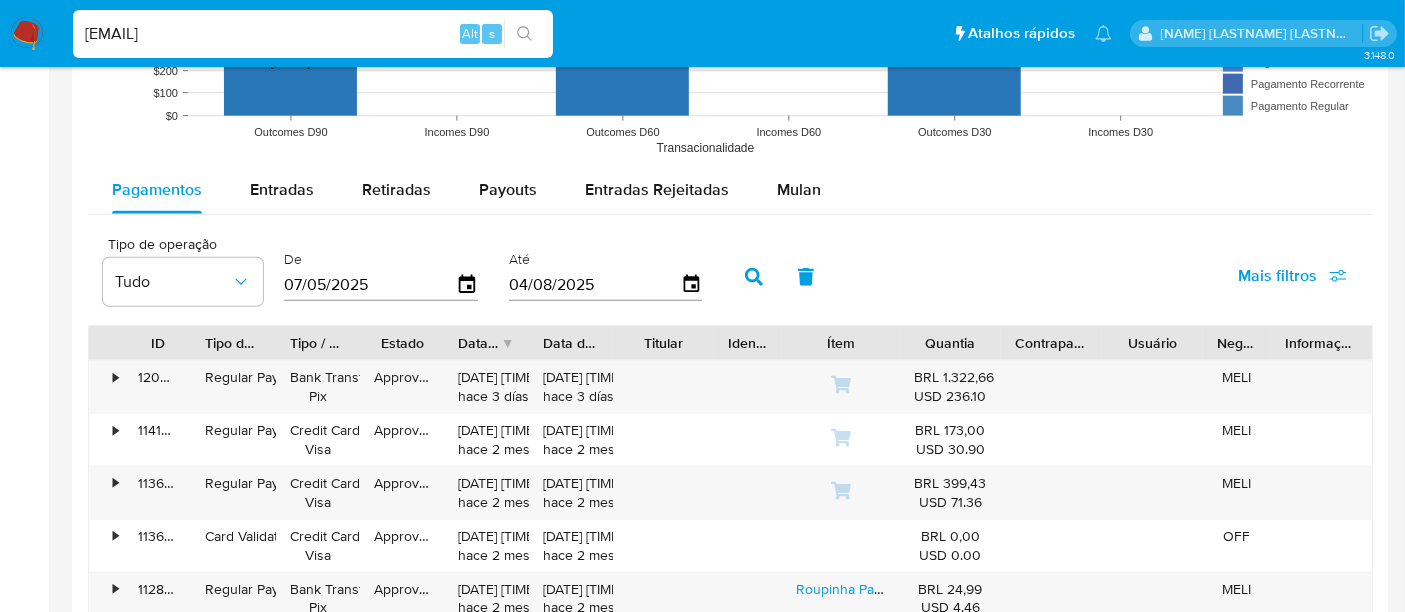 click on "msaluha@yahoo.com" at bounding box center [313, 34] 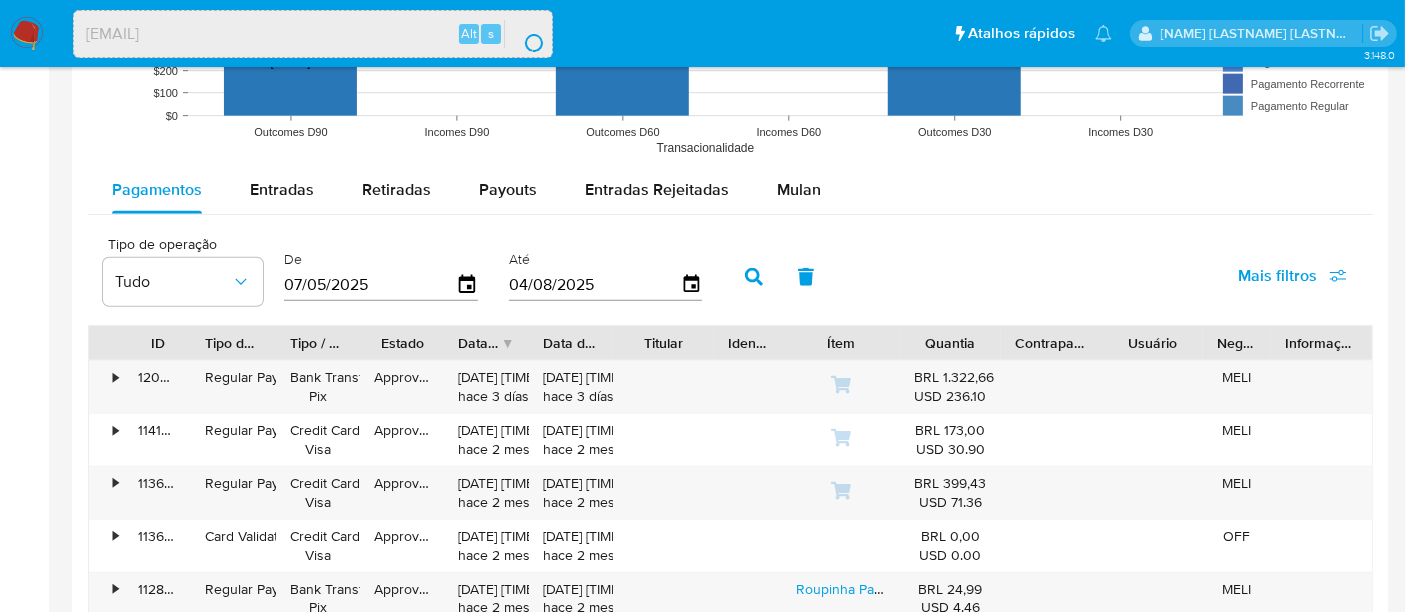 scroll, scrollTop: 0, scrollLeft: 0, axis: both 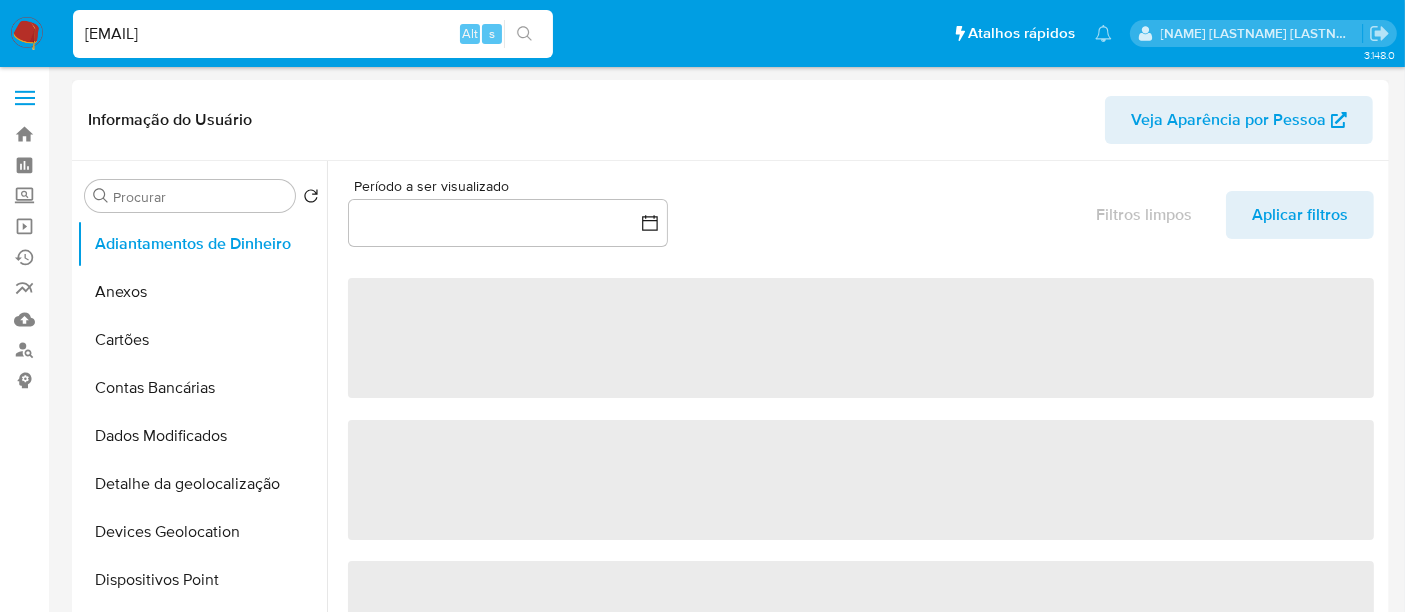 select on "10" 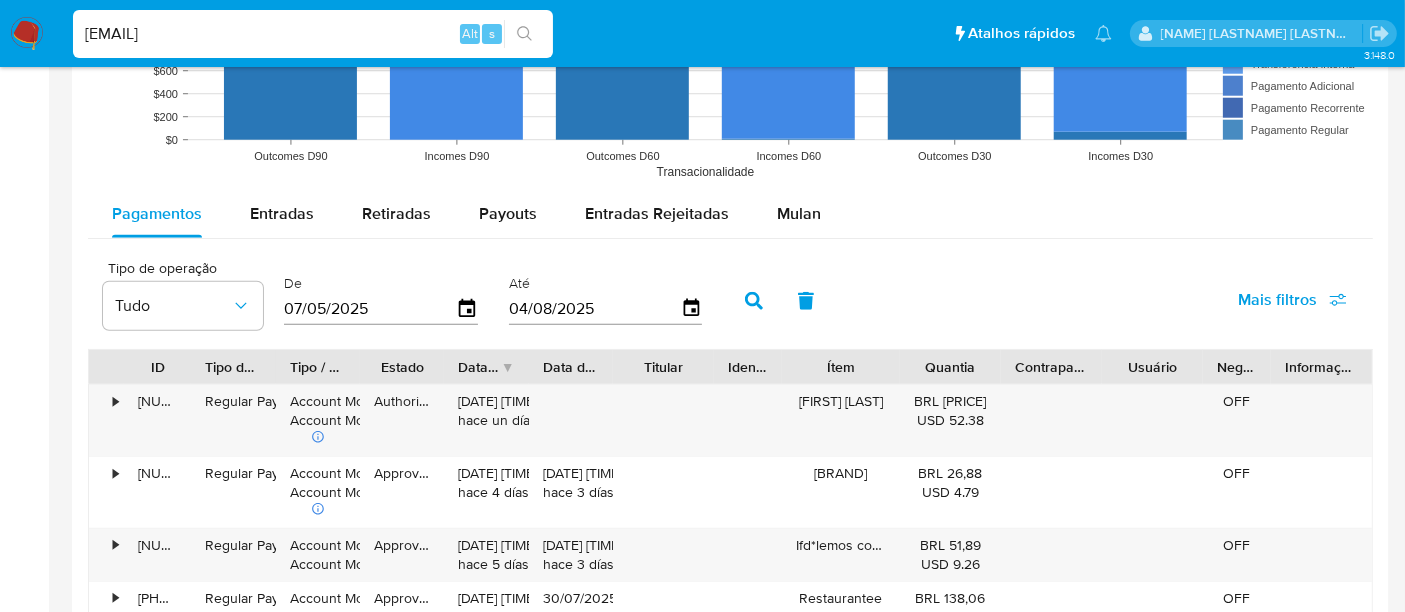 scroll, scrollTop: 1777, scrollLeft: 0, axis: vertical 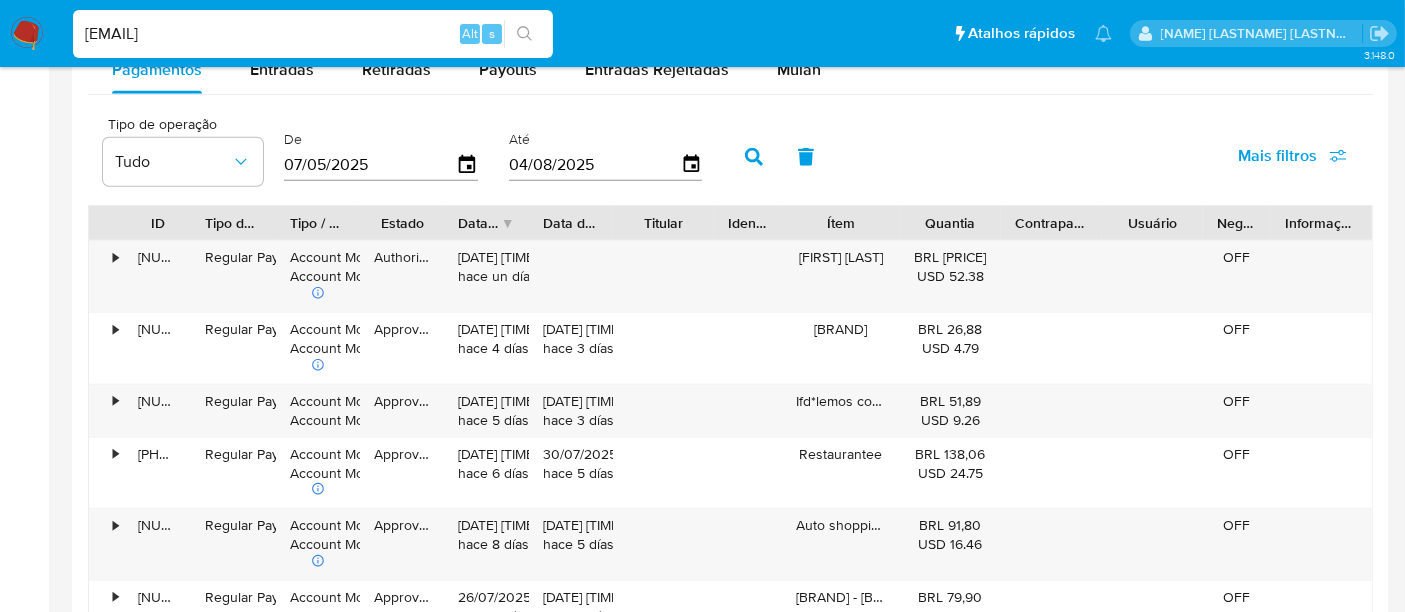 click on "renatolopesfilho1011@gmail.com" at bounding box center [313, 34] 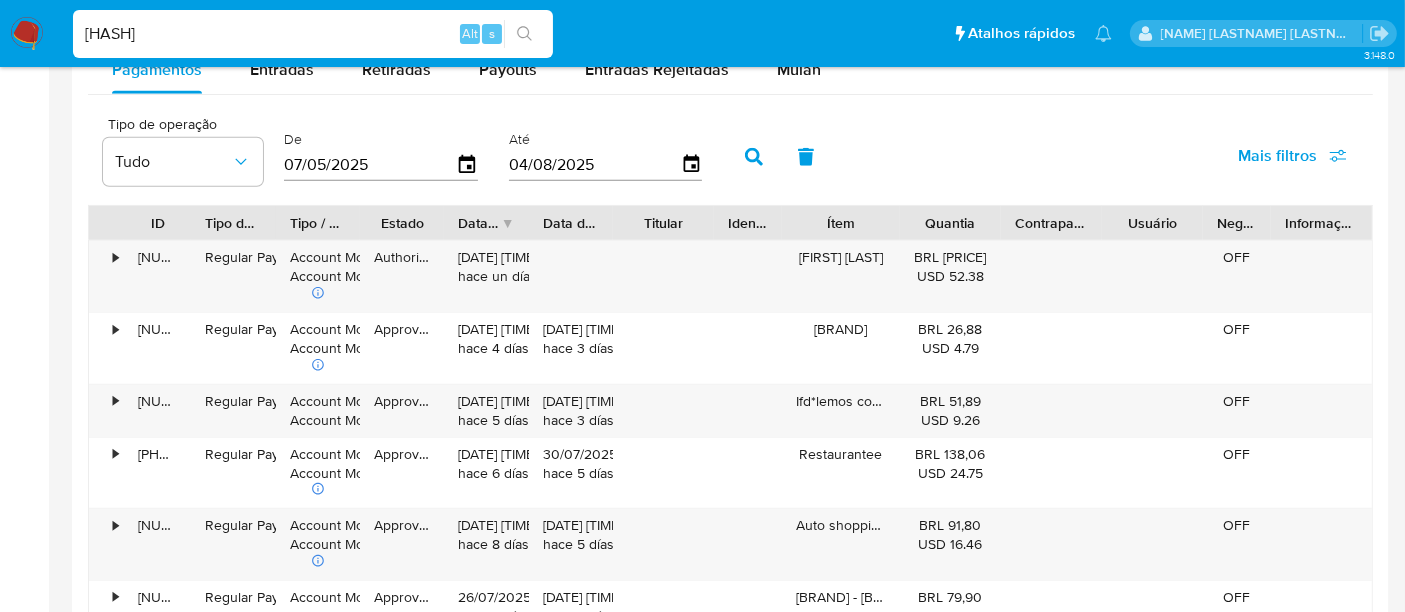type on "H9rcePz5Deg4X2fHPjWM7gWP" 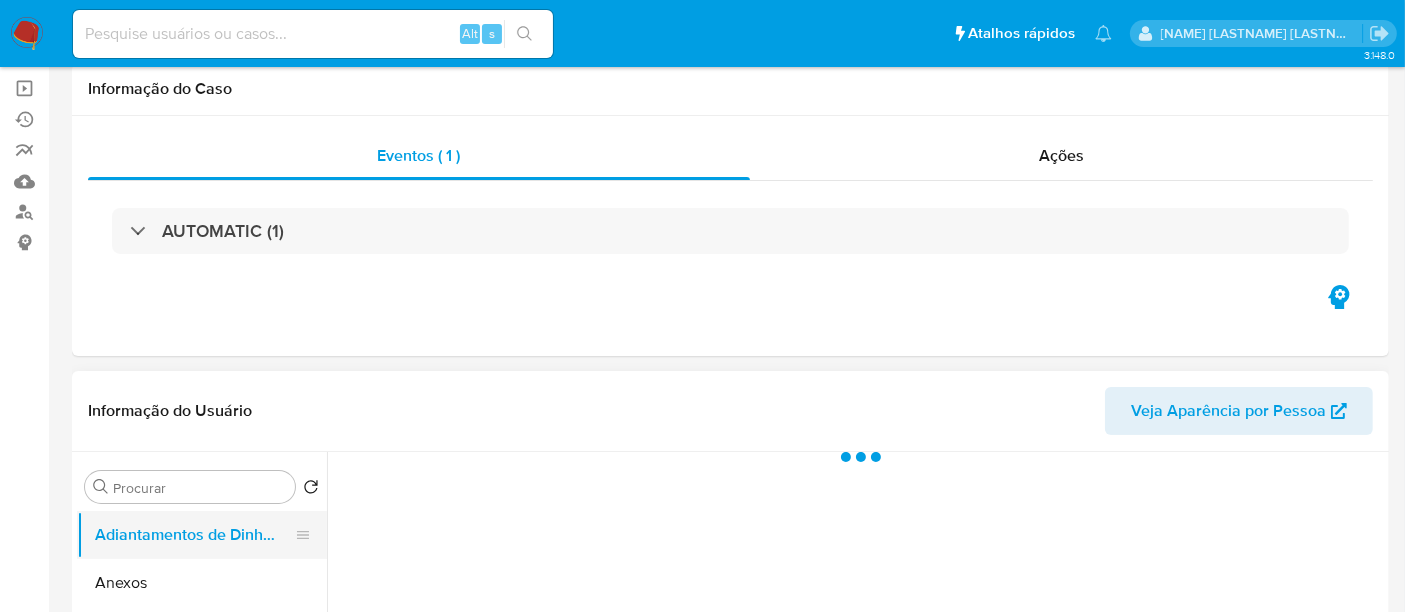 scroll, scrollTop: 333, scrollLeft: 0, axis: vertical 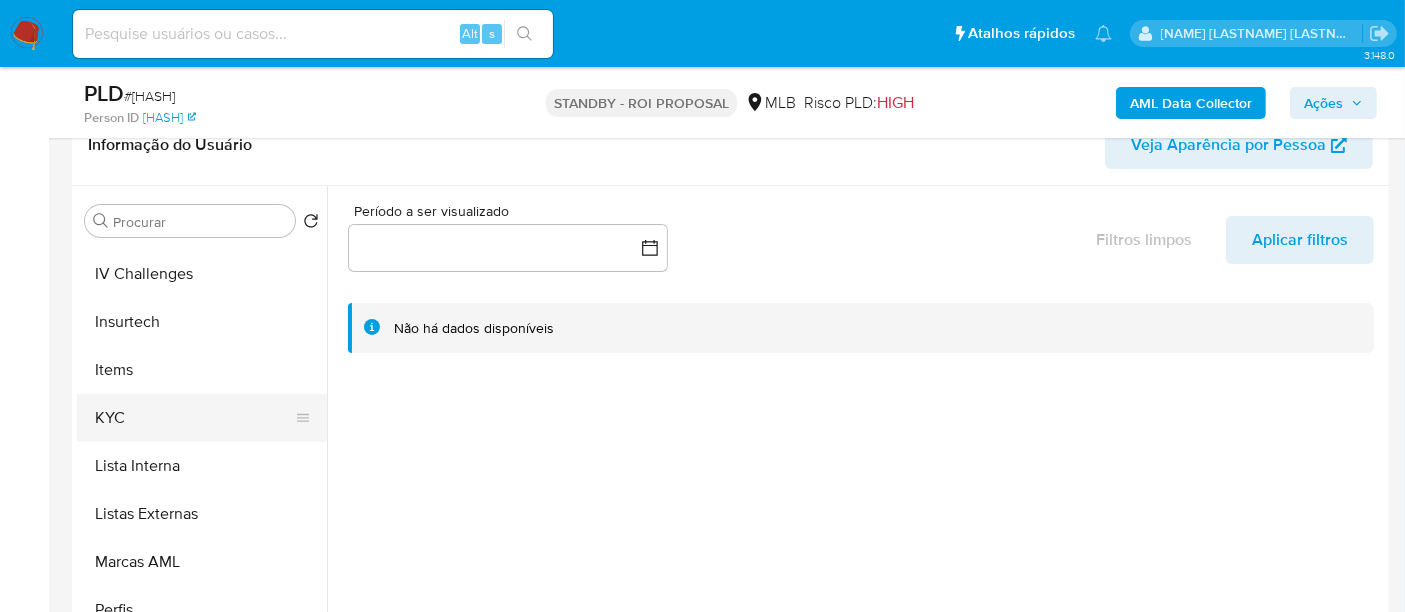 select on "10" 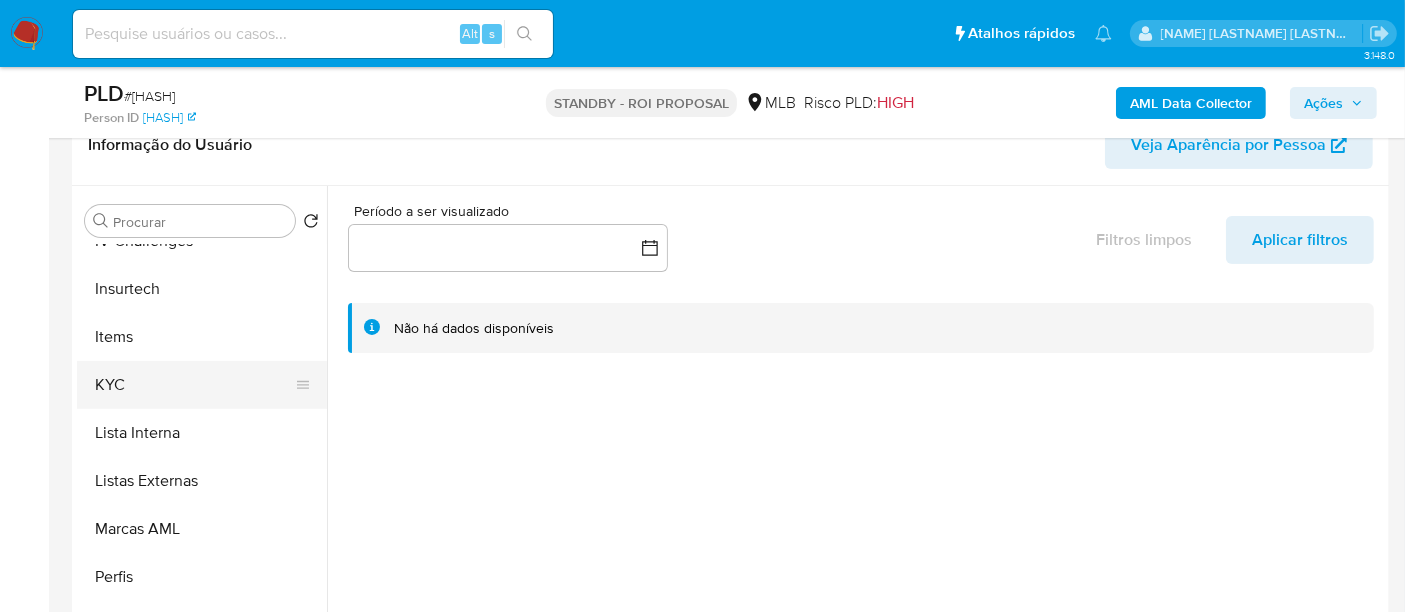 click on "KYC" at bounding box center (194, 385) 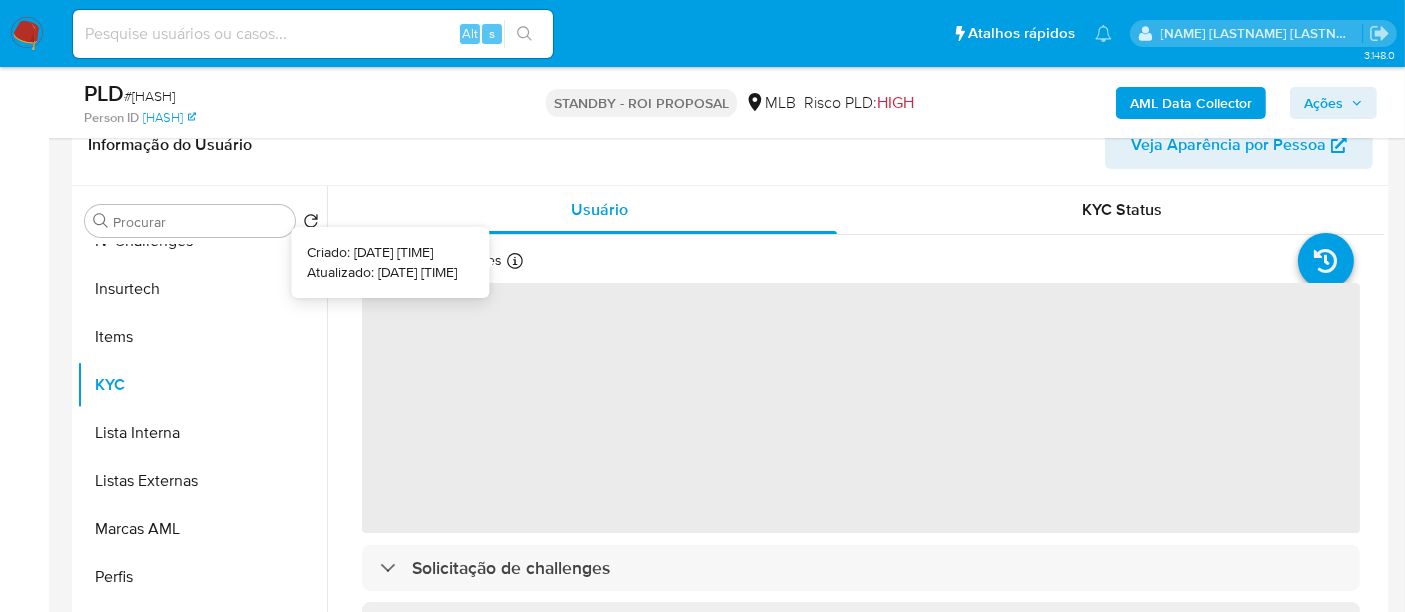 type 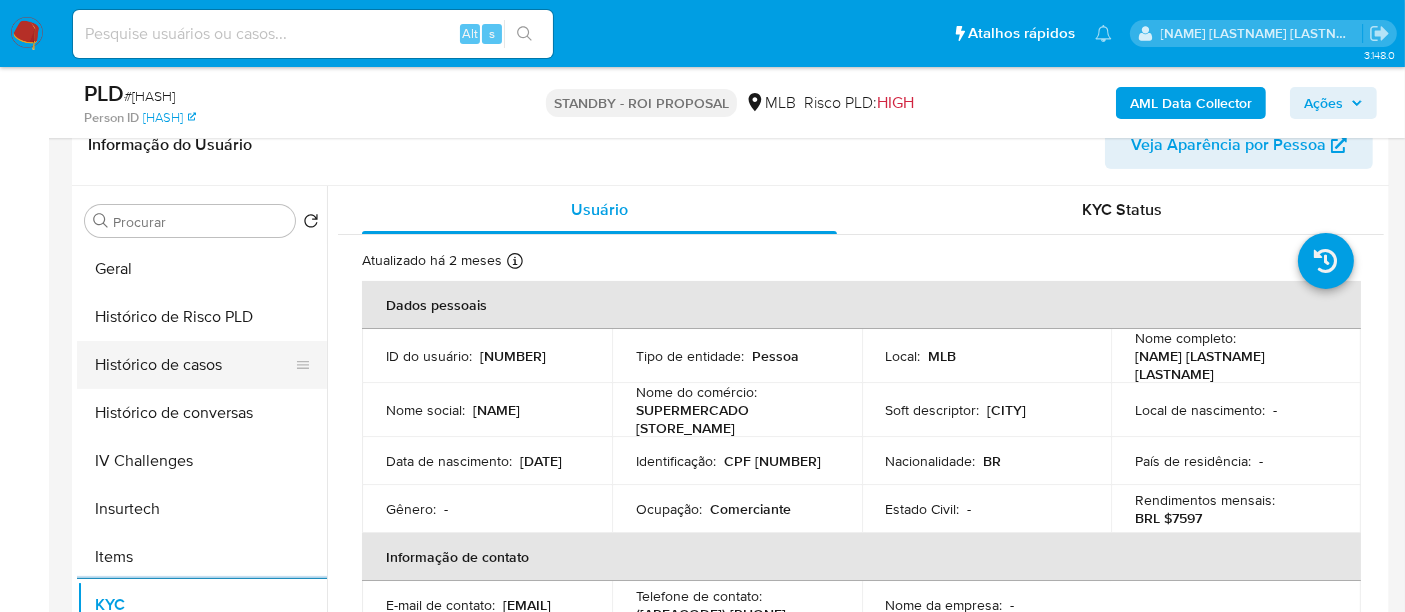 scroll, scrollTop: 622, scrollLeft: 0, axis: vertical 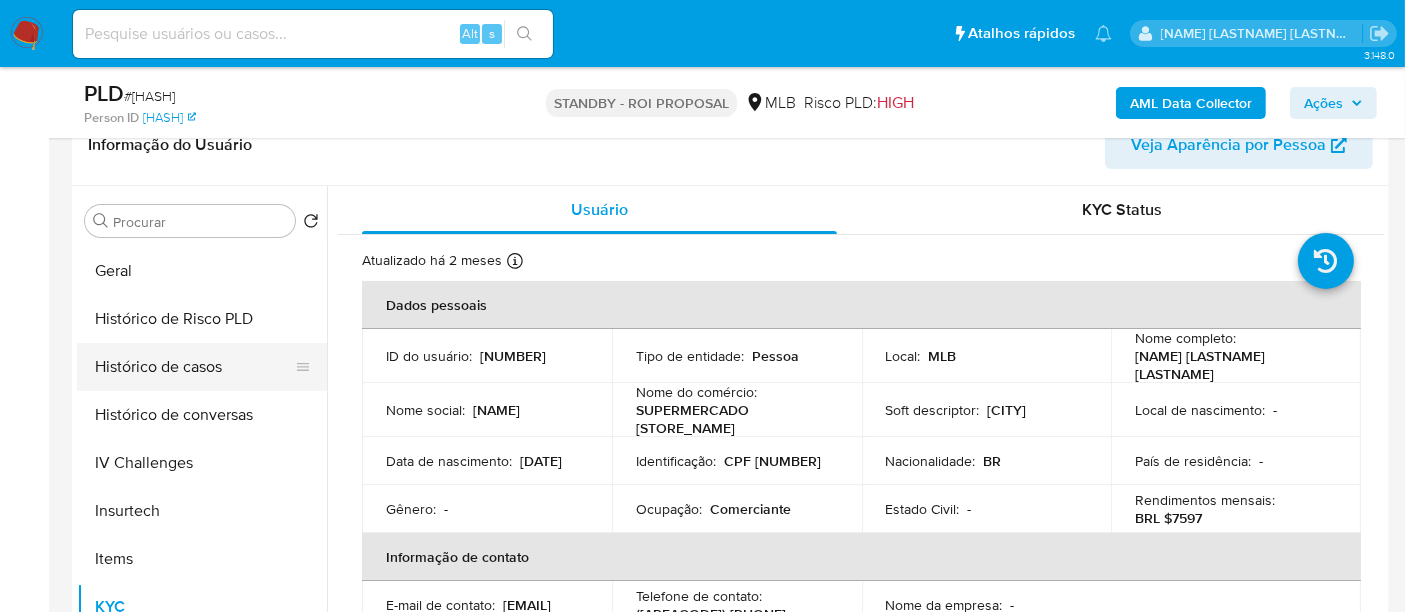 click on "Histórico de casos" at bounding box center [194, 367] 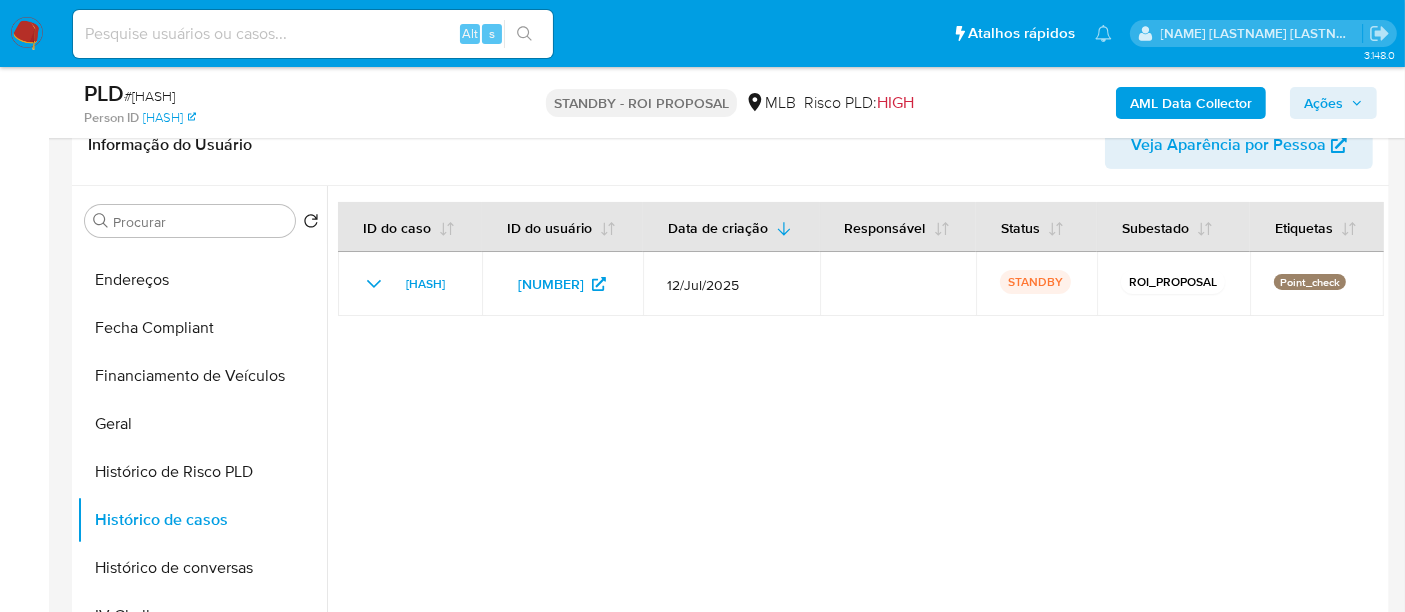 scroll, scrollTop: 288, scrollLeft: 0, axis: vertical 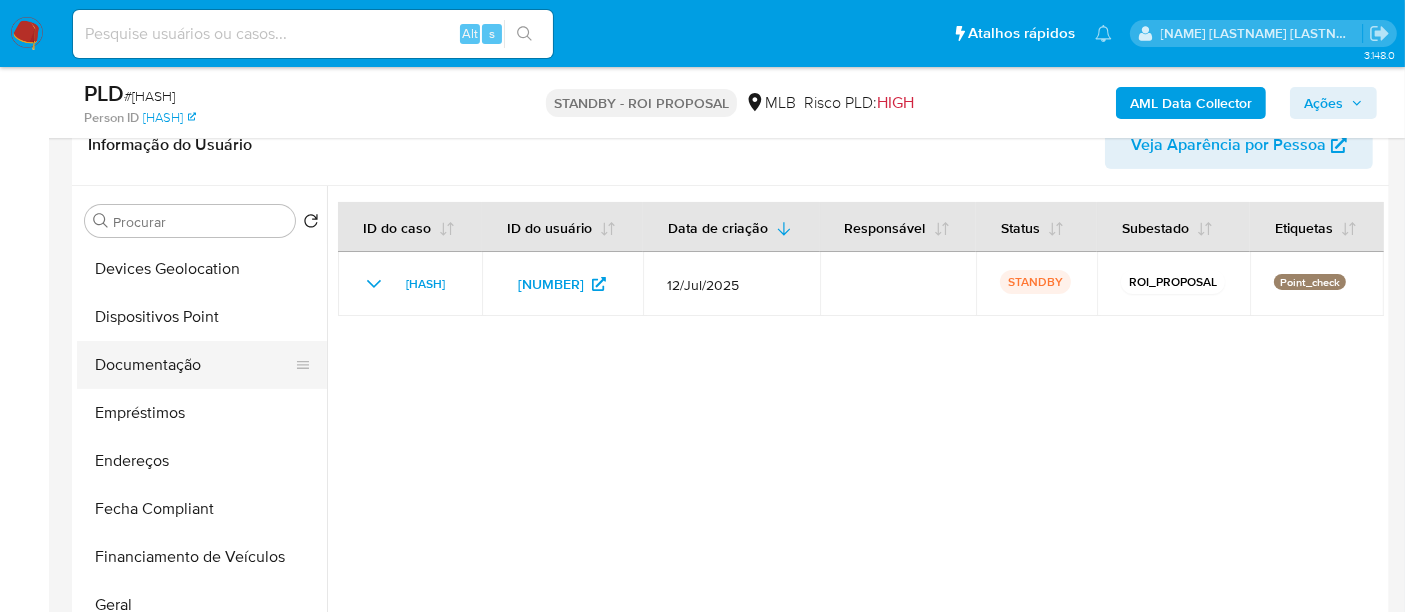 click on "Documentação" at bounding box center (194, 365) 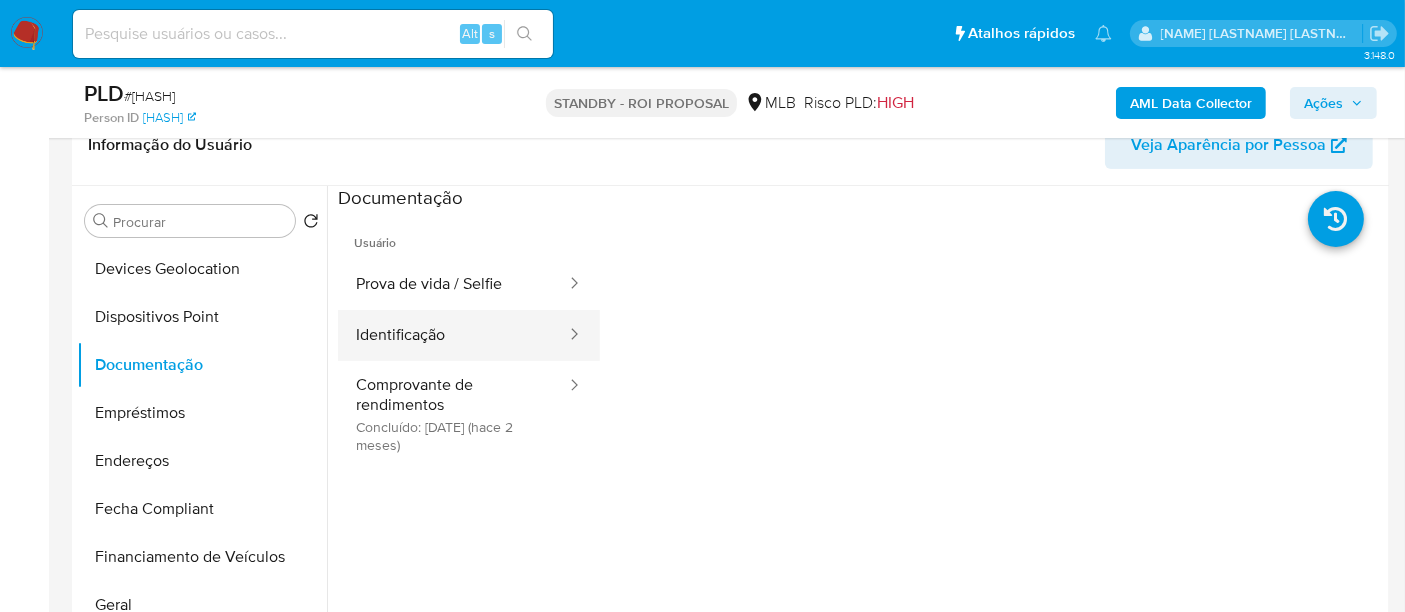 click on "Identificação" at bounding box center [453, 335] 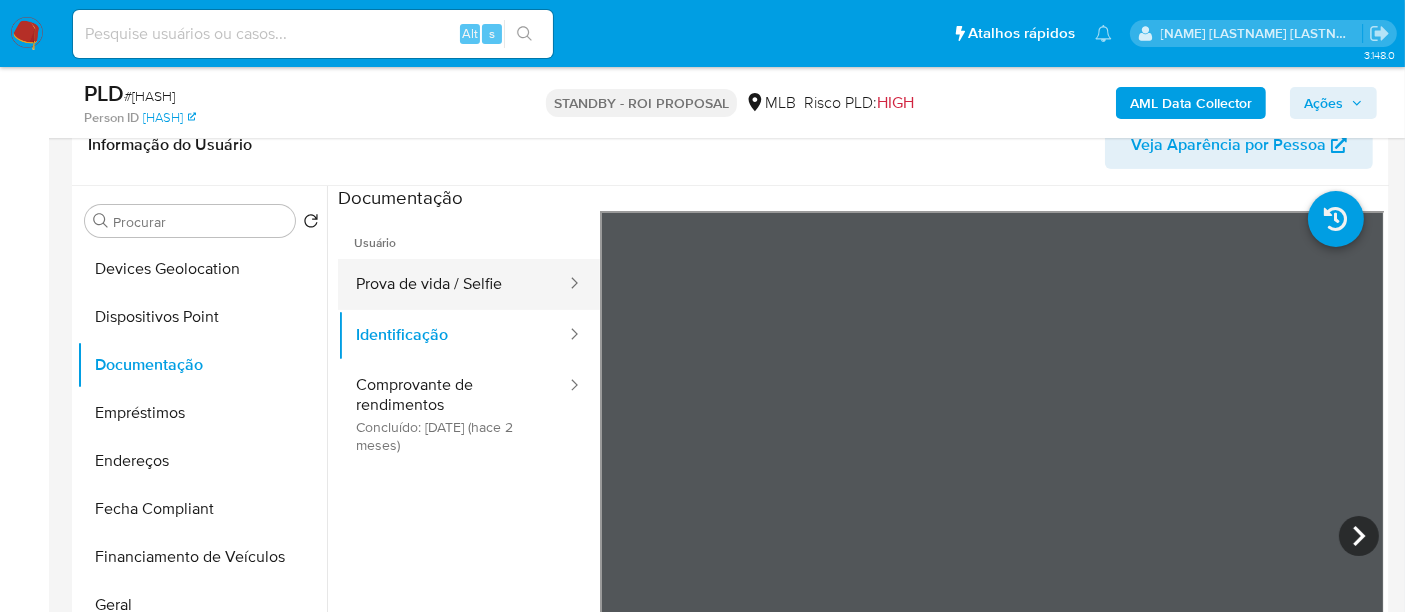 click on "Prova de vida / Selfie" at bounding box center [453, 284] 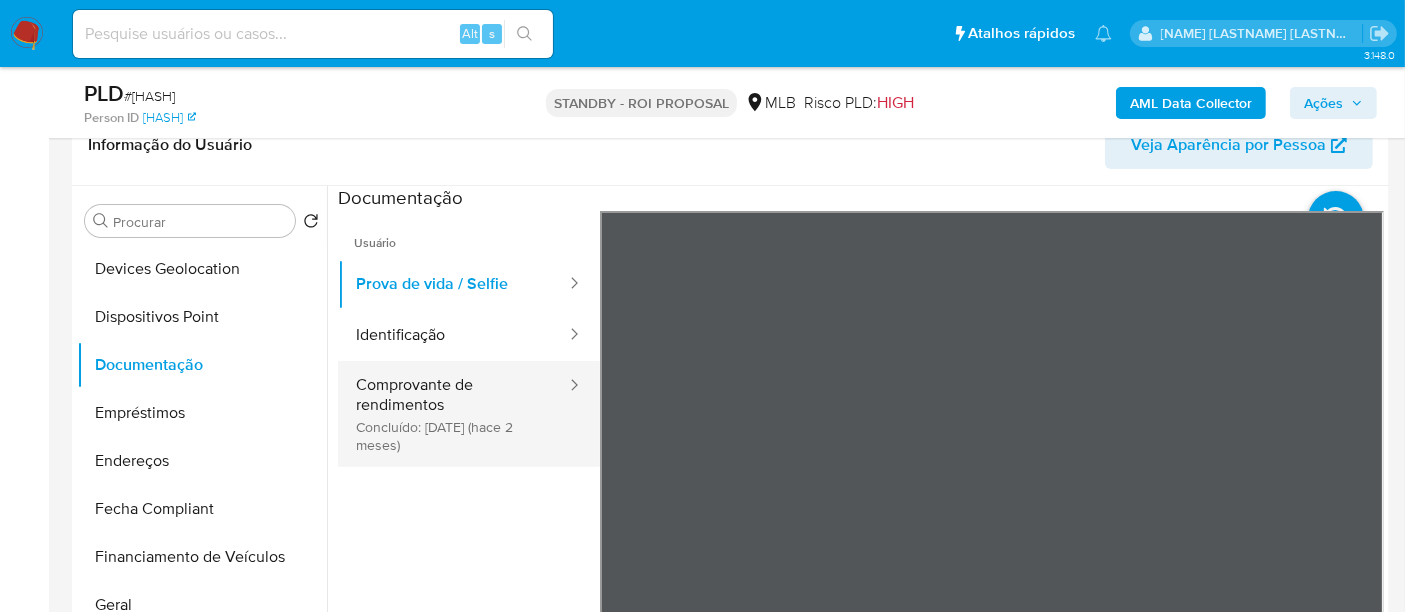 click on "Comprovante de rendimentos Concluído: 16/06/2025 (hace 2 meses)" at bounding box center (453, 414) 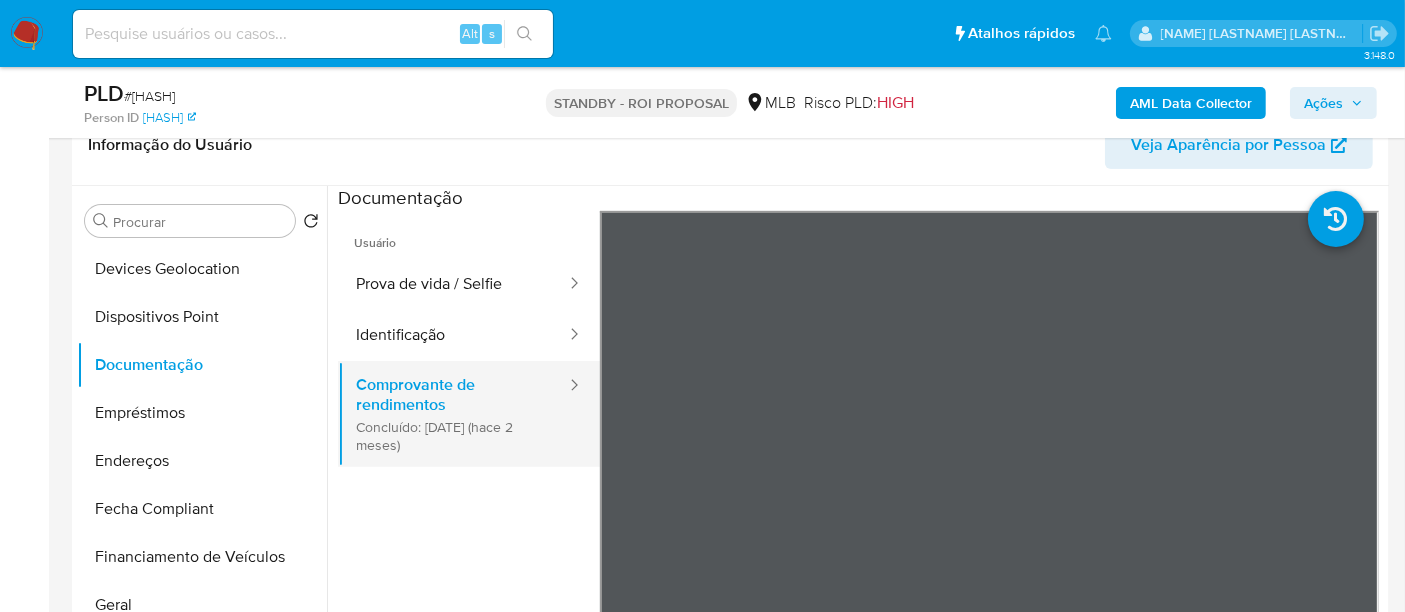 type 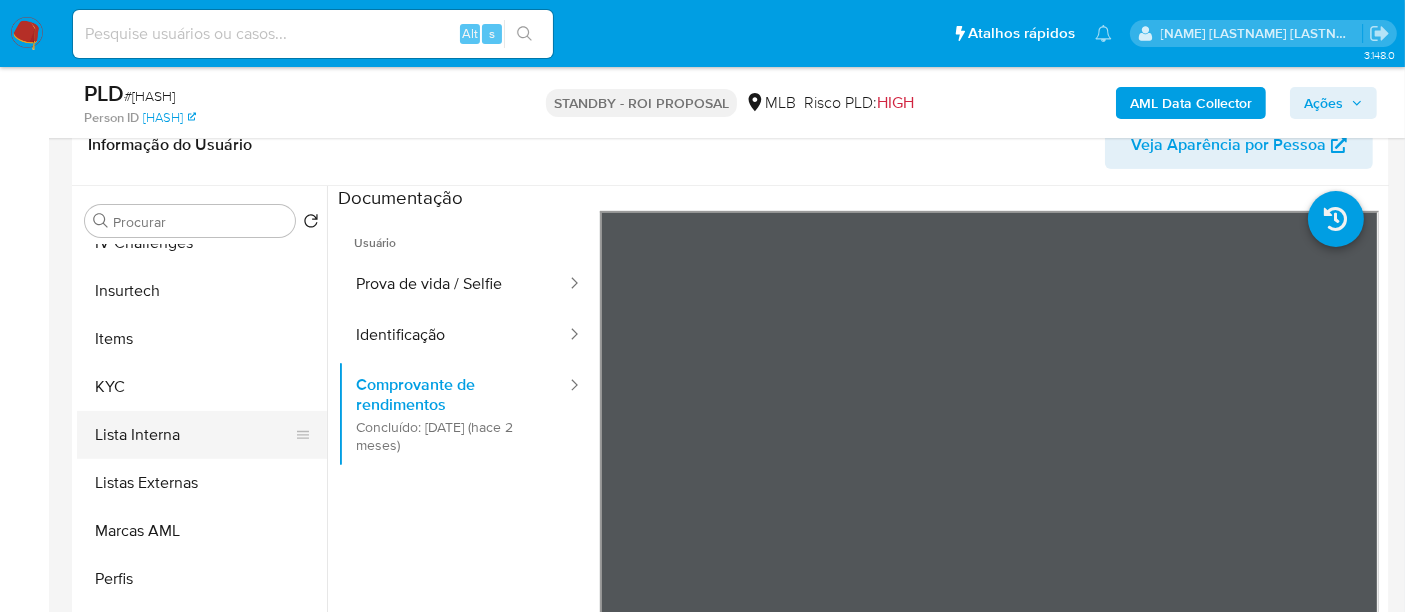 scroll, scrollTop: 844, scrollLeft: 0, axis: vertical 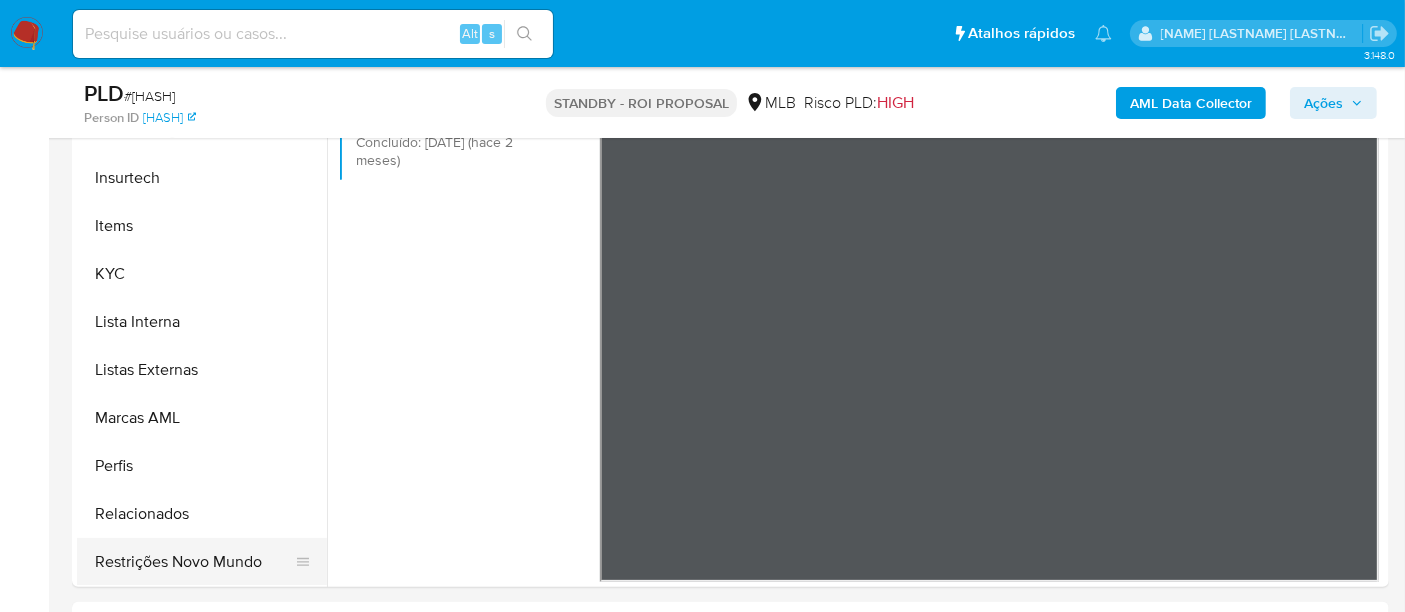 click on "Restrições Novo Mundo" at bounding box center (194, 562) 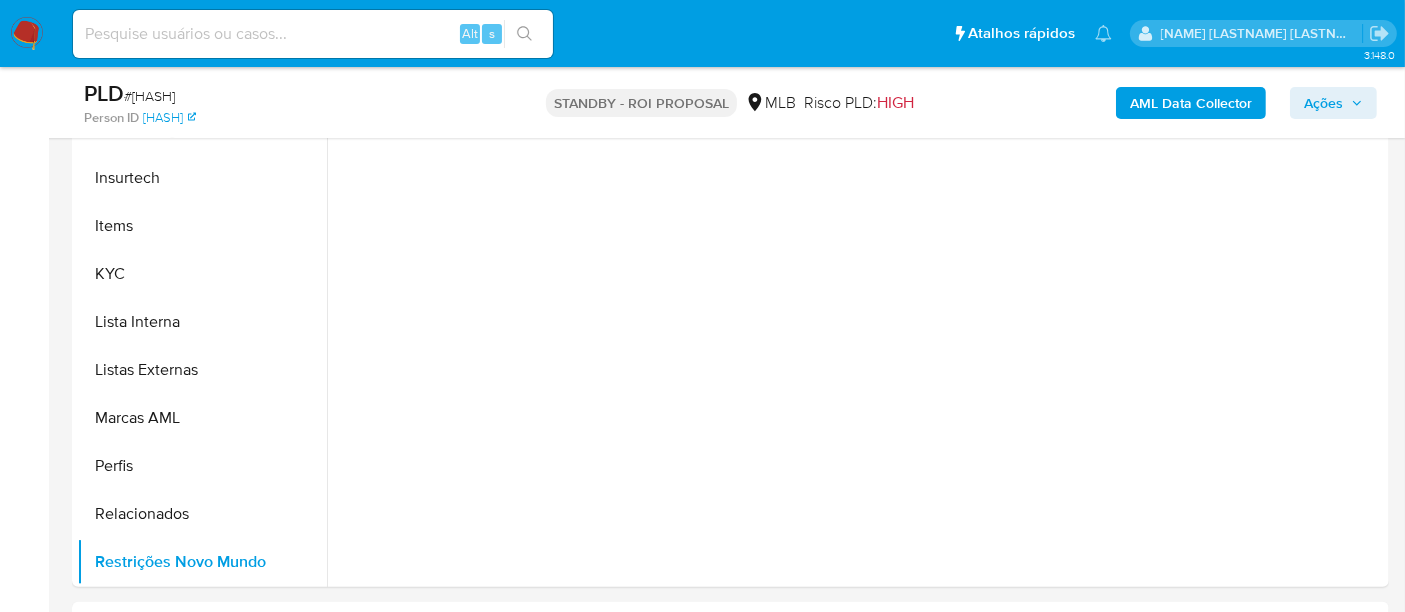 scroll, scrollTop: 0, scrollLeft: 0, axis: both 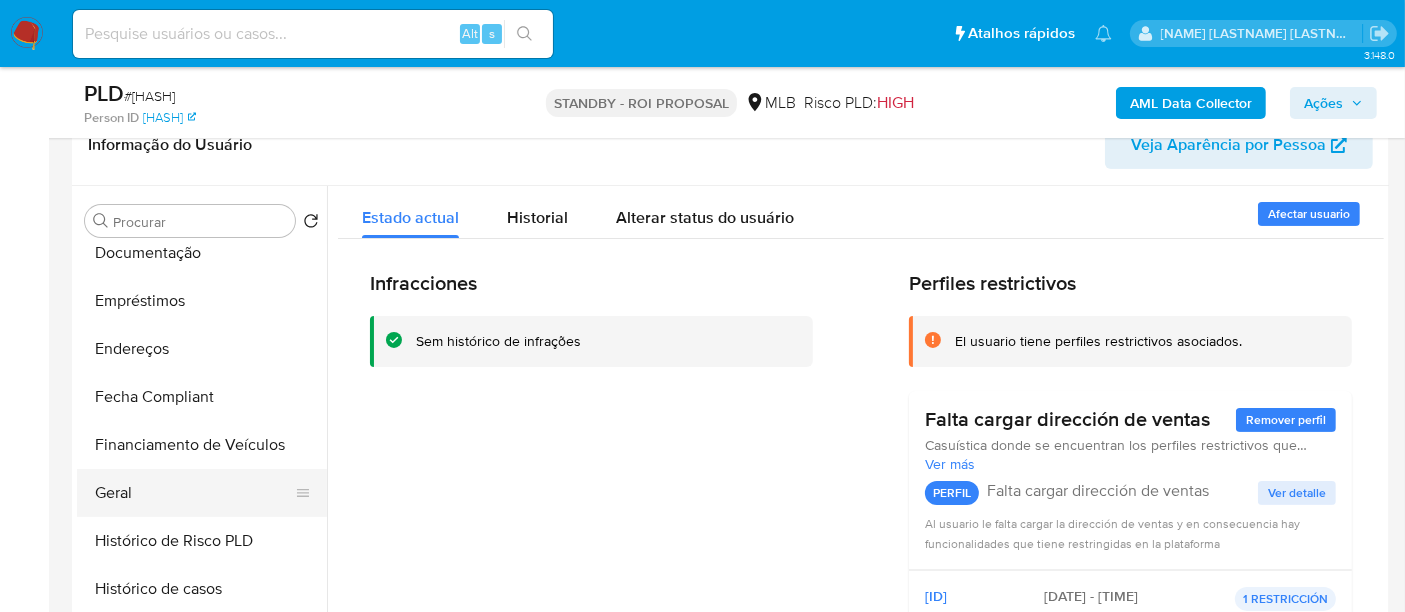 click on "Geral" at bounding box center [194, 493] 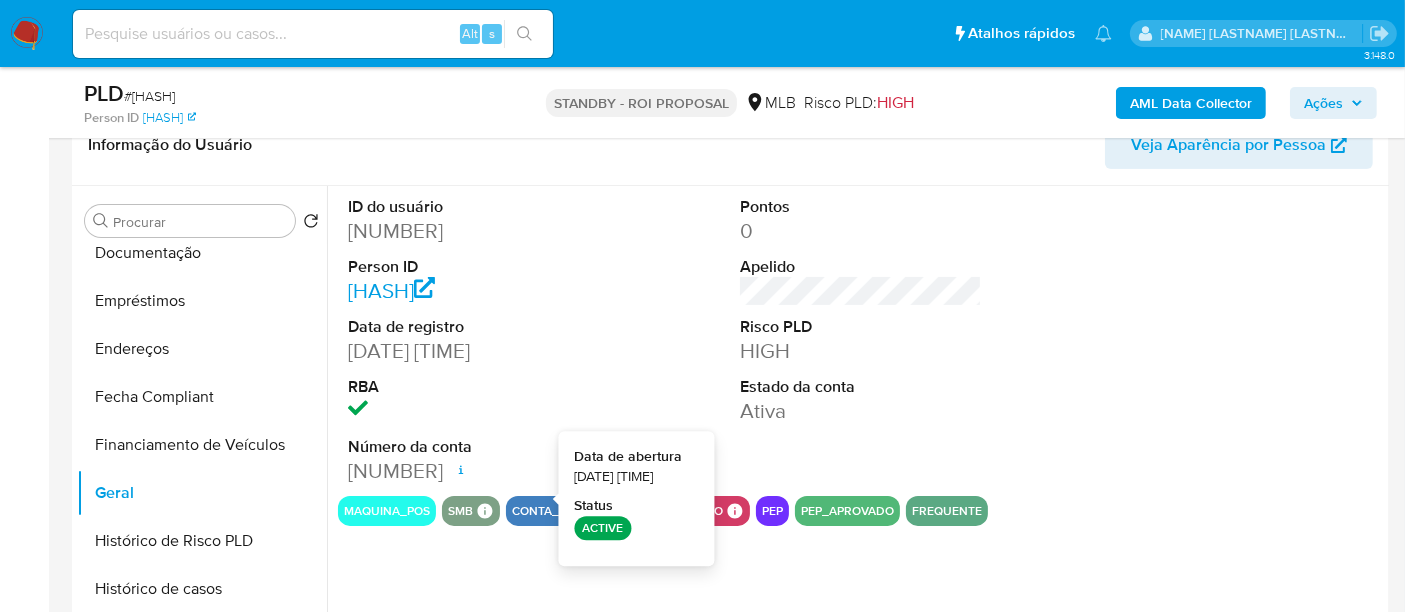 type 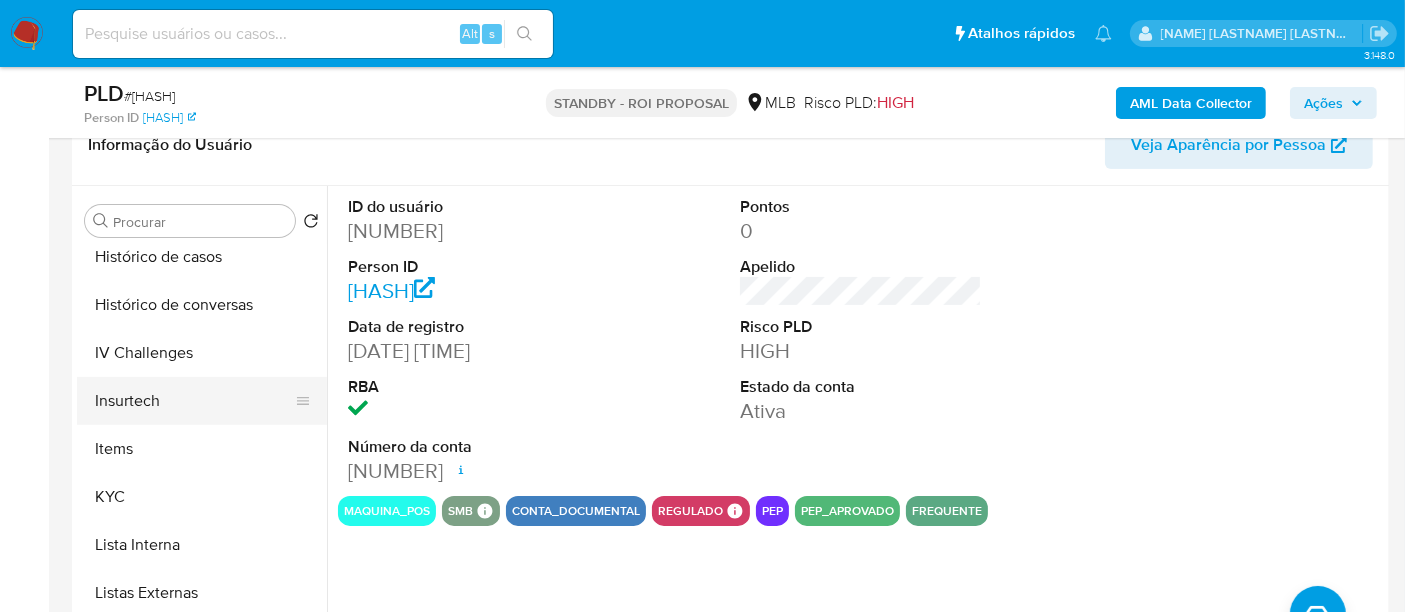 scroll, scrollTop: 843, scrollLeft: 0, axis: vertical 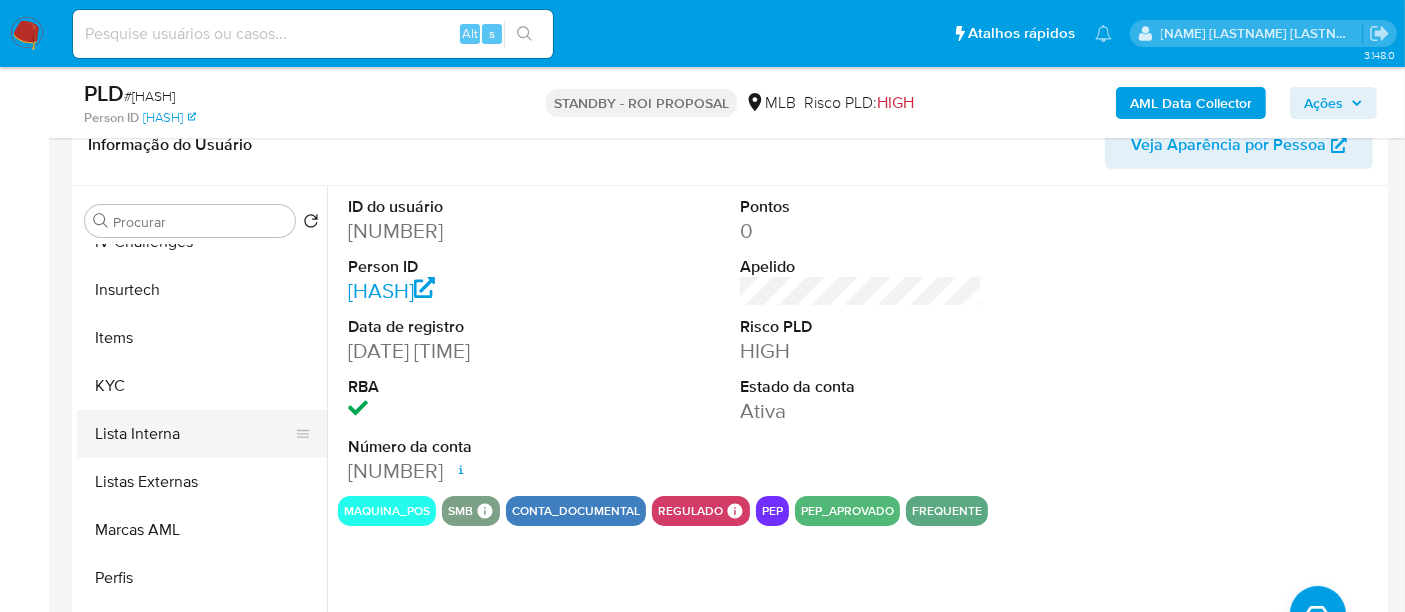 click on "Lista Interna" at bounding box center [194, 434] 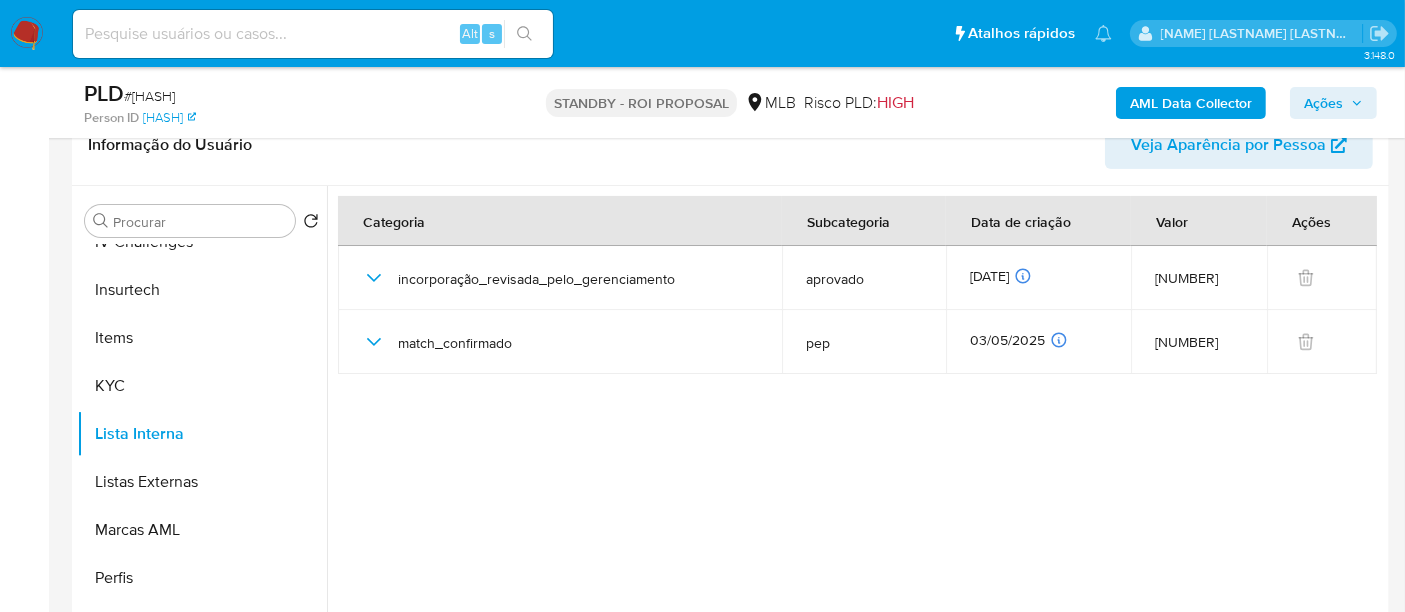 type 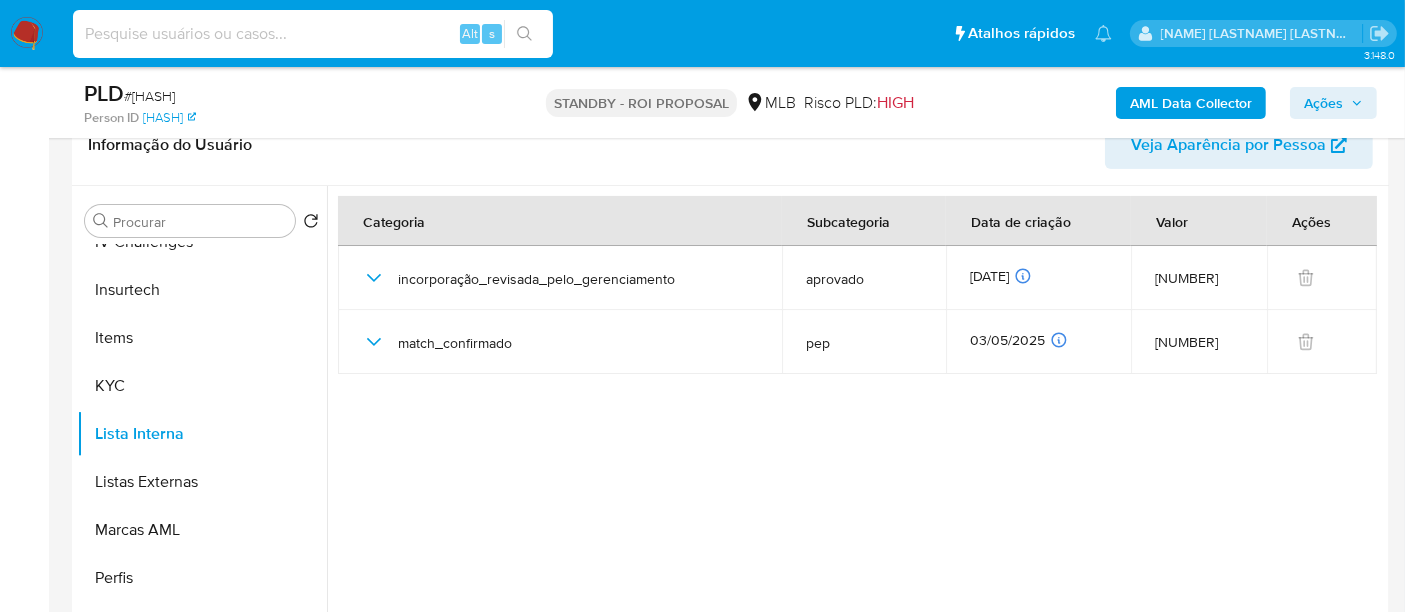 click at bounding box center [313, 34] 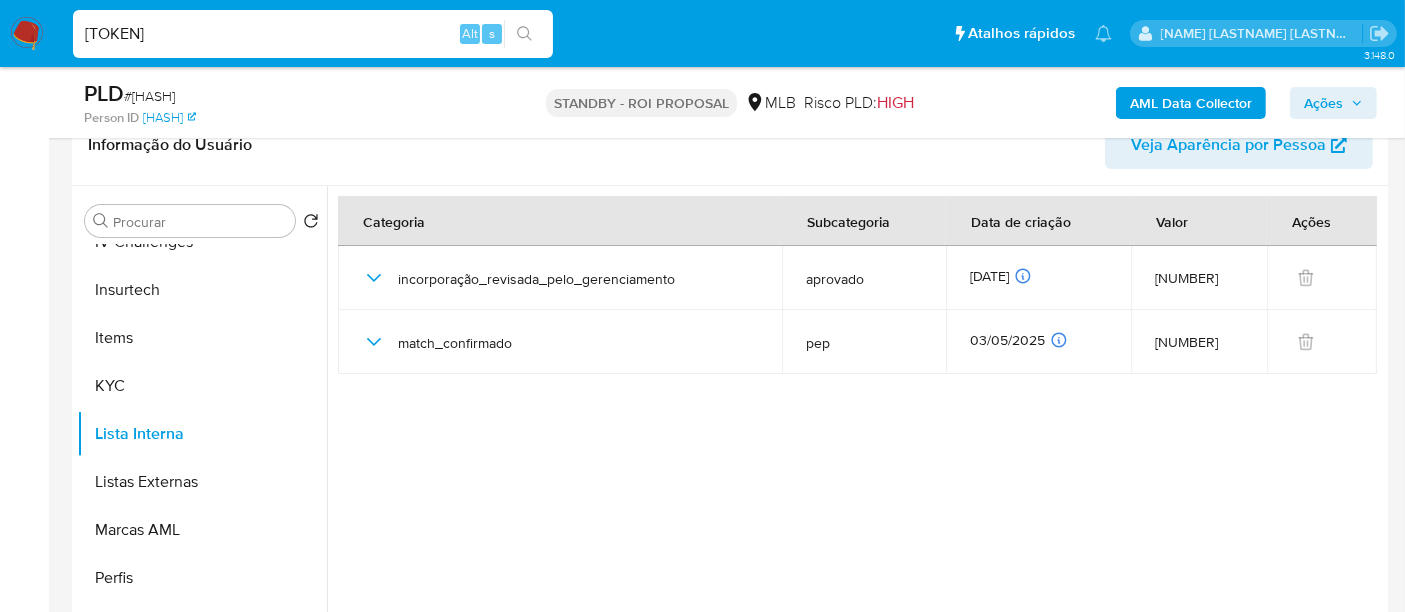type on "jPWqqdbJC8SVQp28Zoxm5yjQ" 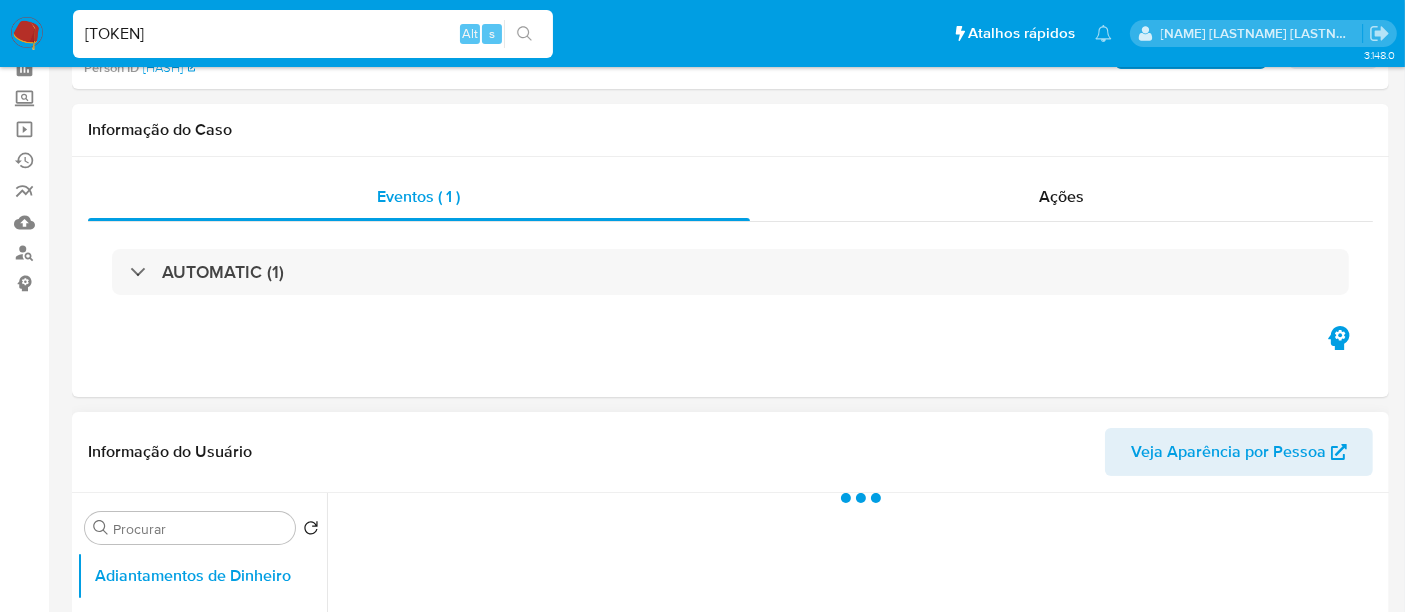 scroll, scrollTop: 333, scrollLeft: 0, axis: vertical 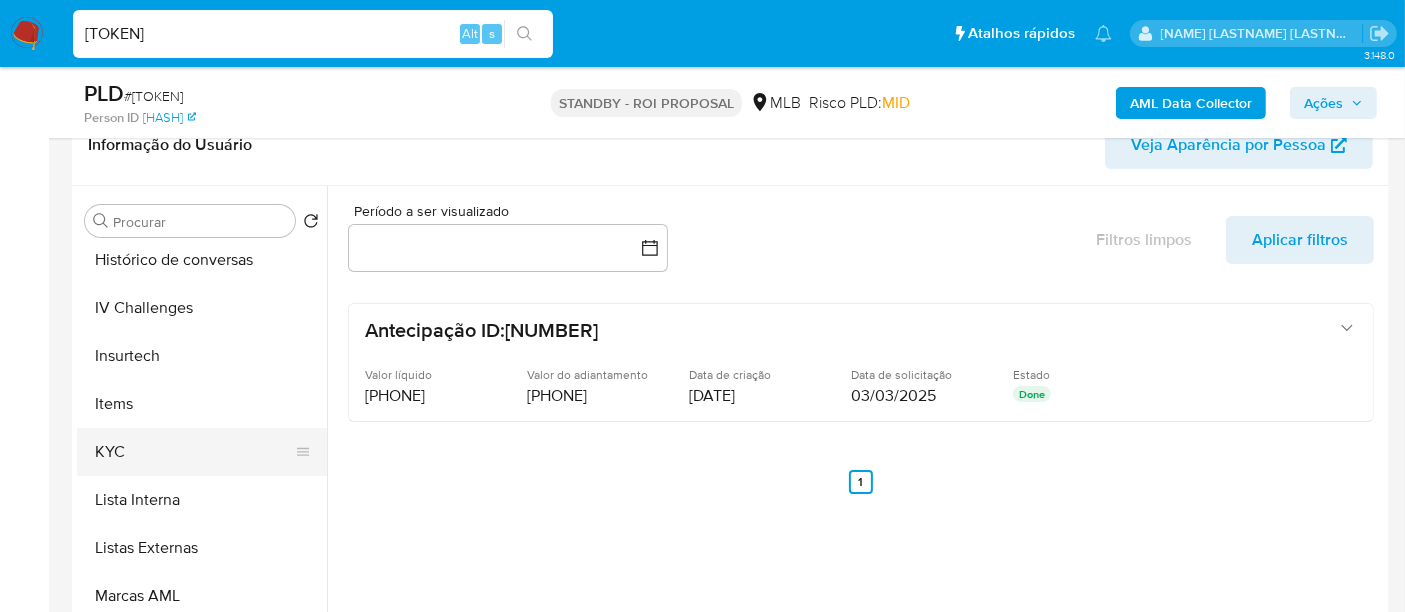 select on "10" 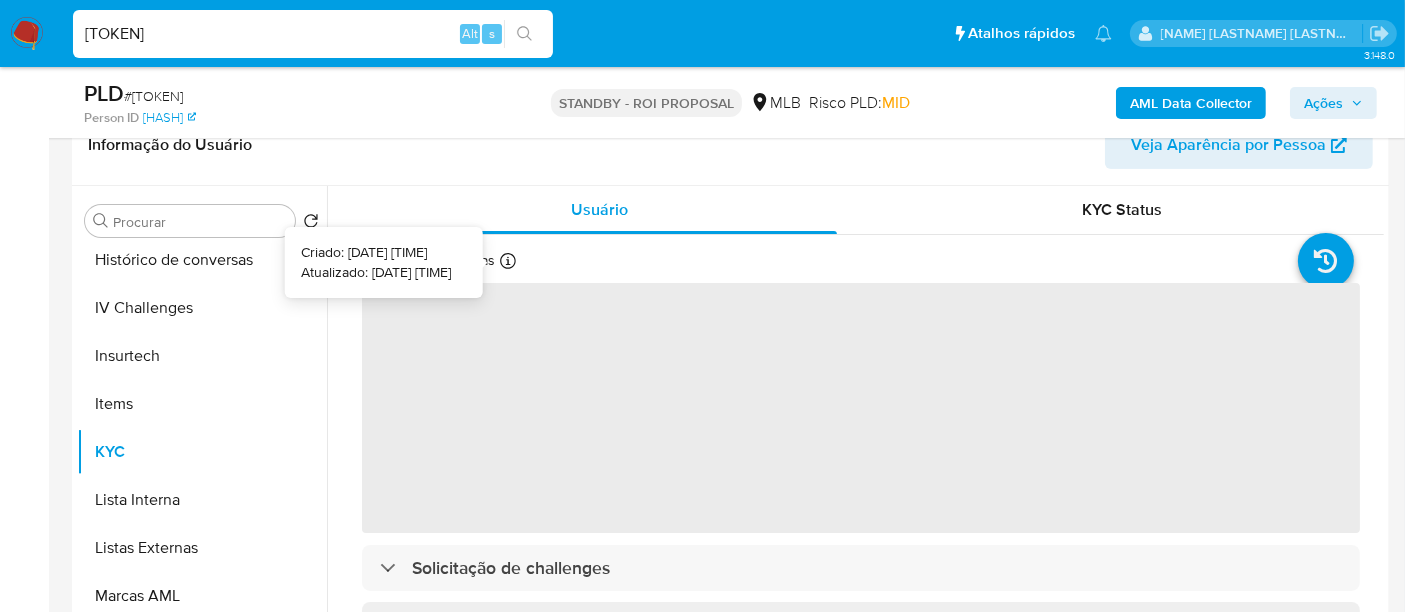 type 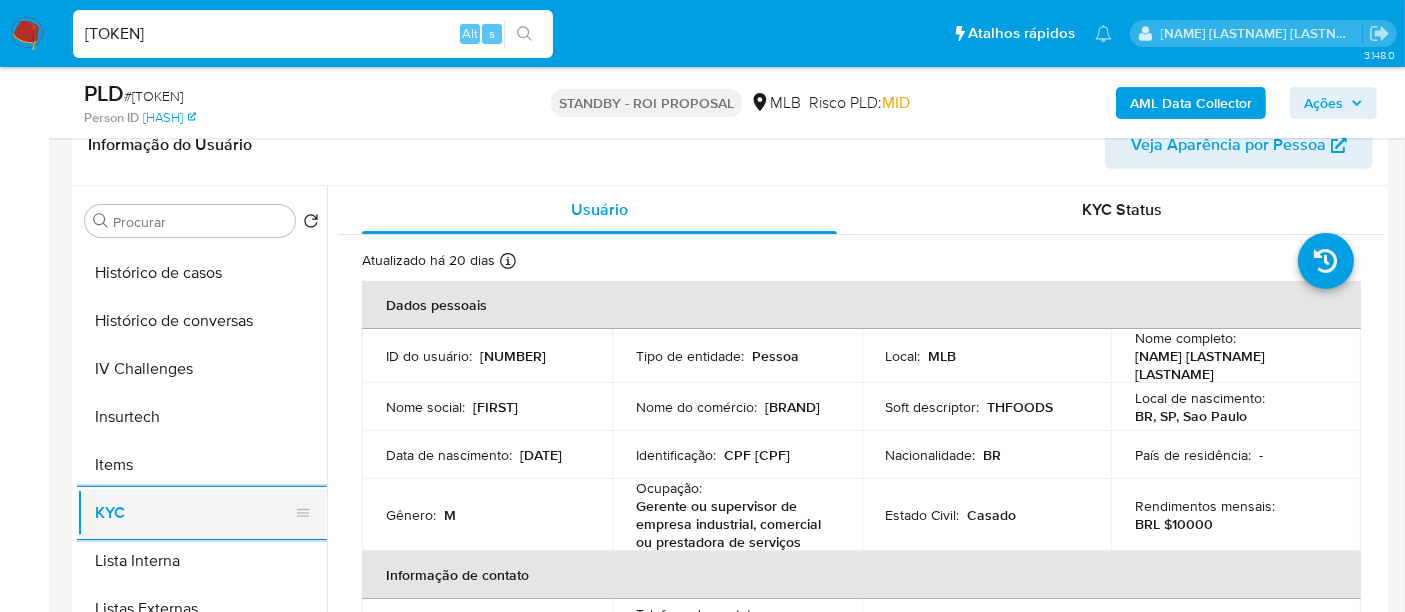 scroll, scrollTop: 666, scrollLeft: 0, axis: vertical 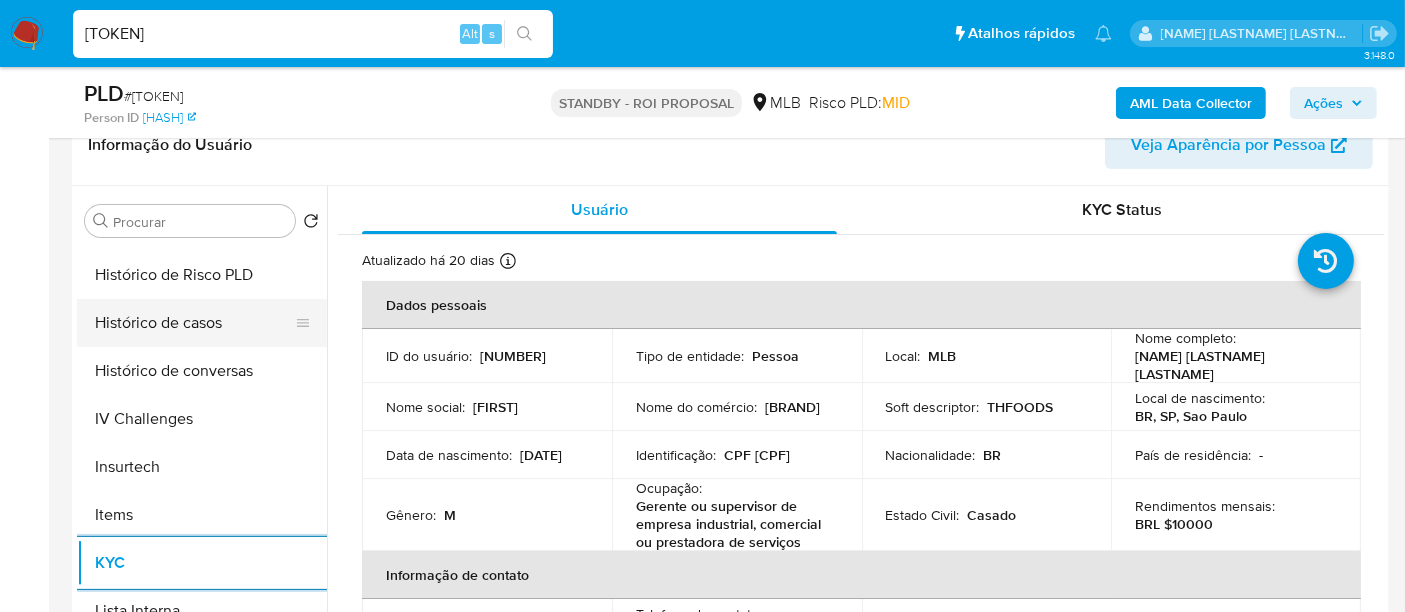 click on "Histórico de casos" at bounding box center (194, 323) 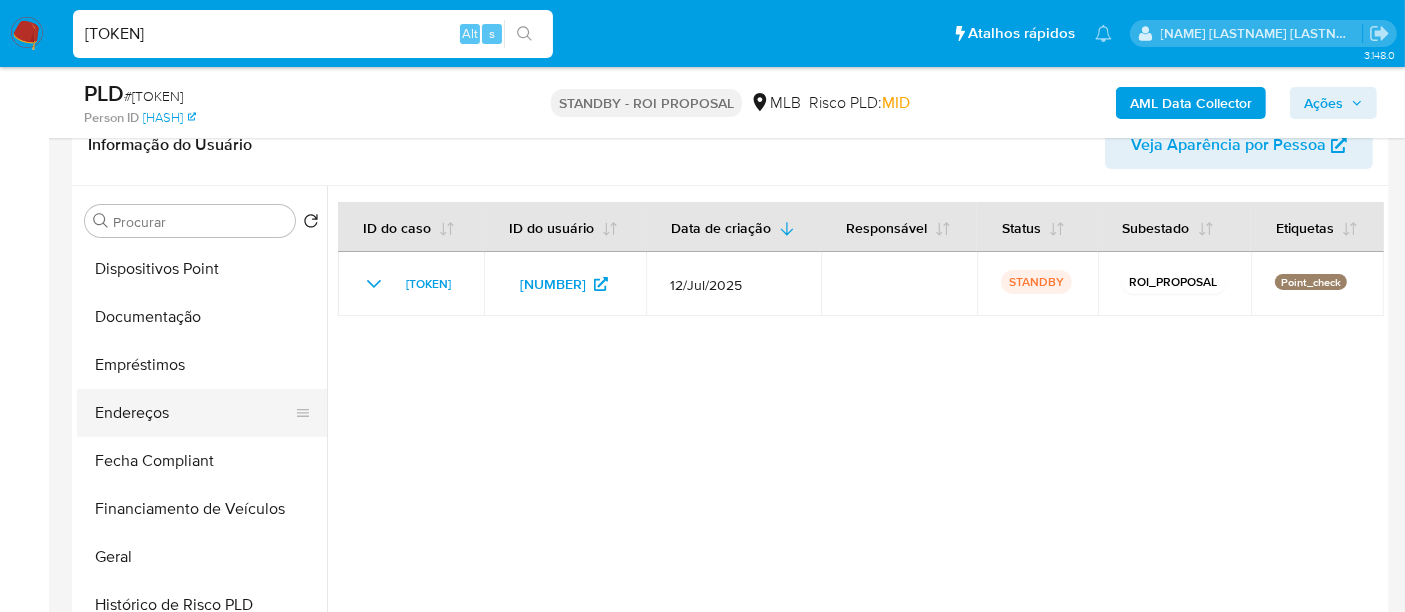 scroll, scrollTop: 333, scrollLeft: 0, axis: vertical 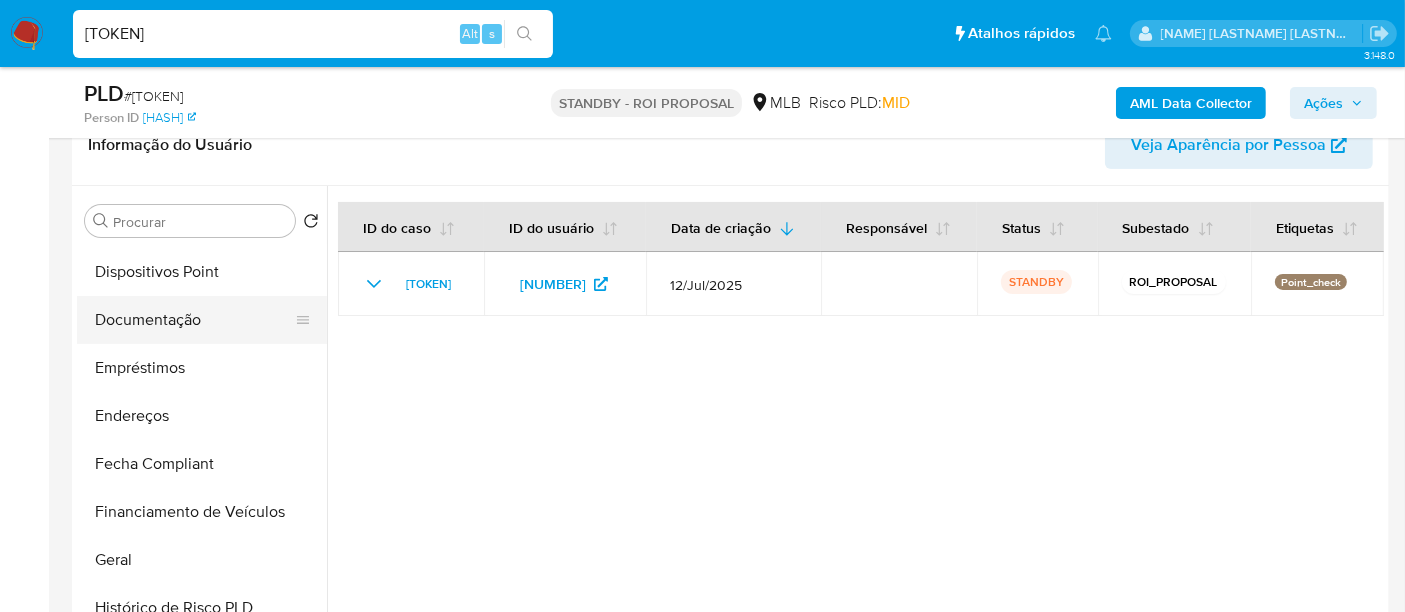 click on "Documentação" at bounding box center (194, 320) 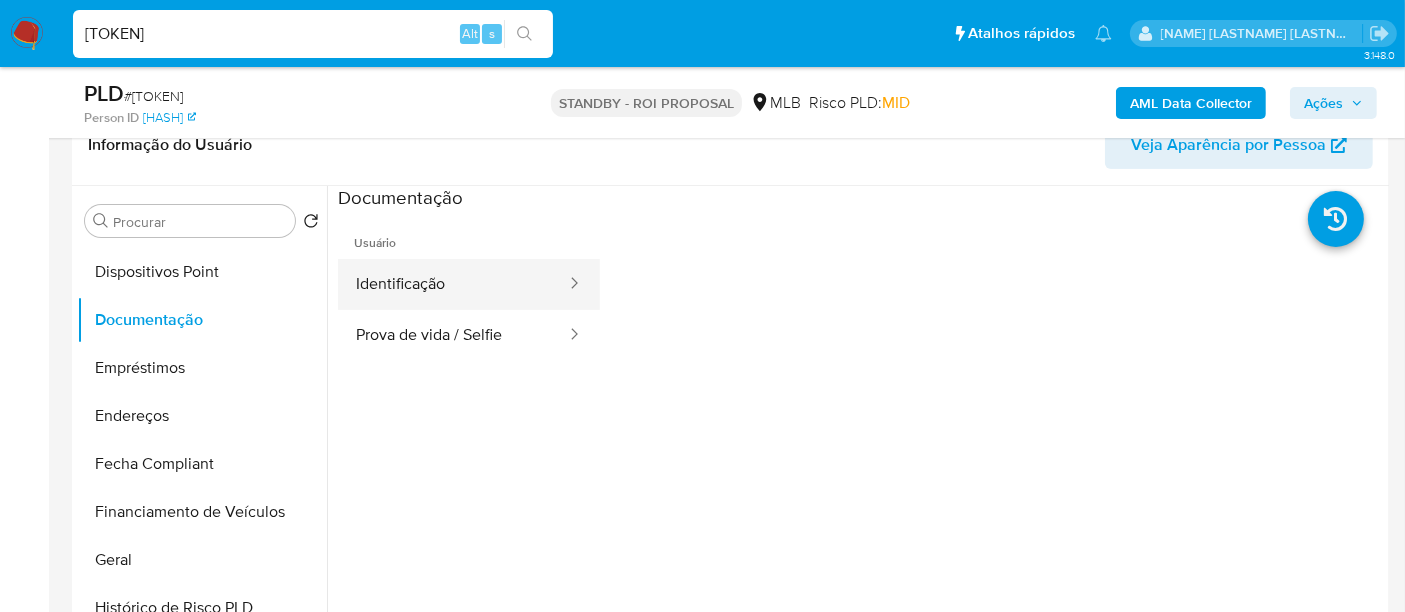 click on "Identificação" at bounding box center (453, 284) 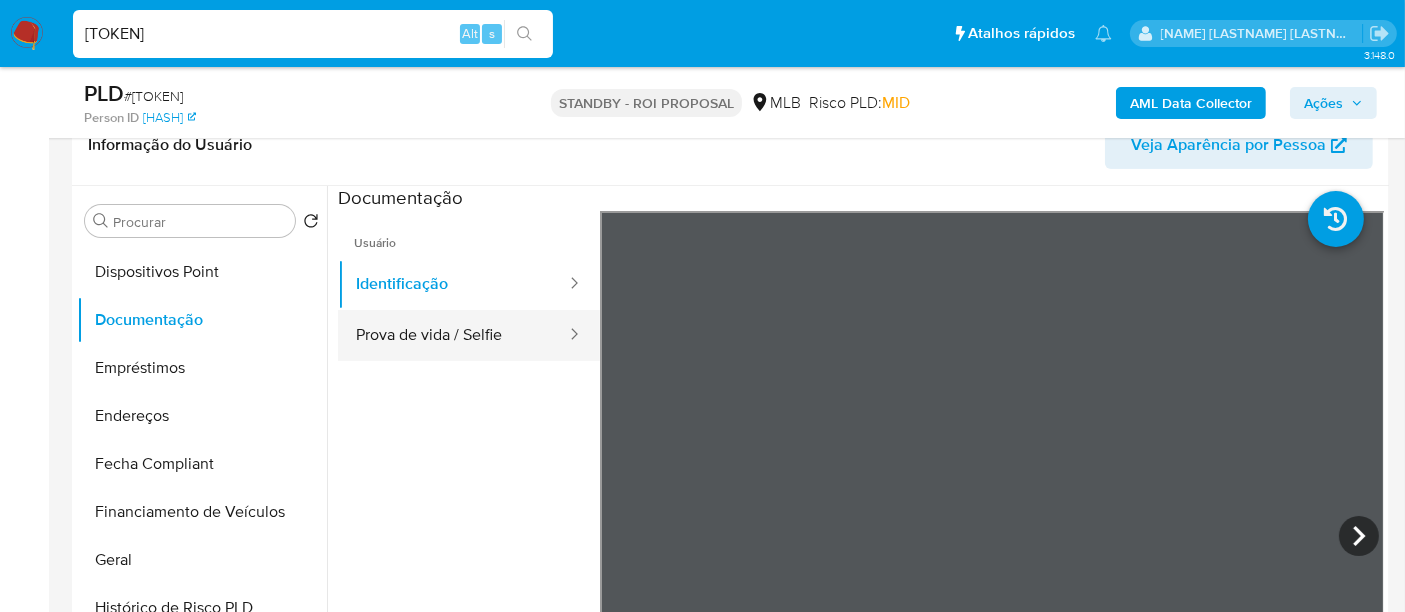 click on "Prova de vida / Selfie" at bounding box center (453, 335) 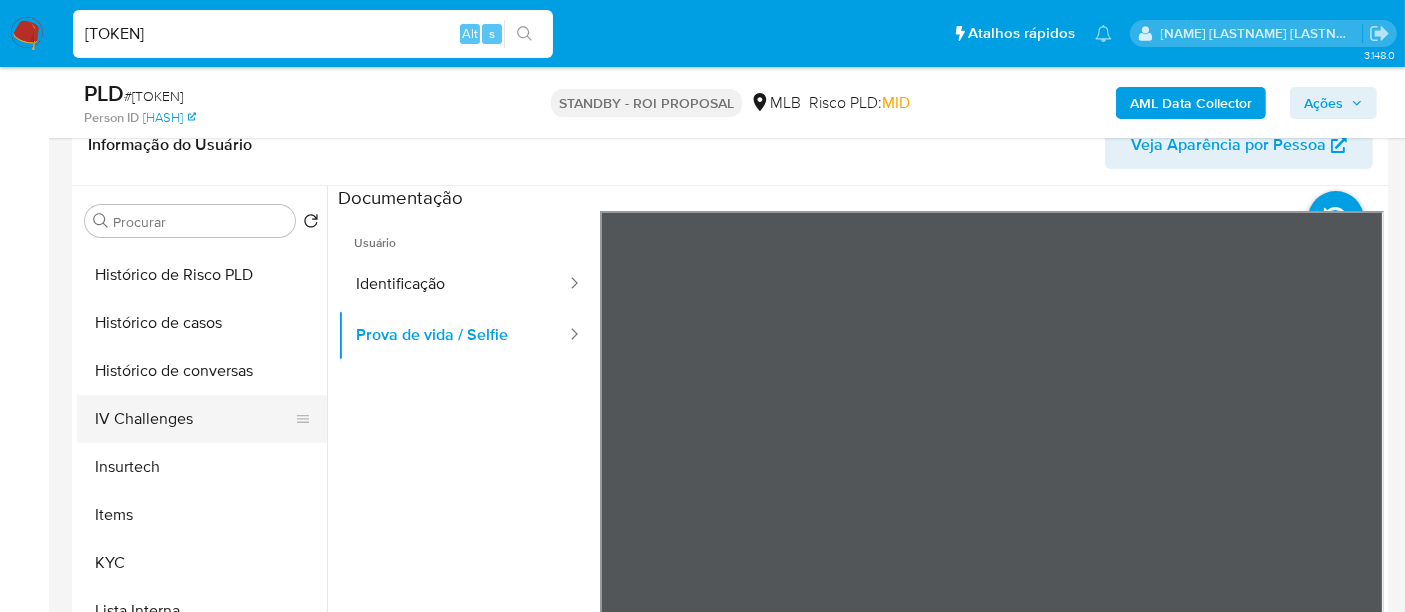 scroll, scrollTop: 844, scrollLeft: 0, axis: vertical 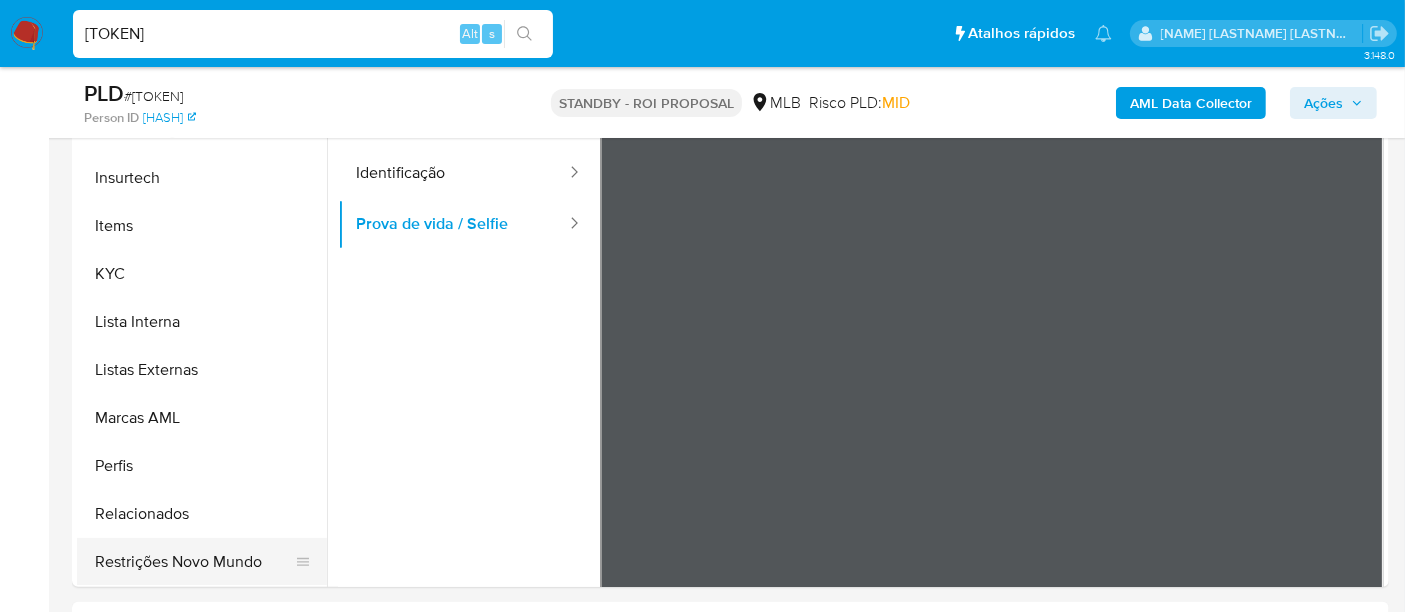 click on "Restrições Novo Mundo" at bounding box center (194, 562) 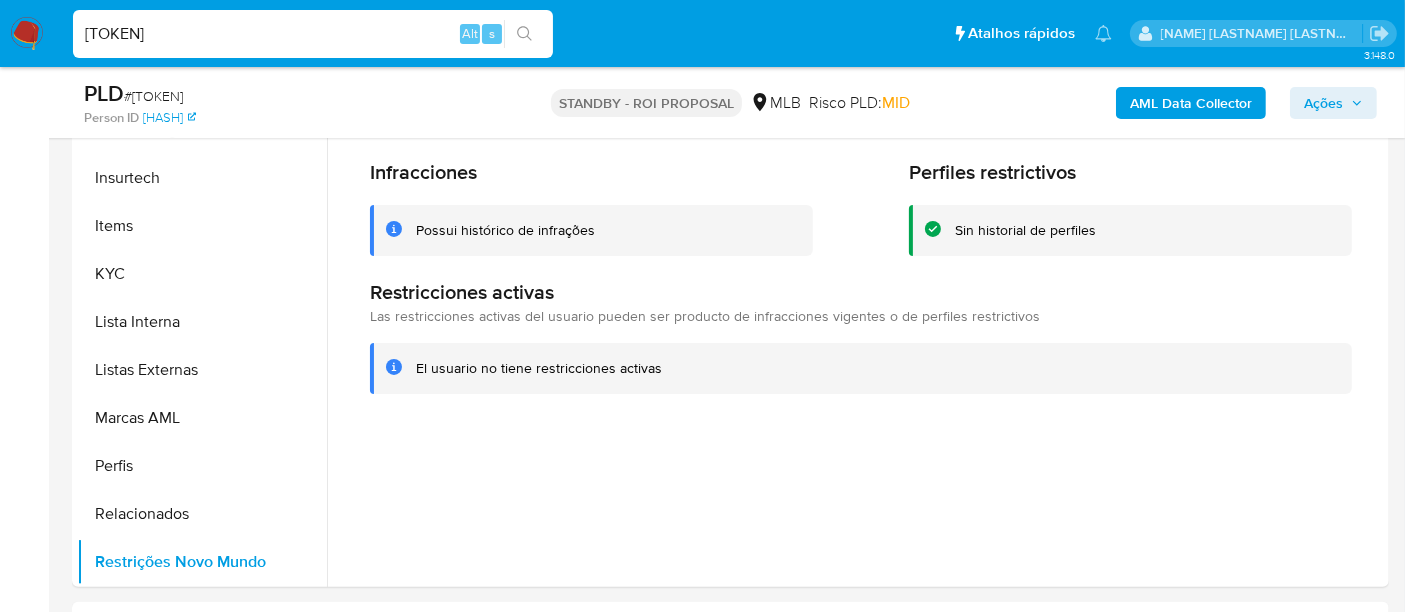 scroll, scrollTop: 333, scrollLeft: 0, axis: vertical 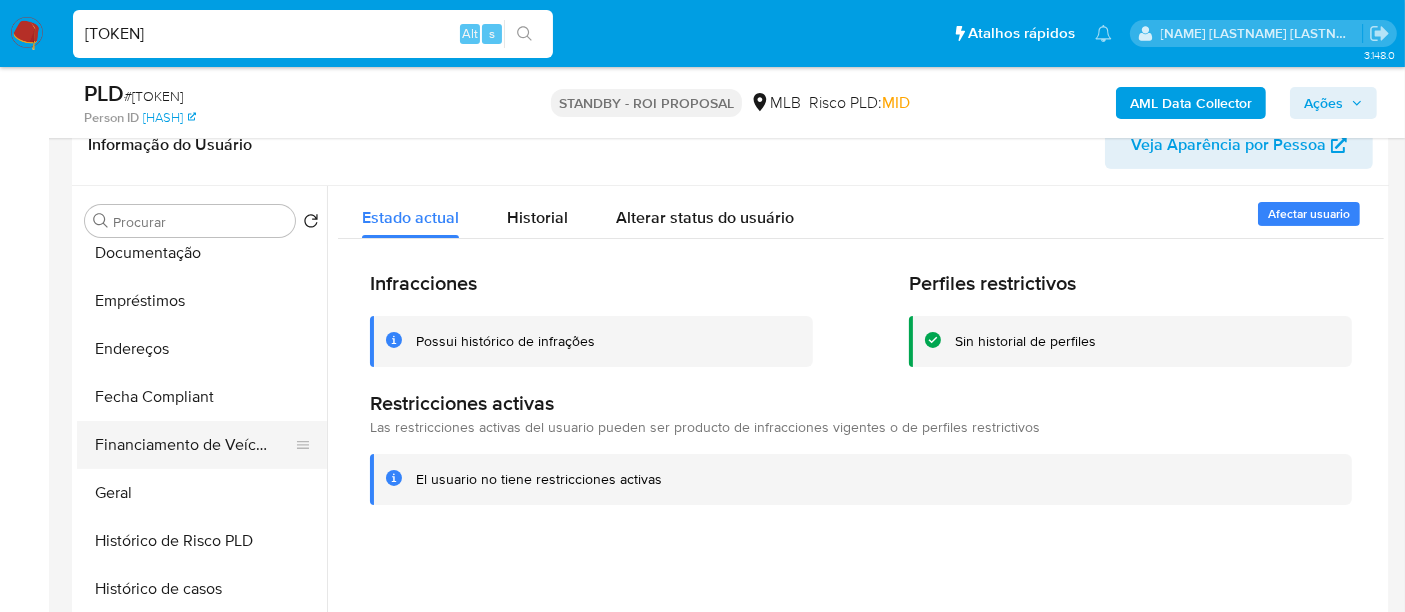 drag, startPoint x: 115, startPoint y: 485, endPoint x: 308, endPoint y: 438, distance: 198.64038 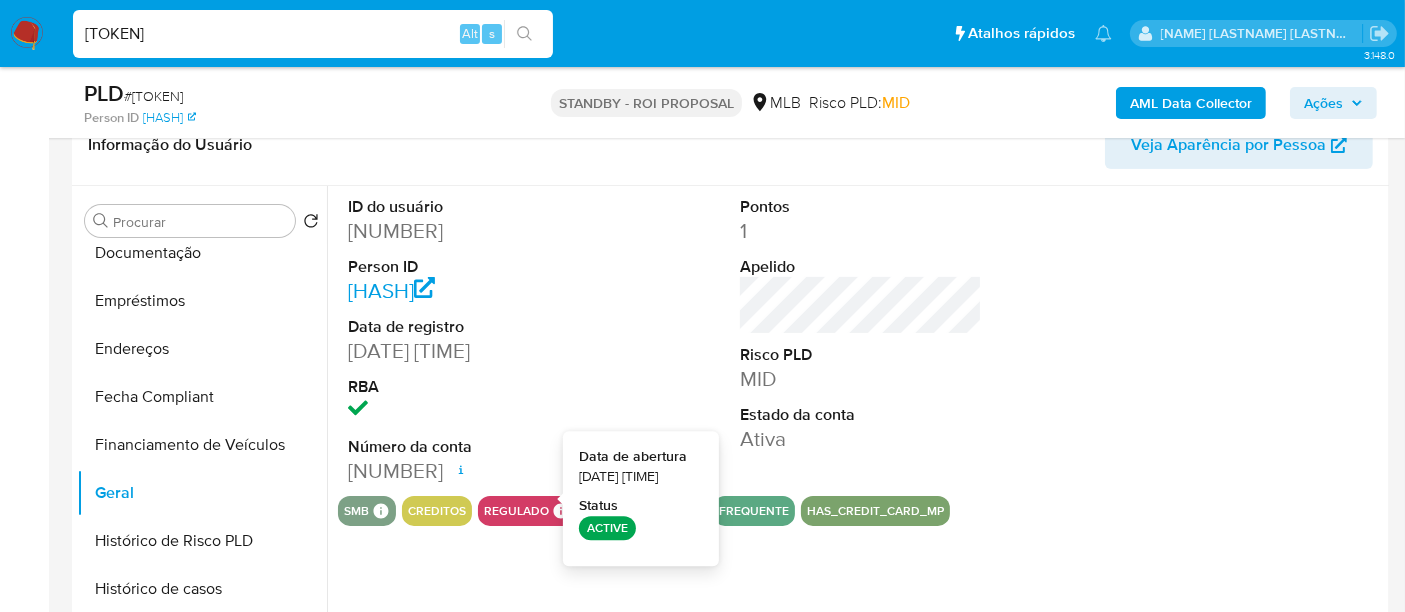 type 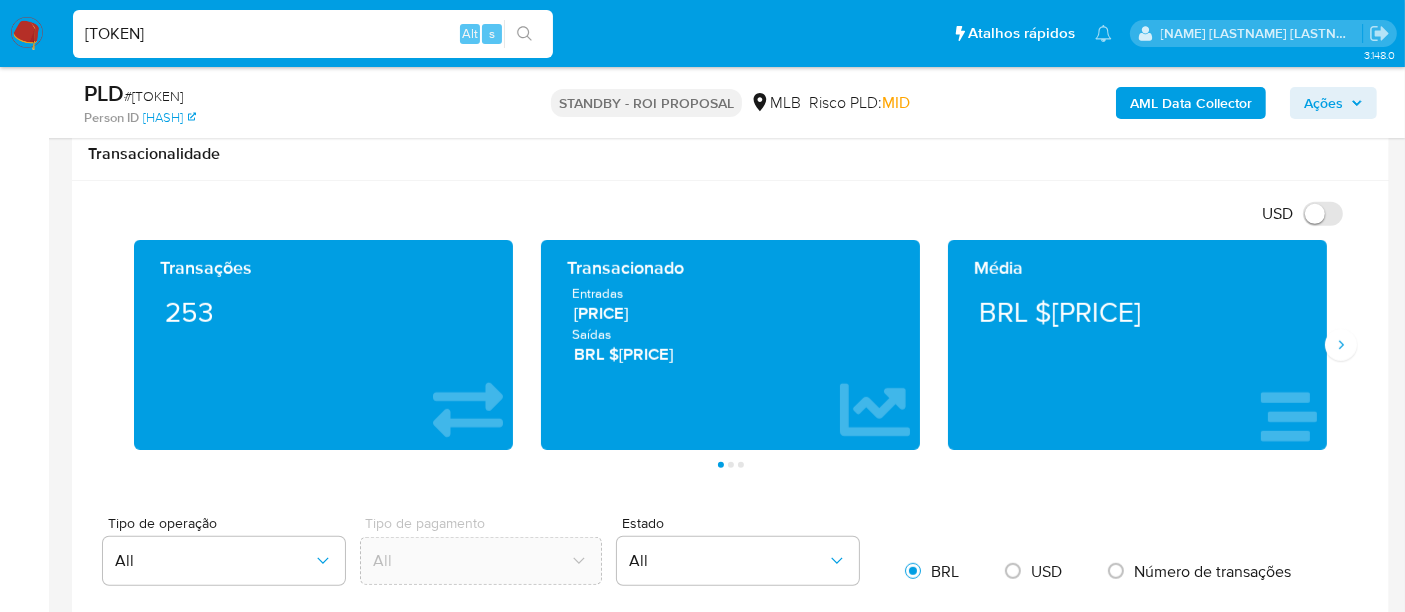 scroll, scrollTop: 1888, scrollLeft: 0, axis: vertical 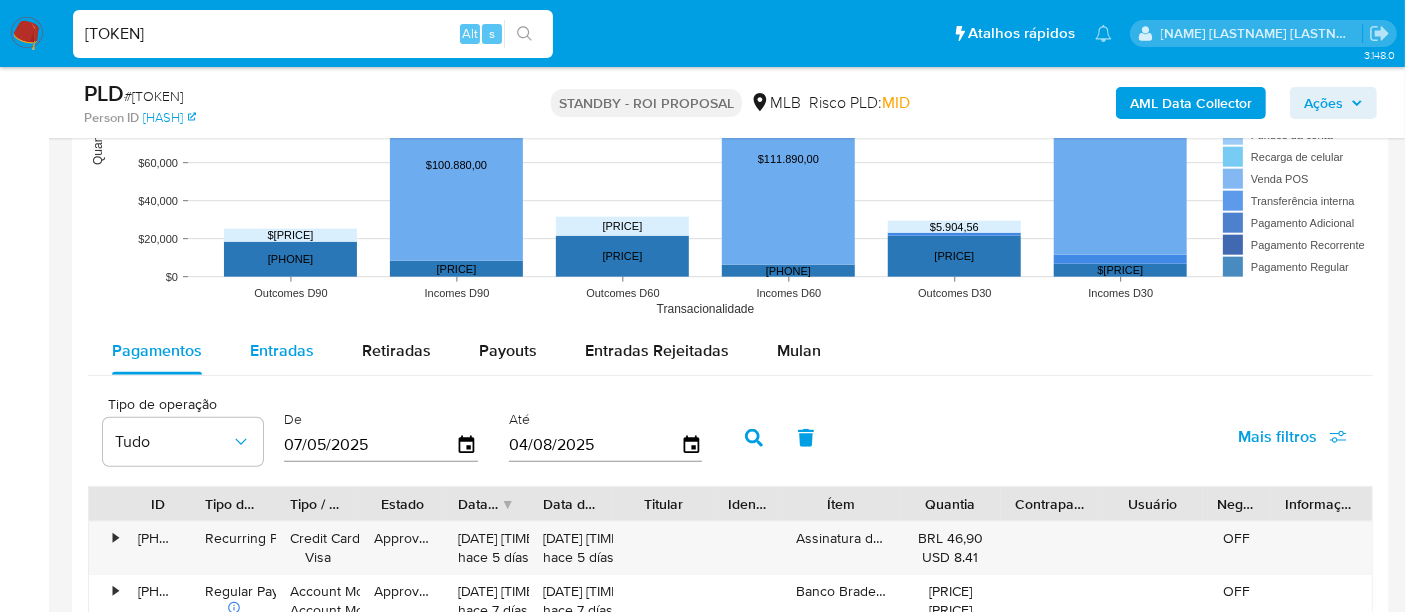 click on "Entradas" at bounding box center (282, 350) 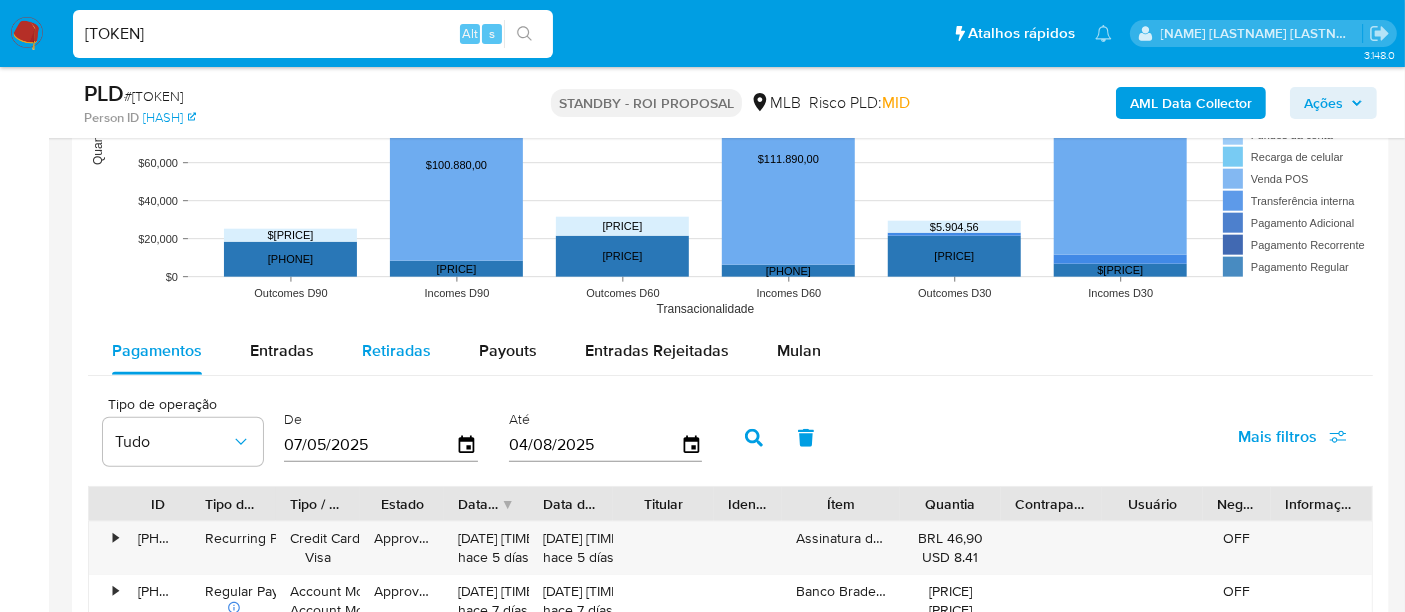 select on "10" 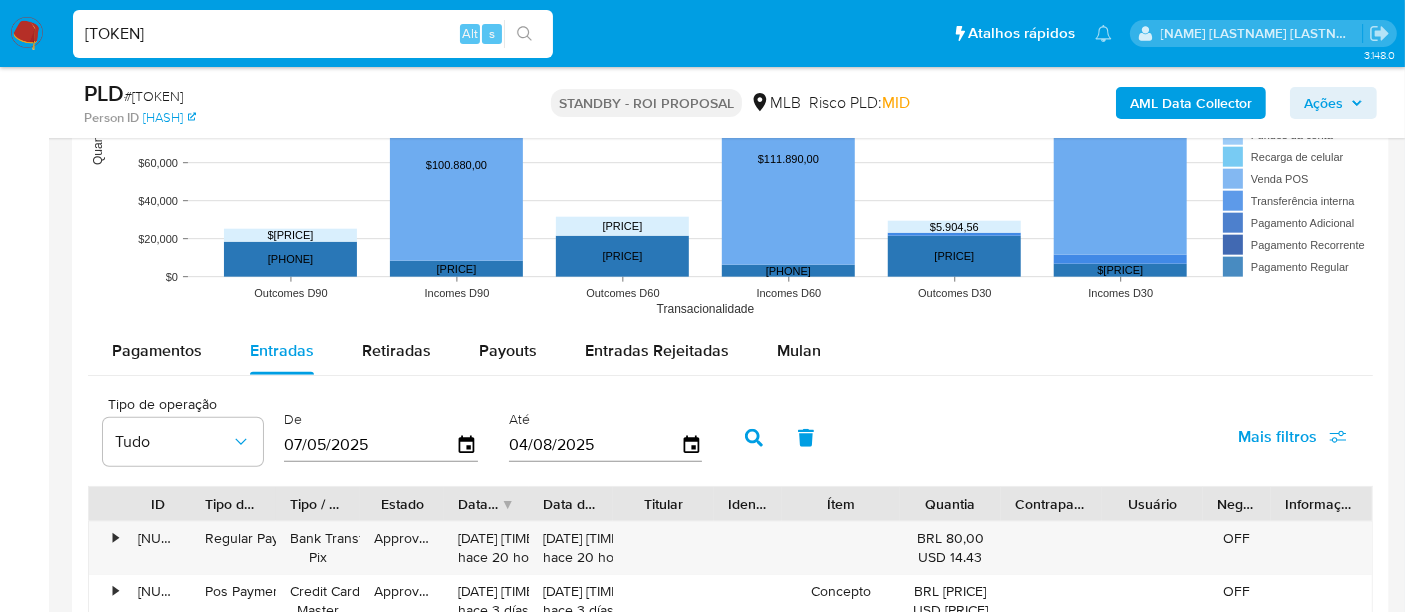 click on "De 07/05/2025" at bounding box center (383, 436) 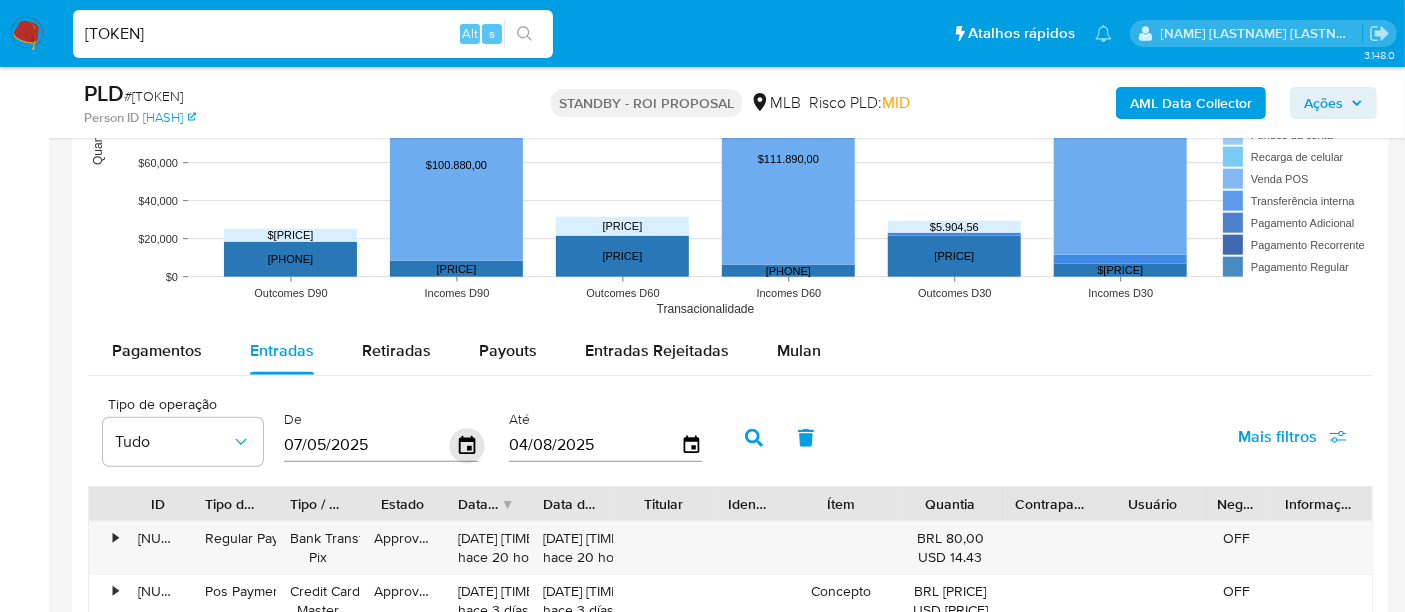 click 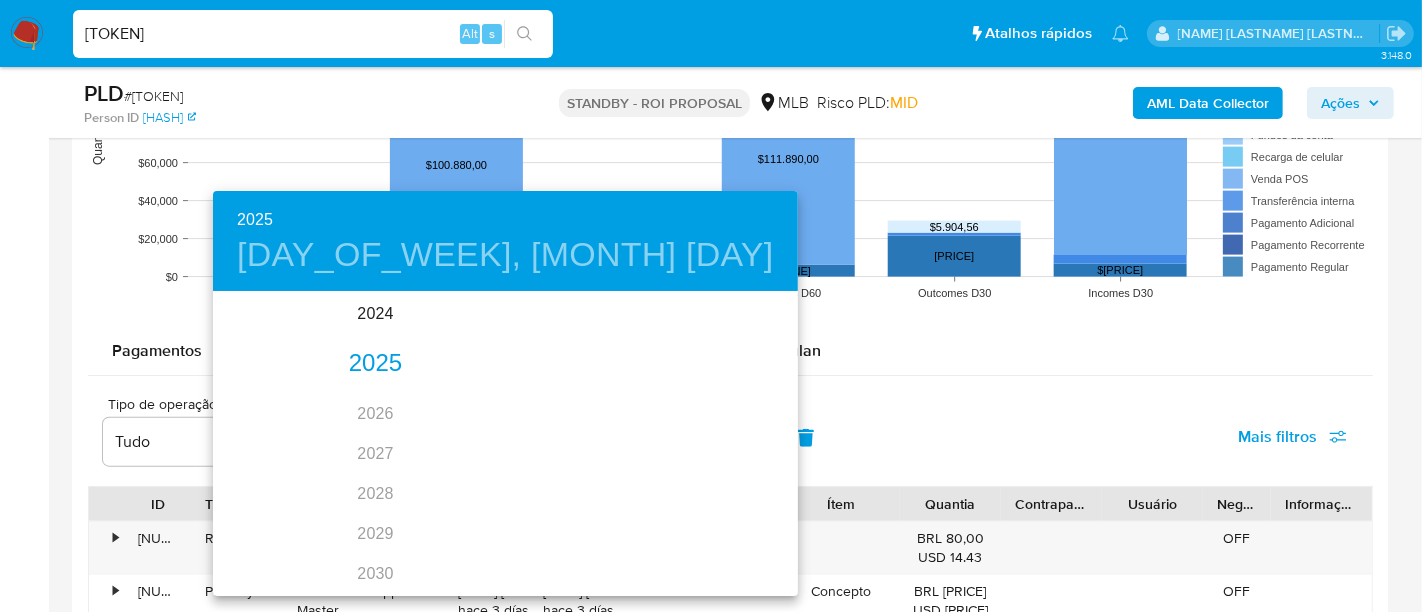 click on "2025" at bounding box center (375, 364) 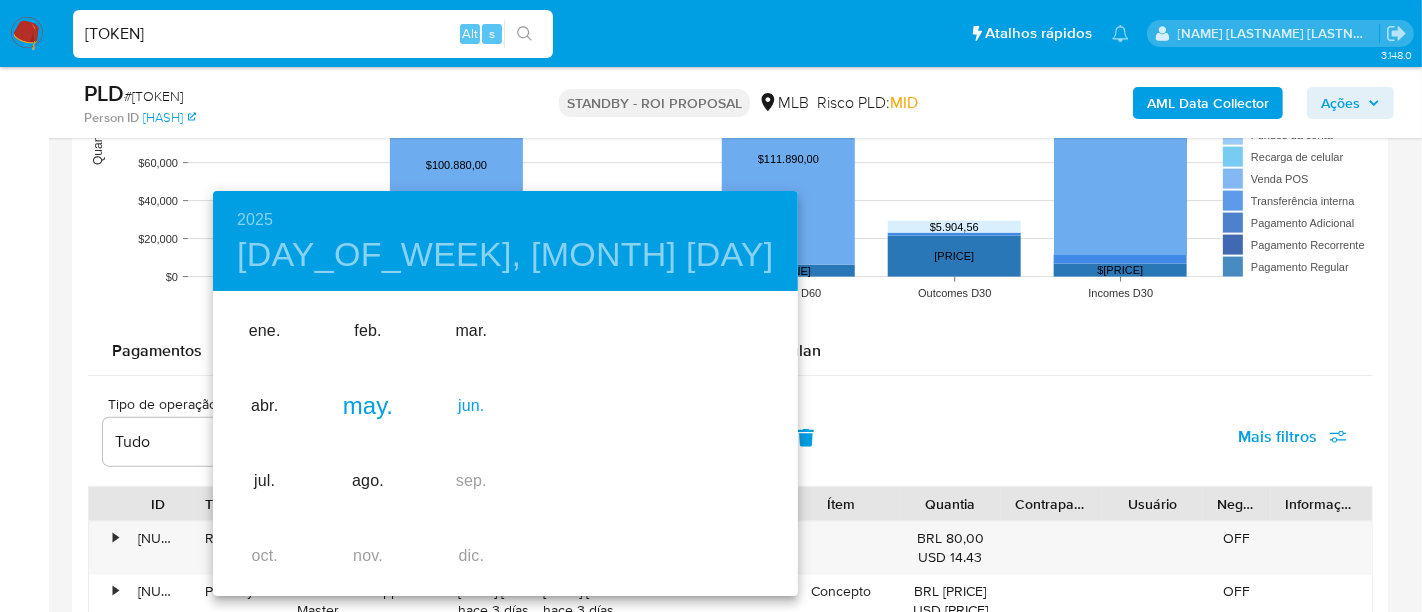 click on "jun." at bounding box center [471, 406] 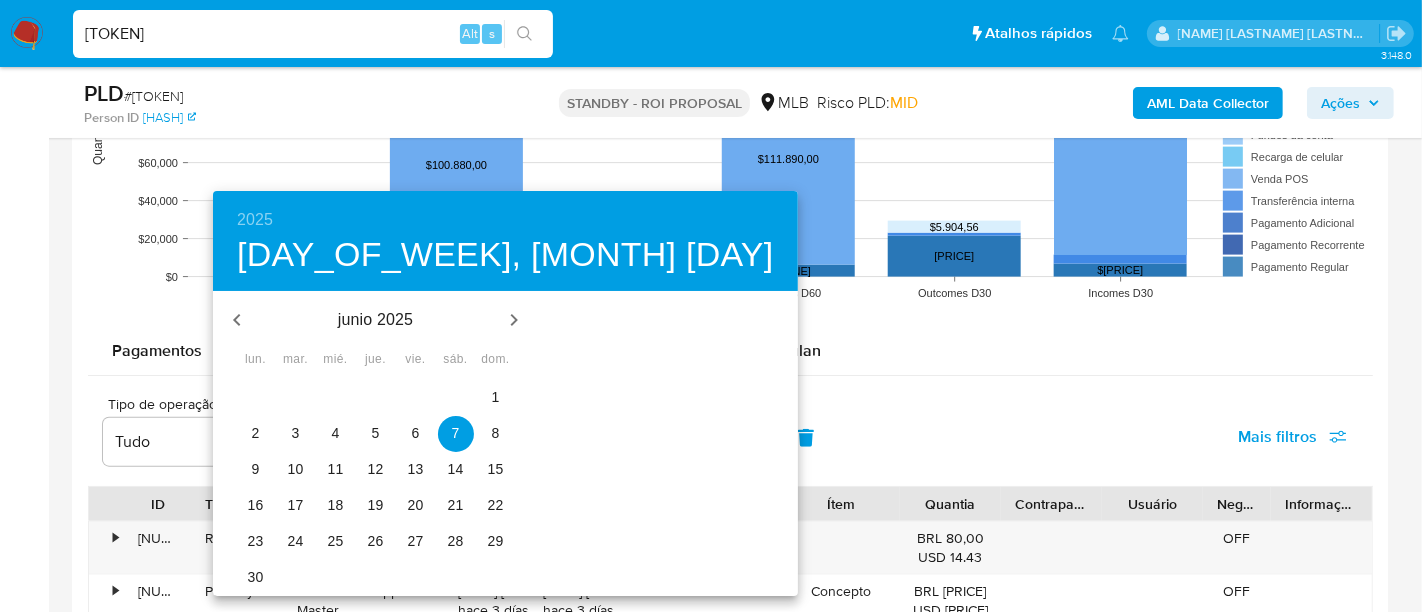click on "2" at bounding box center (256, 433) 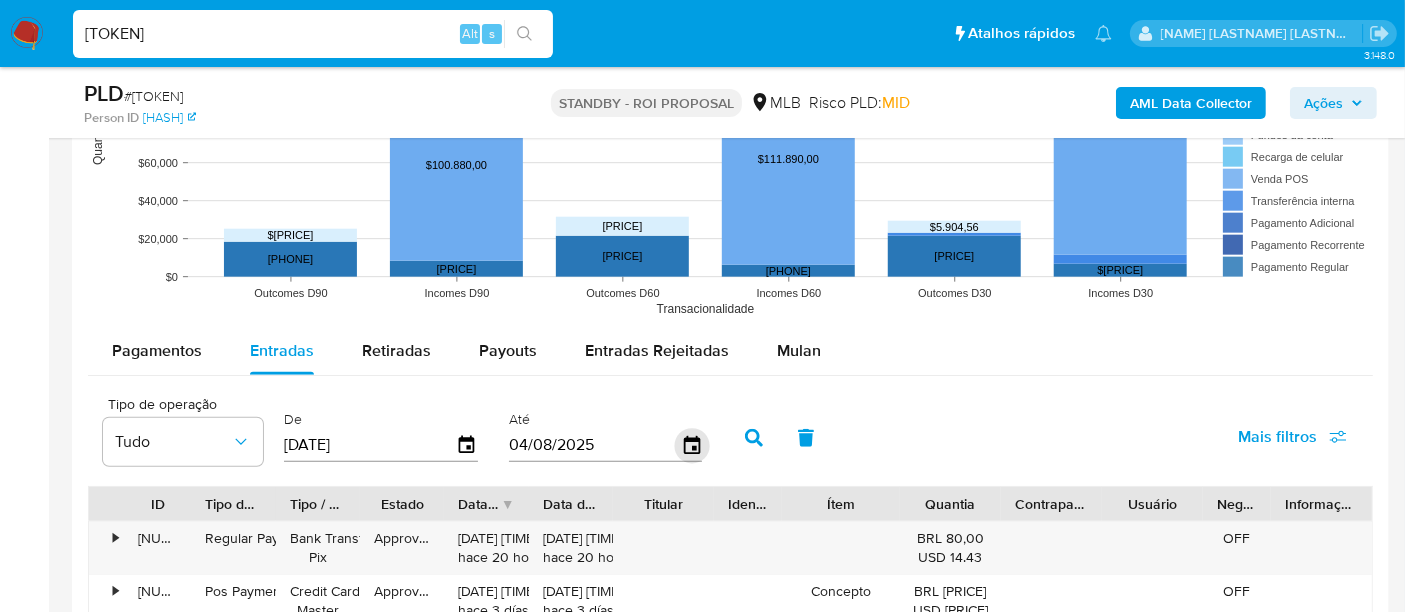 click 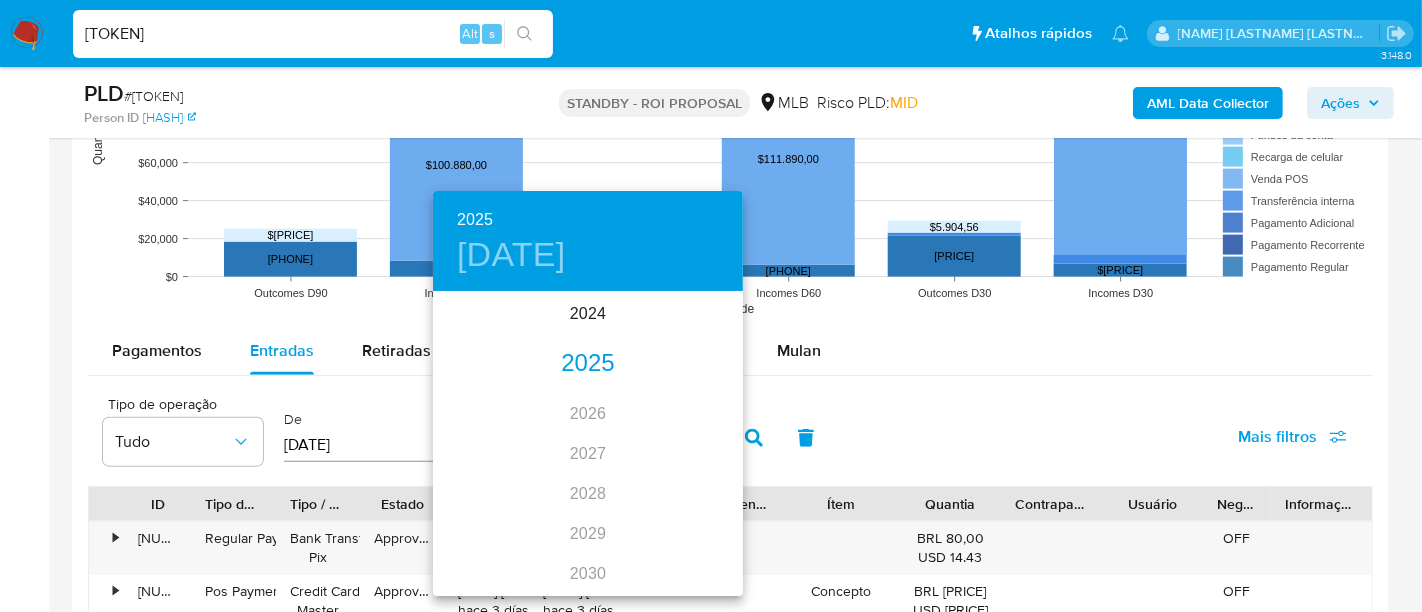 click on "2025" at bounding box center [588, 364] 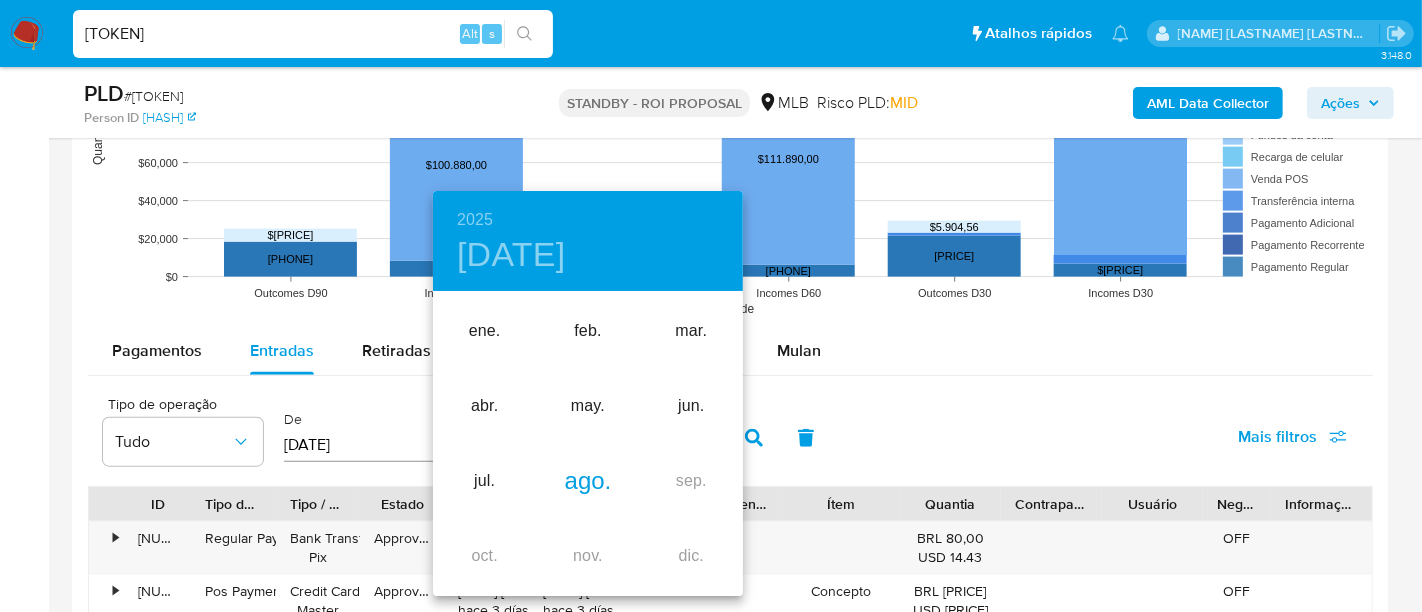click on "ago." at bounding box center (587, 481) 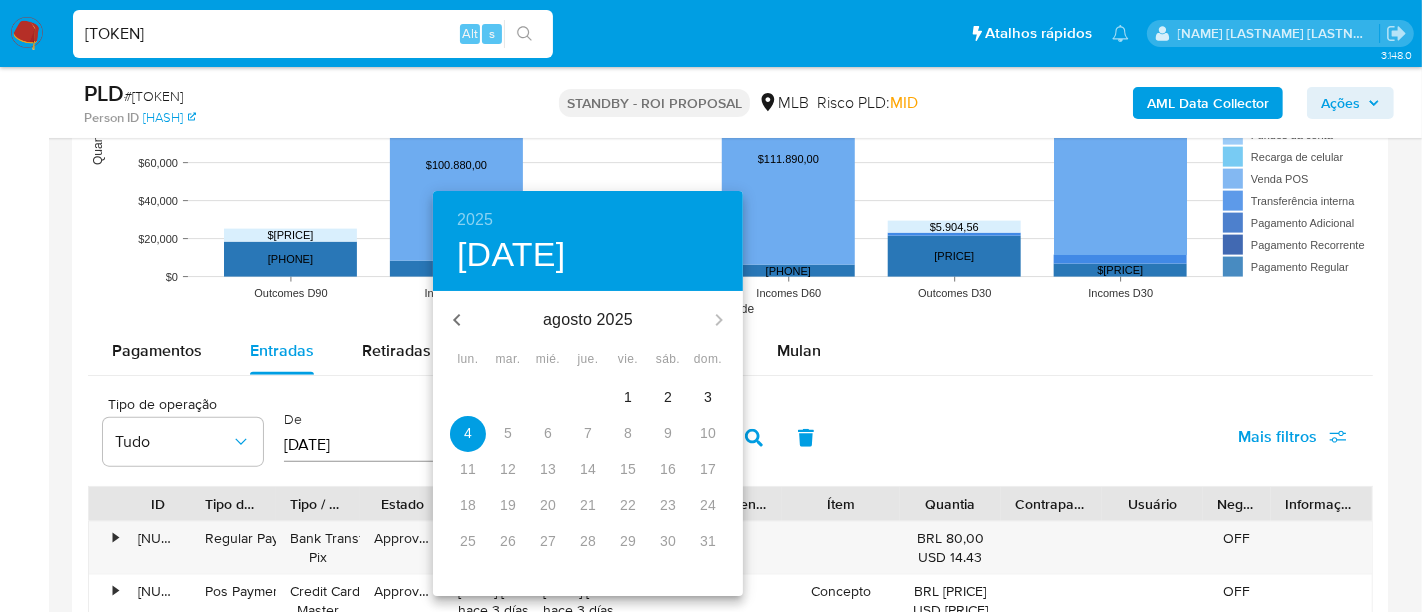 click on "1" at bounding box center (628, 397) 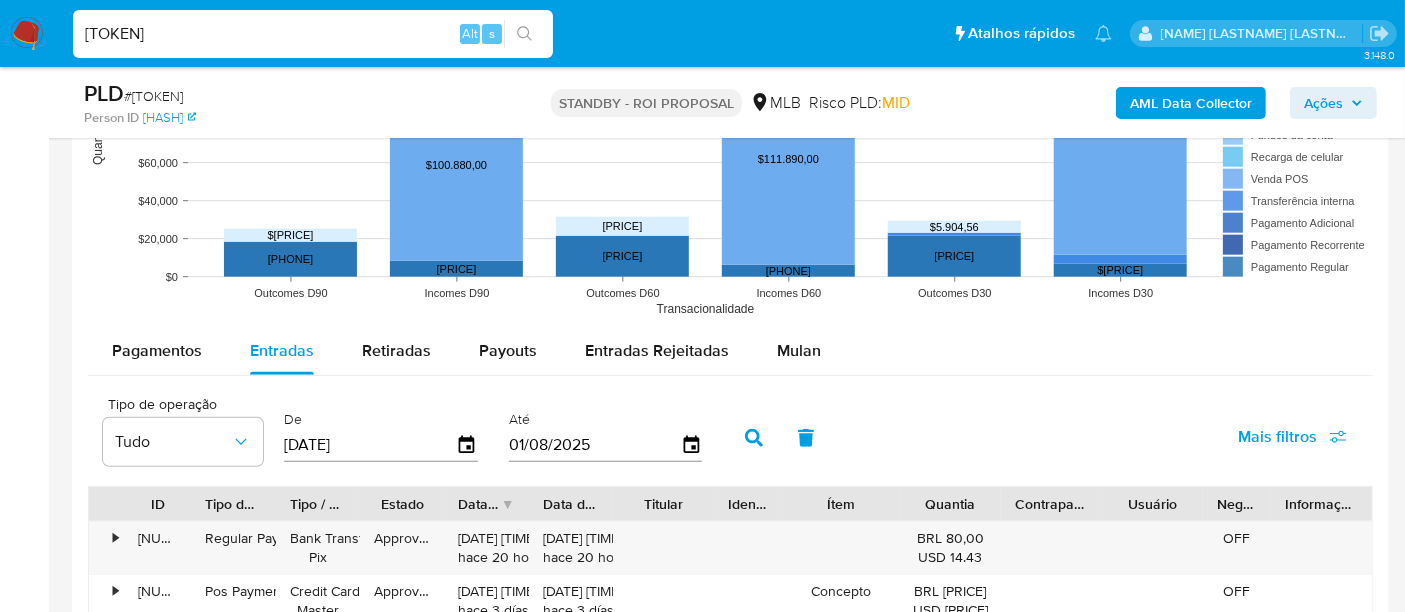 click on "Mais filtros" at bounding box center (1277, 437) 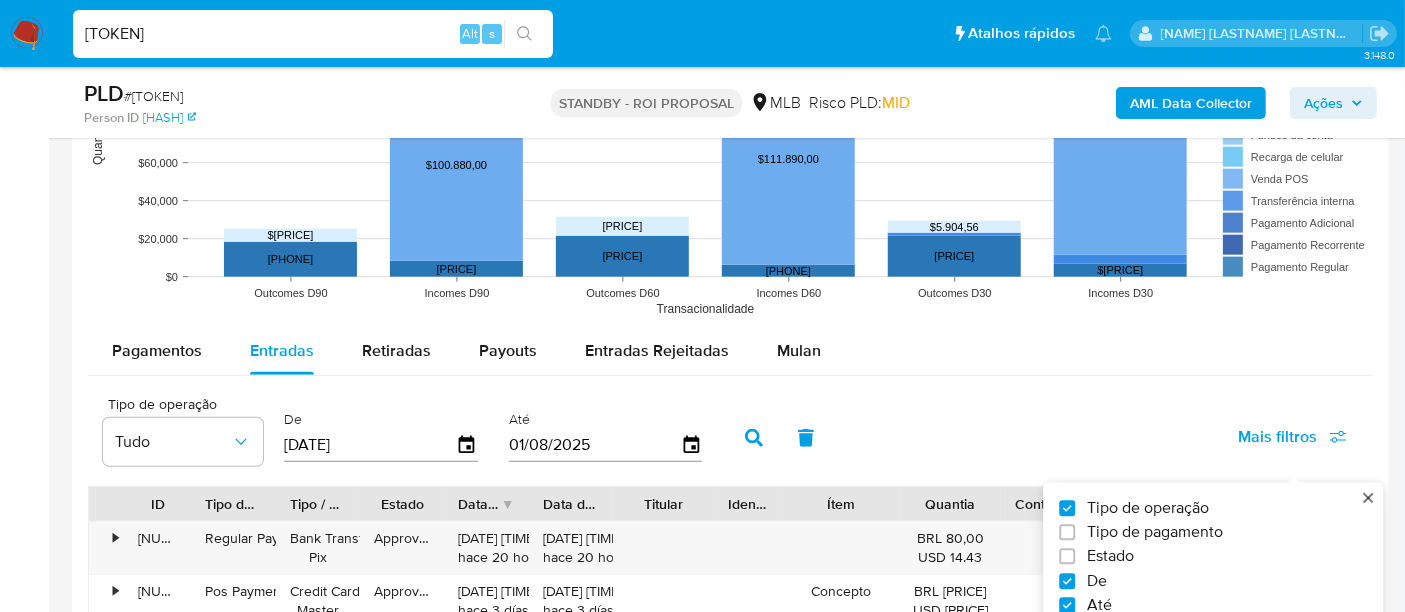 click on "Estado" at bounding box center (1110, 557) 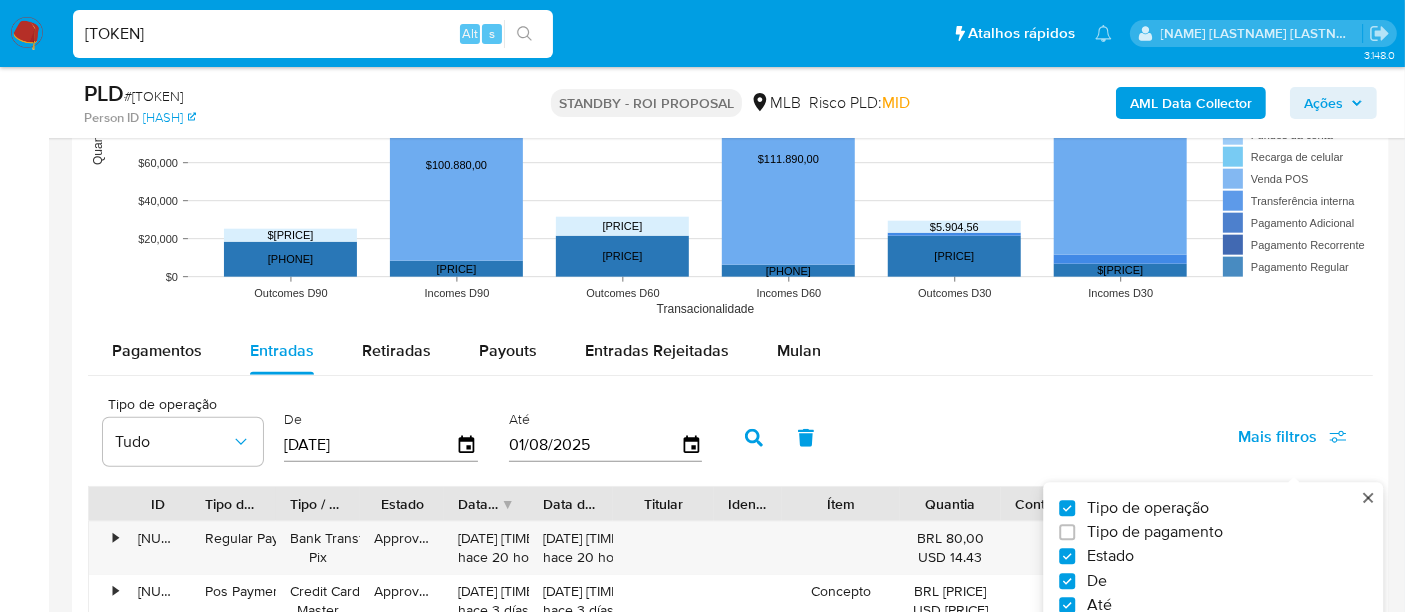 checkbox on "true" 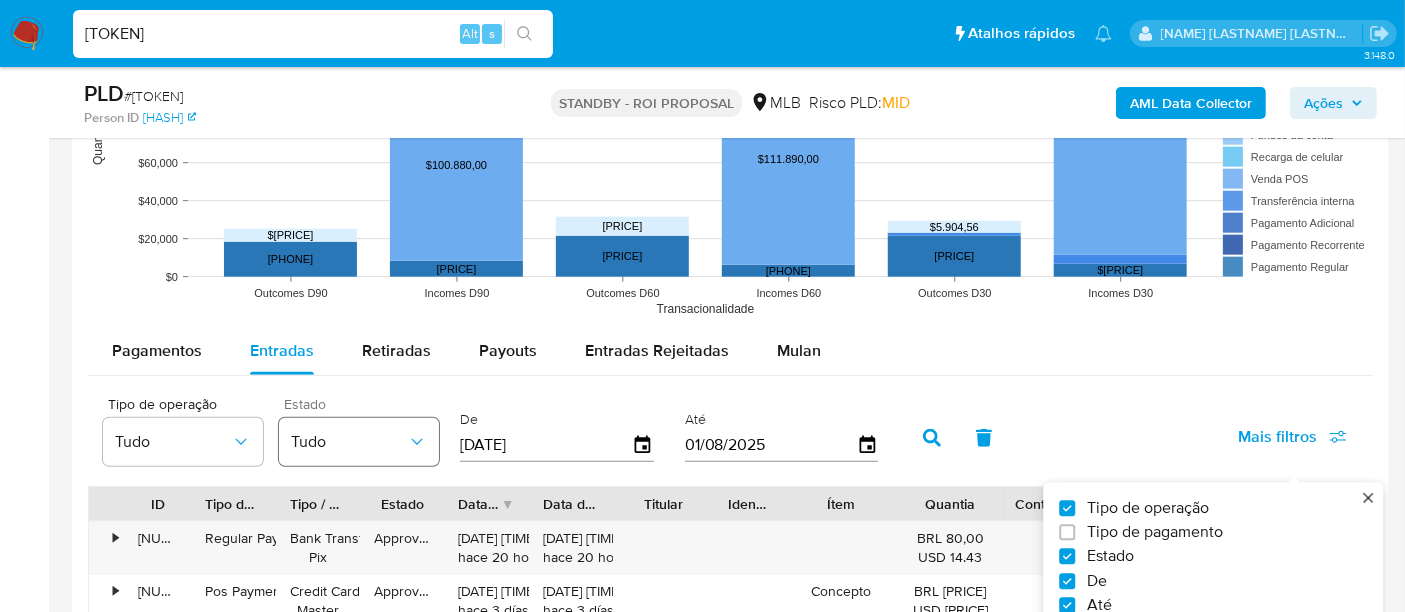 click on "Tudo" at bounding box center [359, 442] 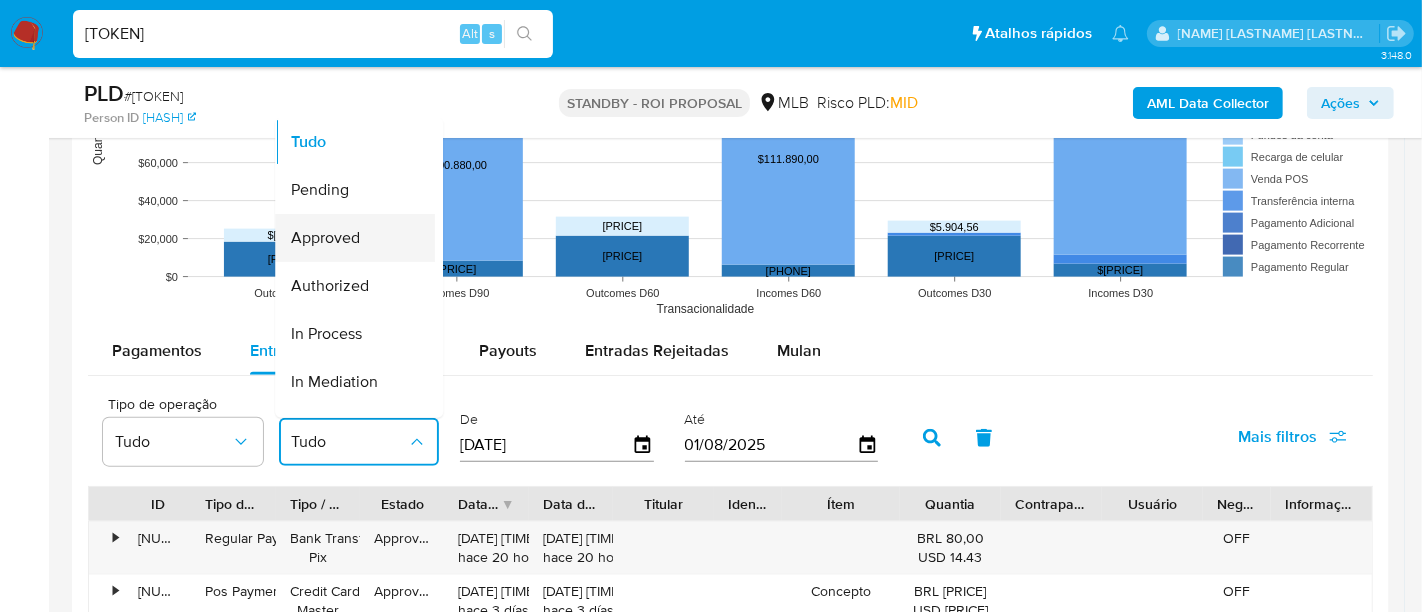 click on "Approved" at bounding box center [349, 238] 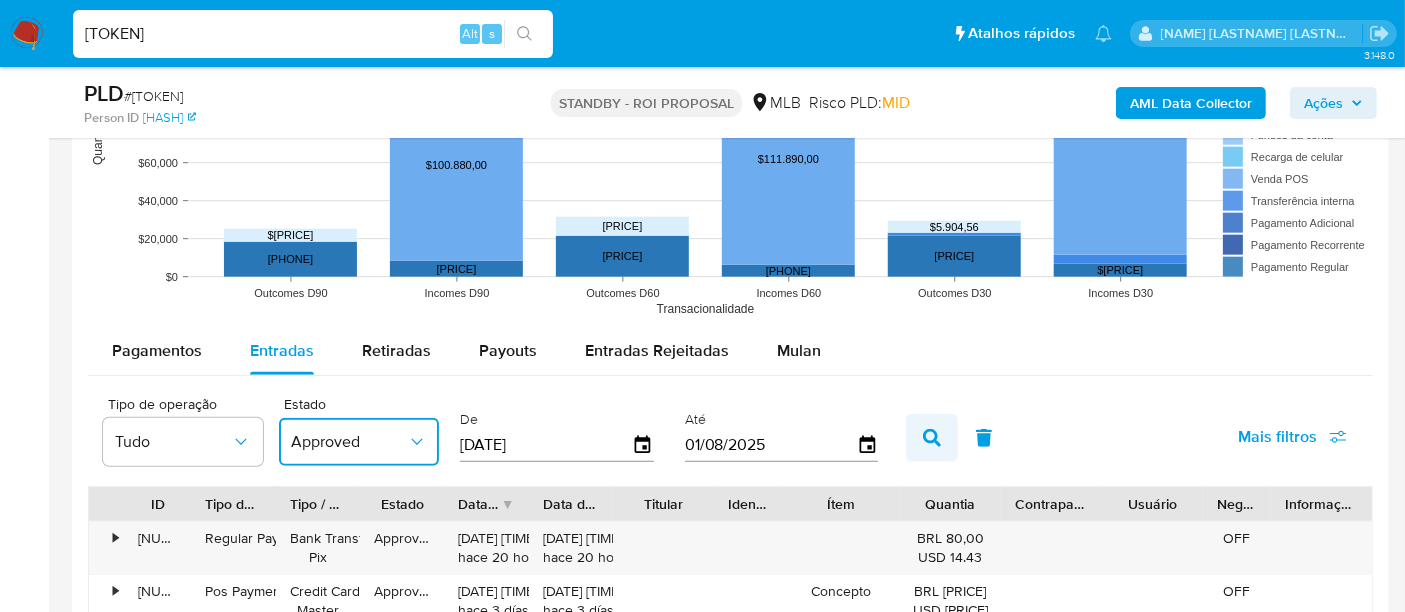 click at bounding box center (932, 438) 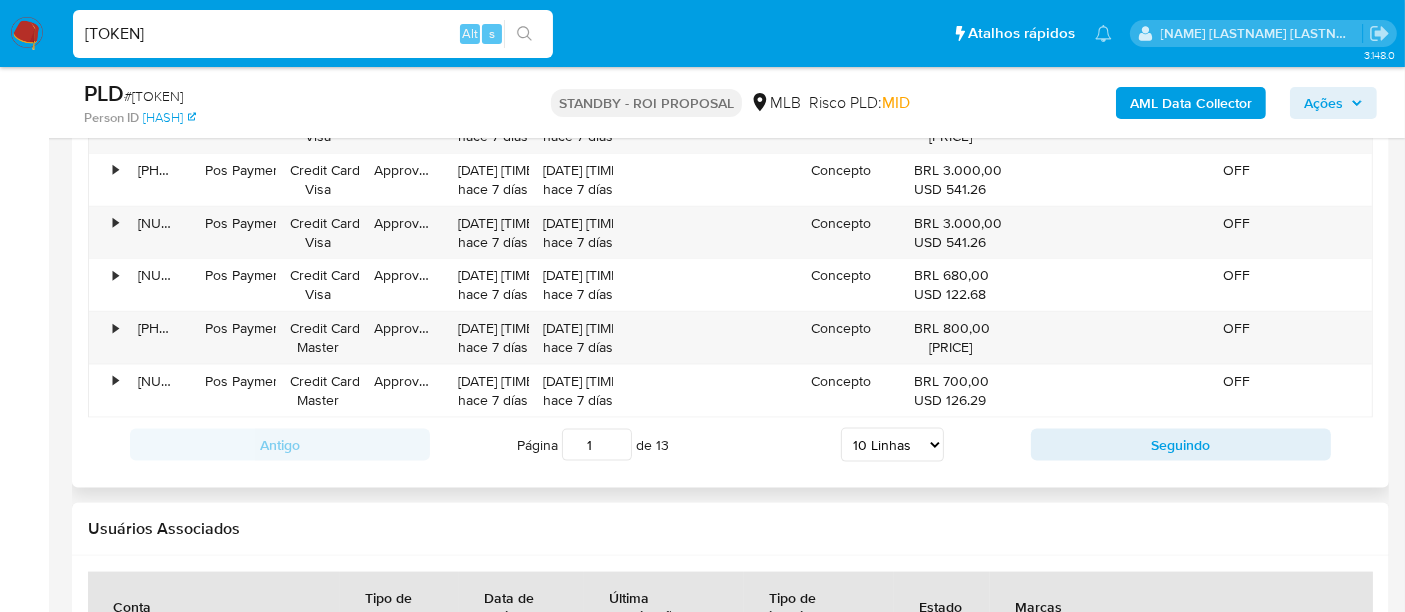 scroll, scrollTop: 2555, scrollLeft: 0, axis: vertical 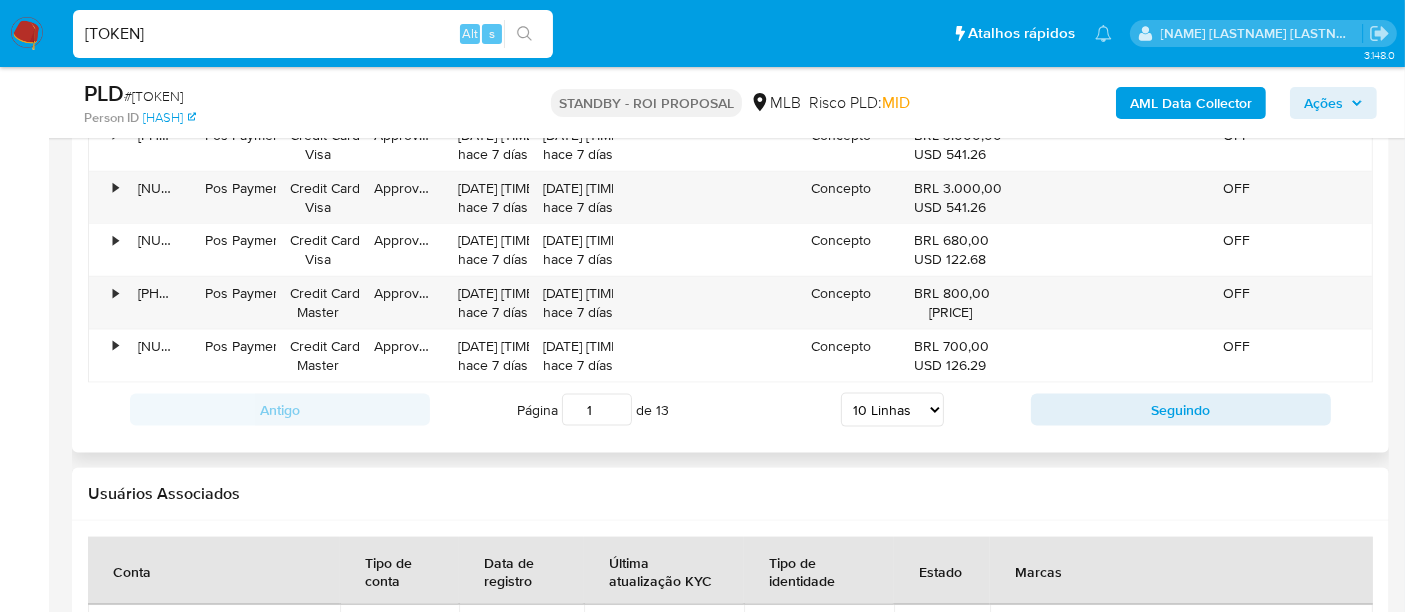 click on "5   Linhas 10   Linhas 20   Linhas 25   Linhas 50   Linhas 100   Linhas" at bounding box center [892, 410] 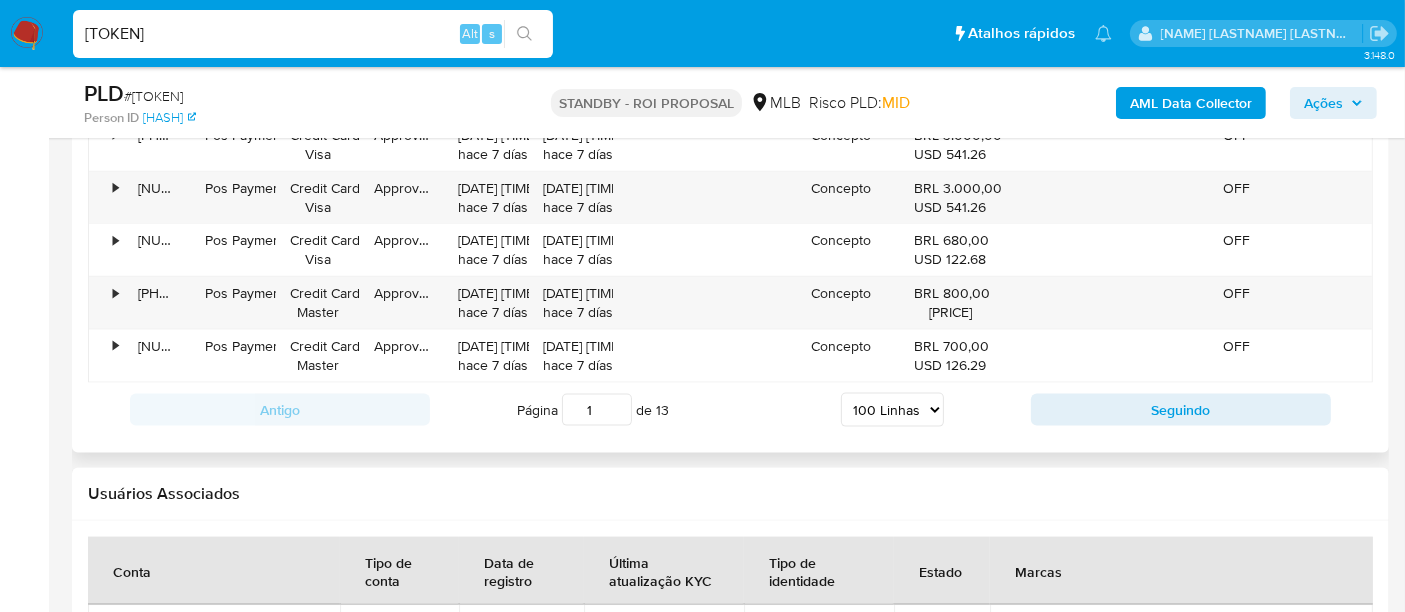 click on "5   Linhas 10   Linhas 20   Linhas 25   Linhas 50   Linhas 100   Linhas" at bounding box center (892, 410) 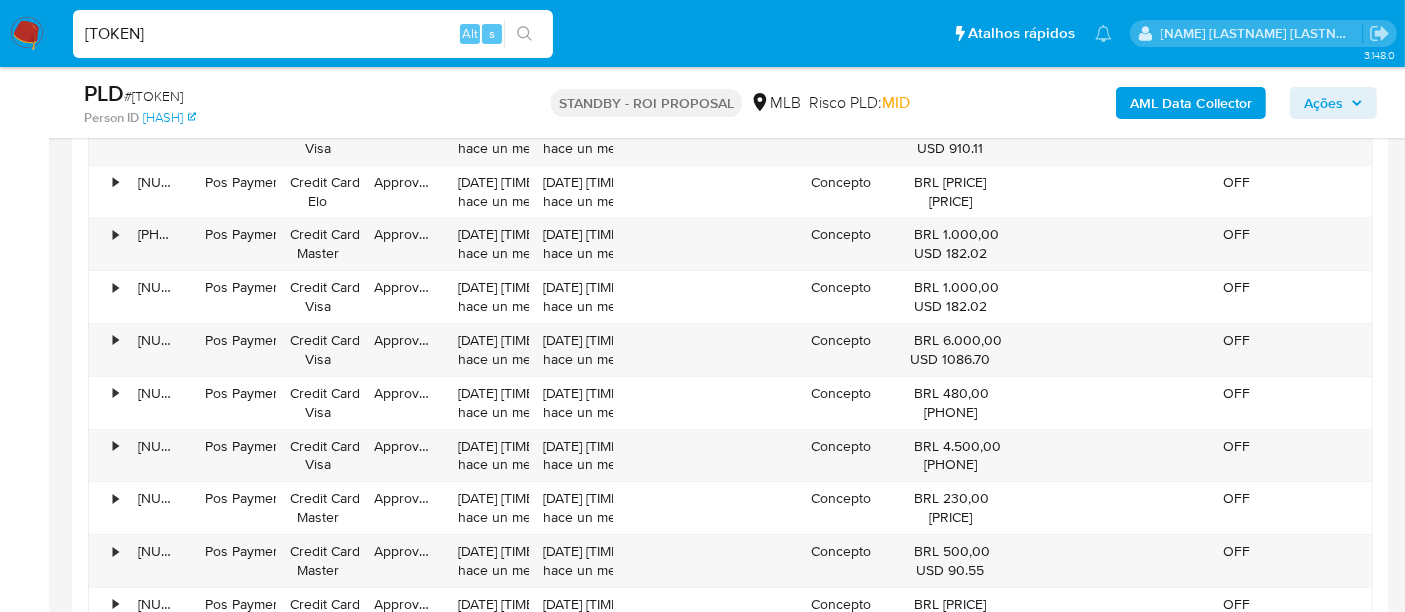 scroll, scrollTop: 6444, scrollLeft: 0, axis: vertical 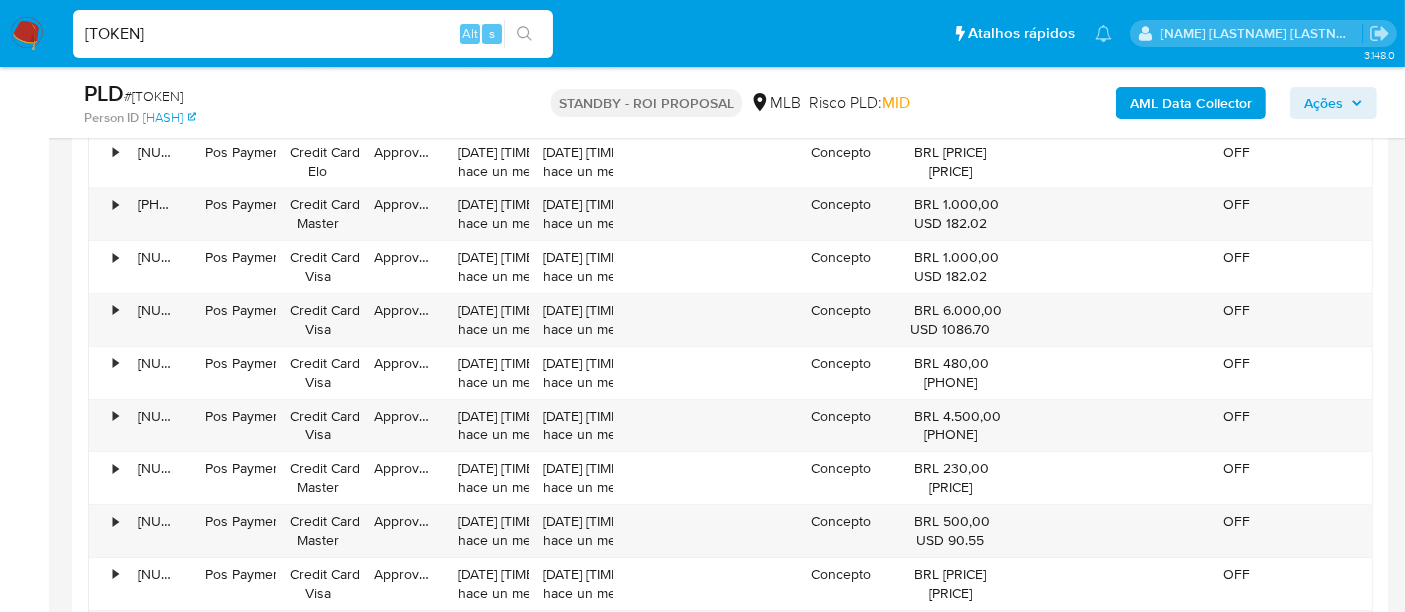 click on "jPWqqdbJC8SVQp28Zoxm5yjQ" at bounding box center (313, 34) 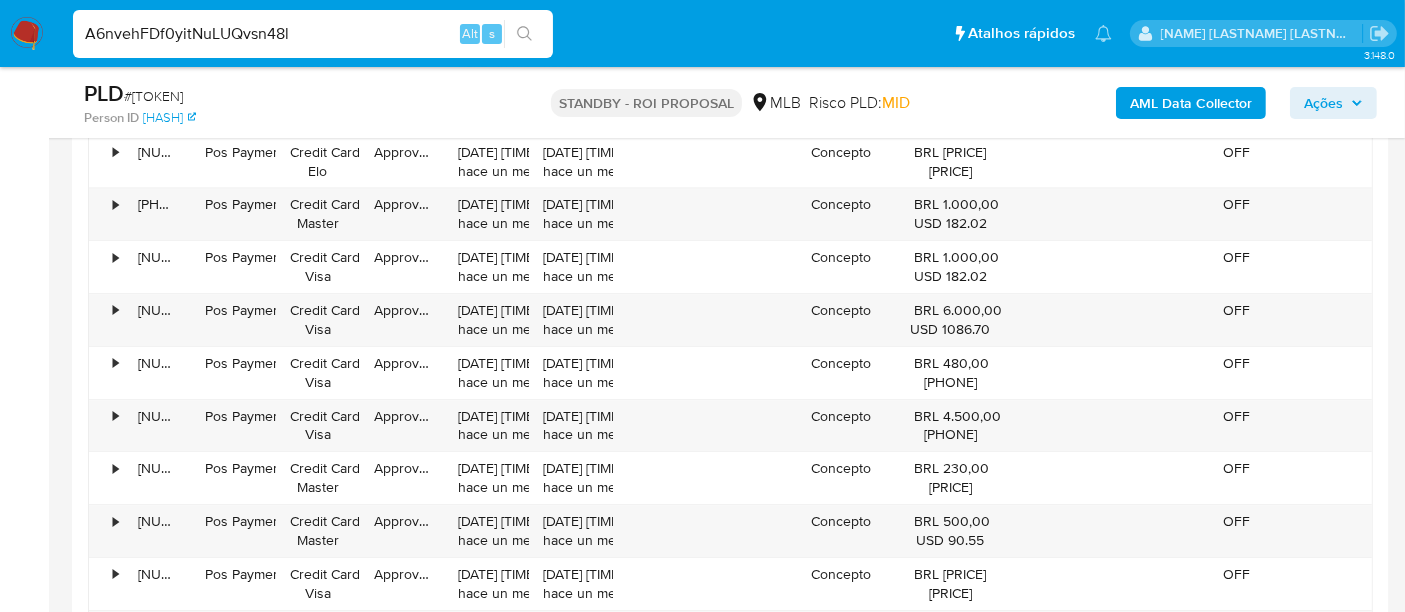 type on "[HASH]" 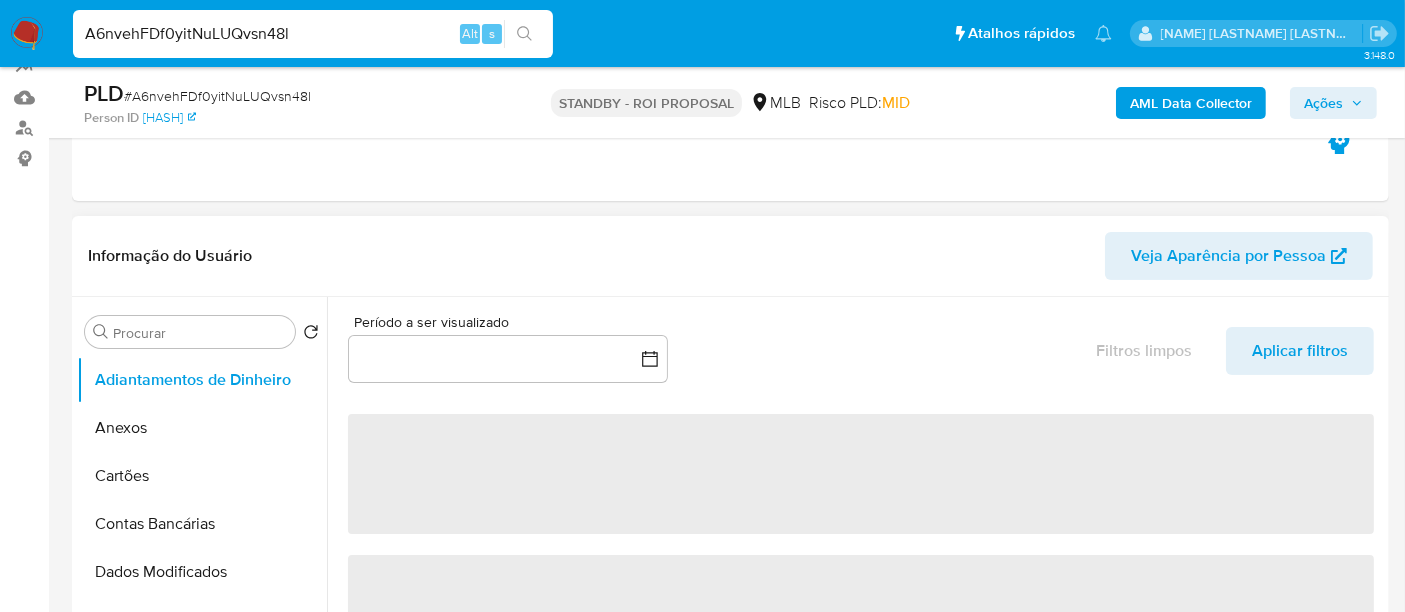 scroll, scrollTop: 444, scrollLeft: 0, axis: vertical 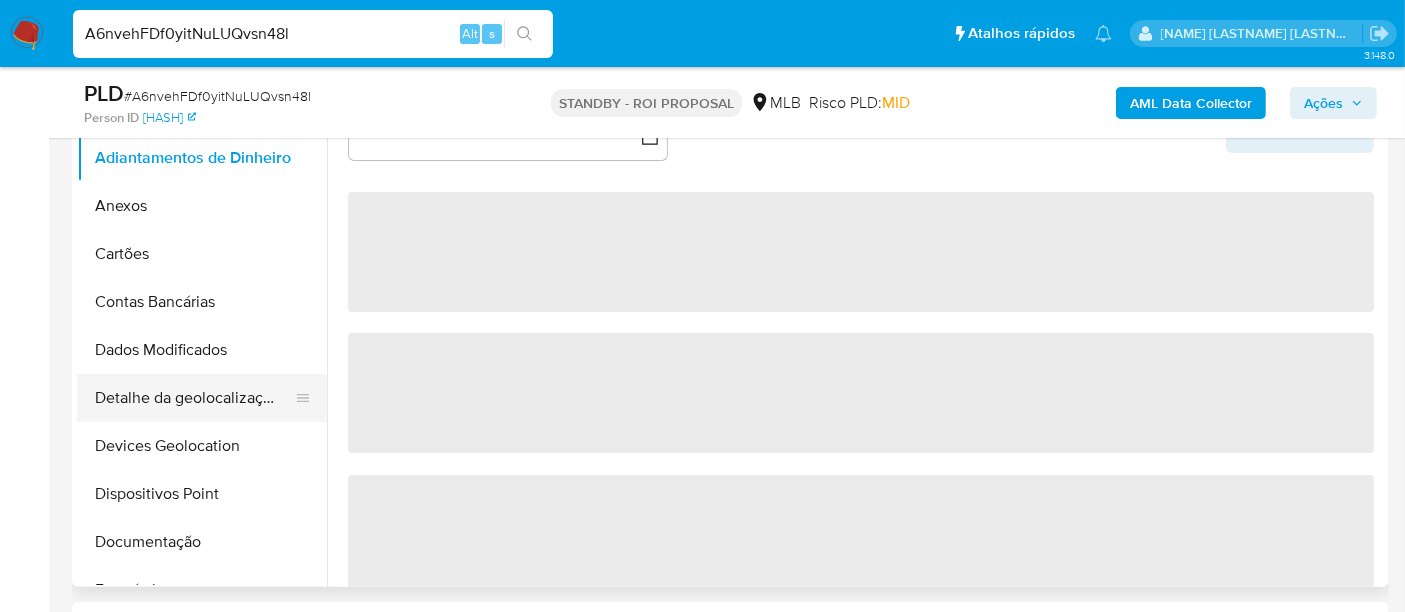 select on "10" 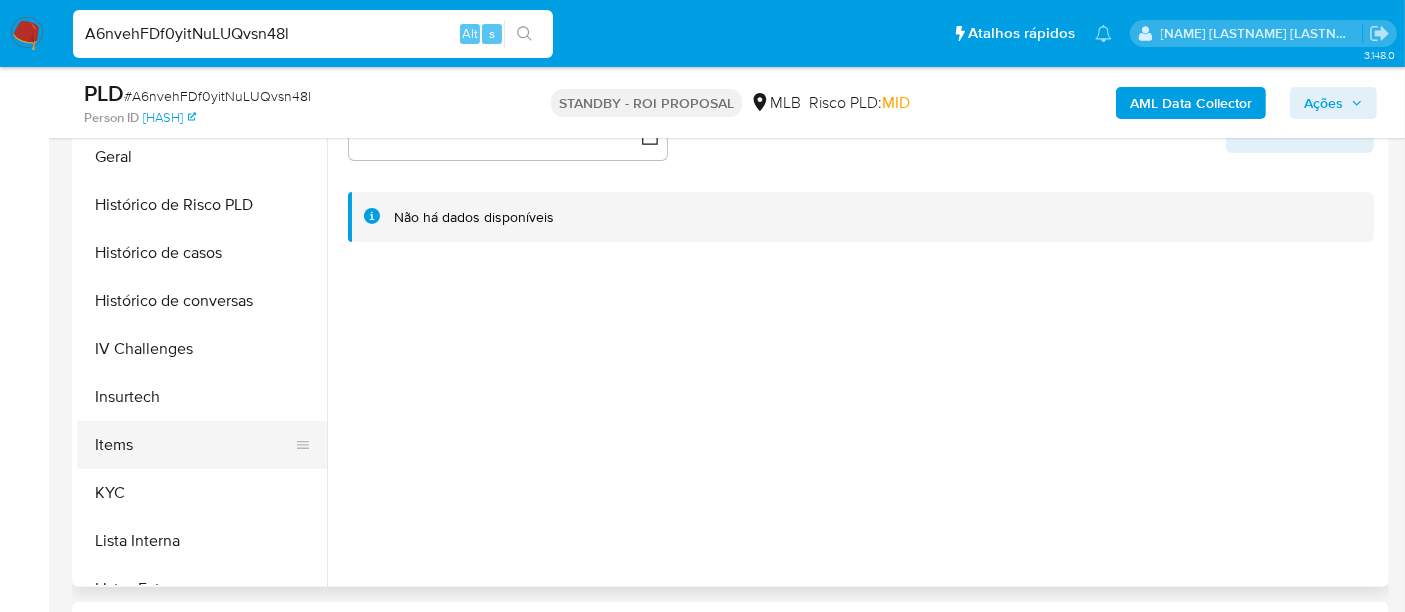 scroll, scrollTop: 666, scrollLeft: 0, axis: vertical 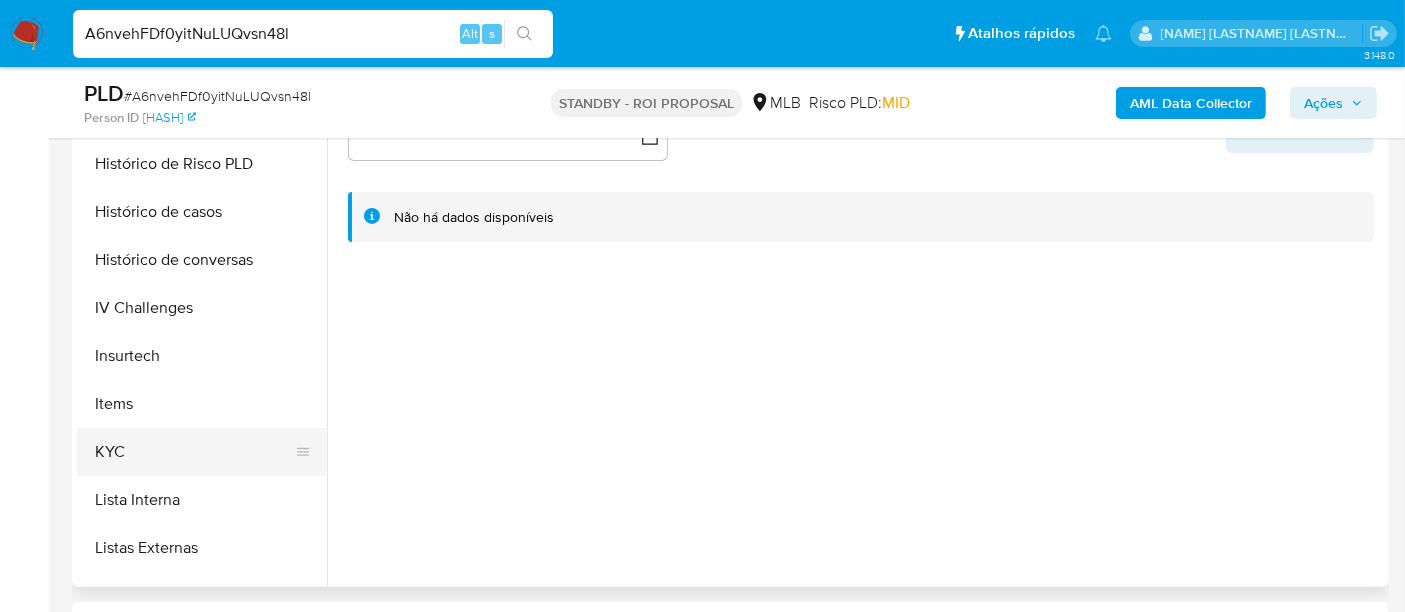 click on "KYC" at bounding box center [194, 452] 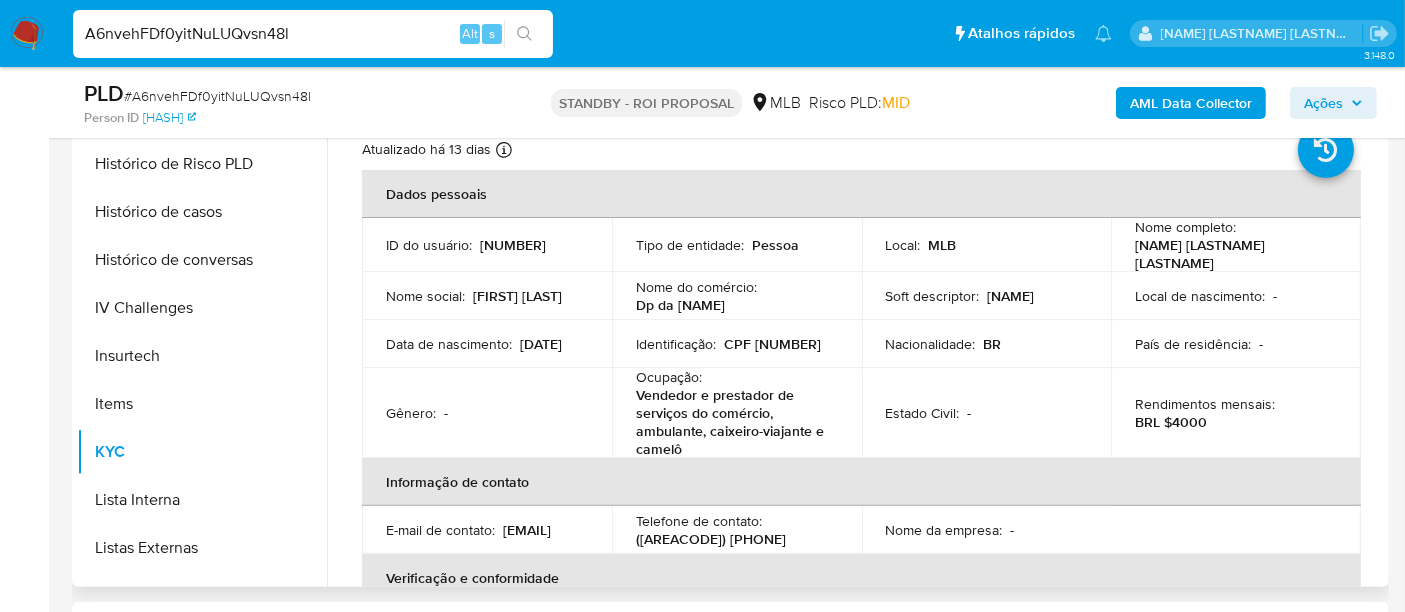 type 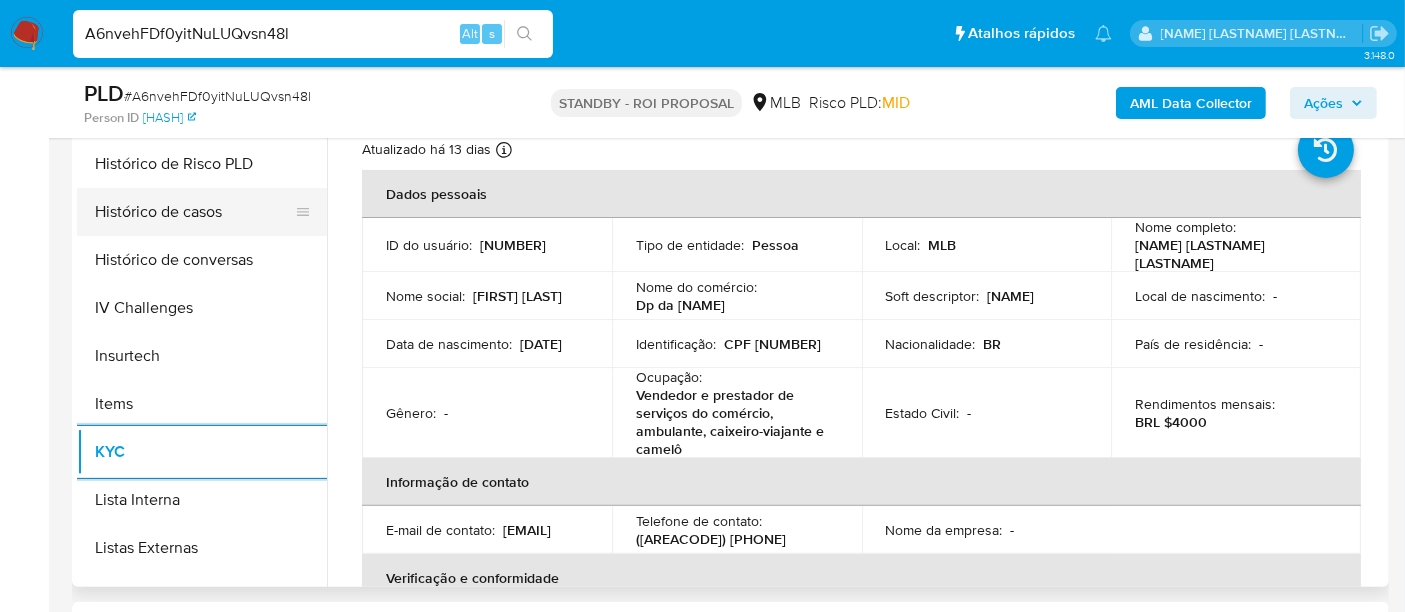 click on "Histórico de casos" at bounding box center [194, 212] 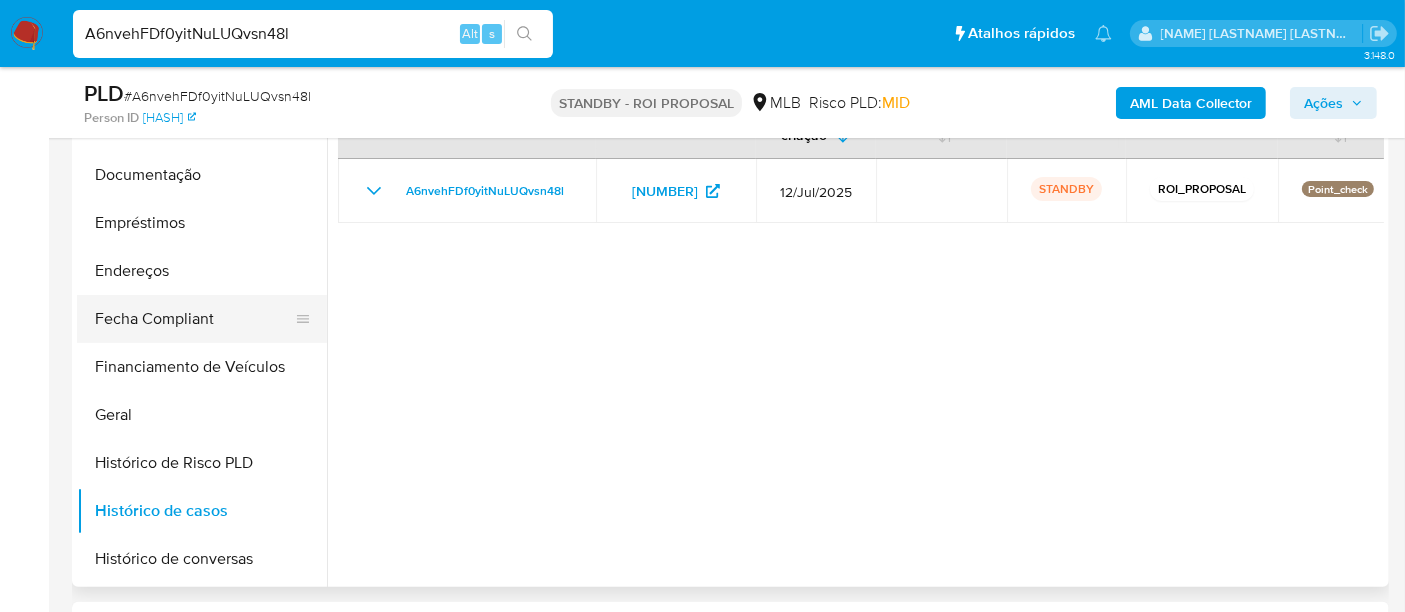scroll, scrollTop: 333, scrollLeft: 0, axis: vertical 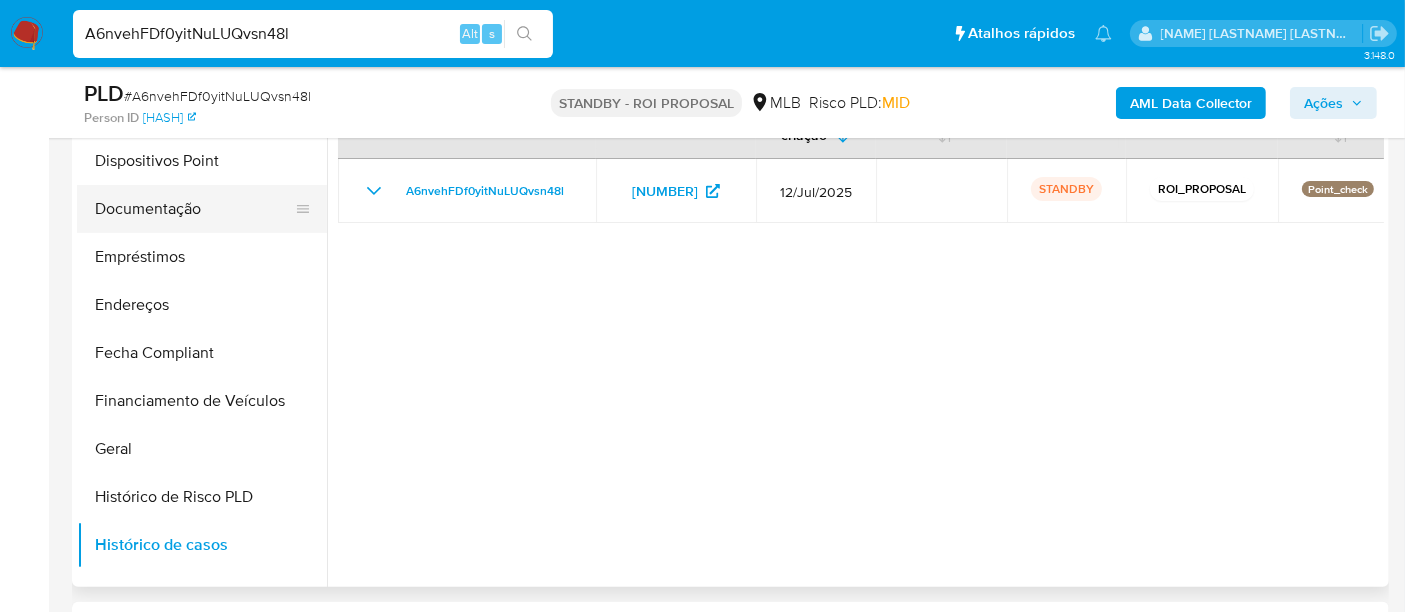 click on "Documentação" at bounding box center (194, 209) 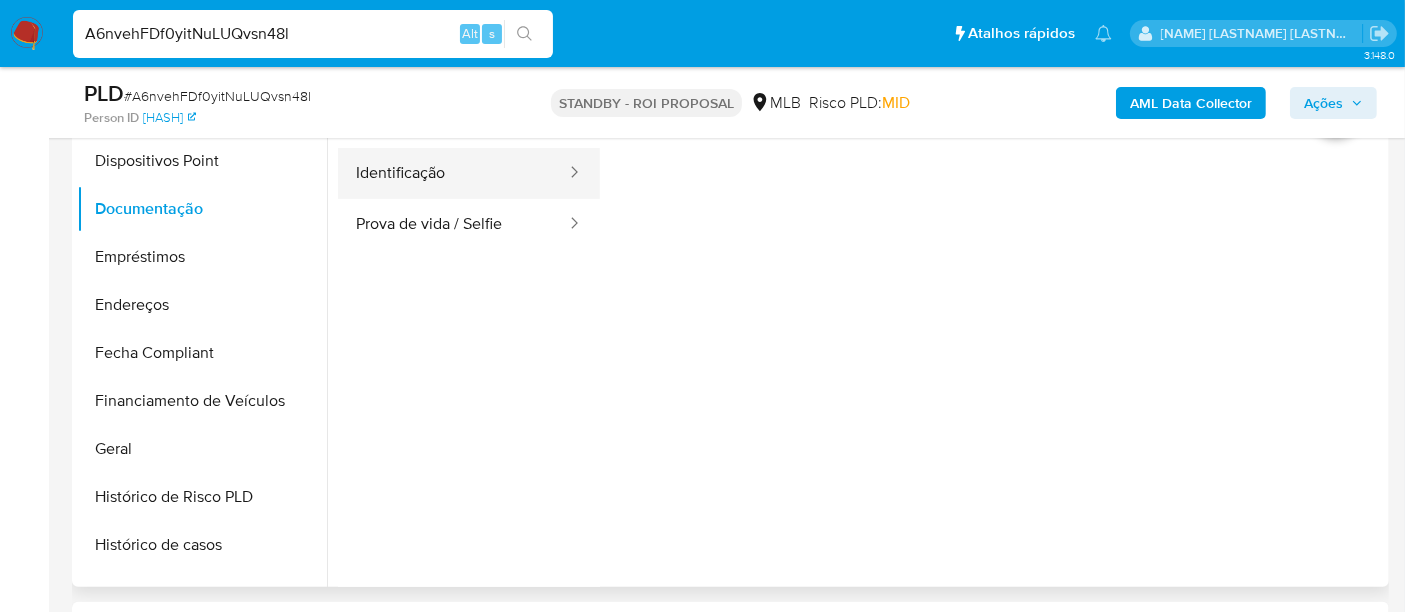 click on "Identificação" at bounding box center [453, 173] 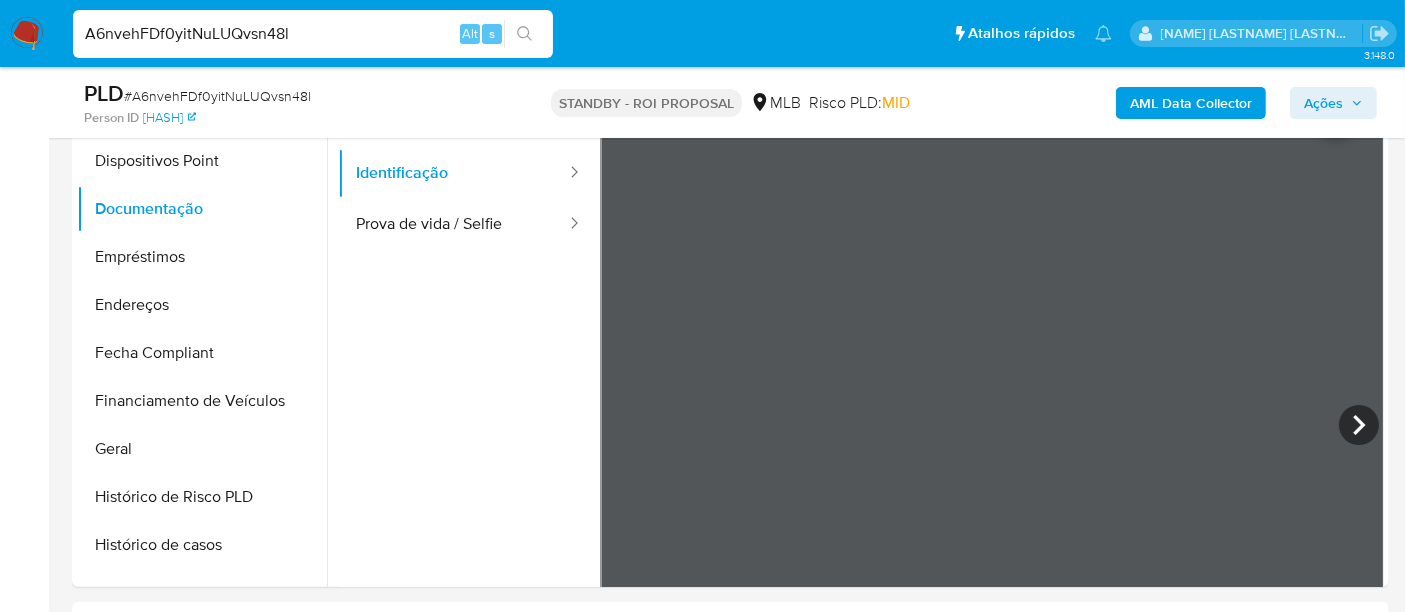 type 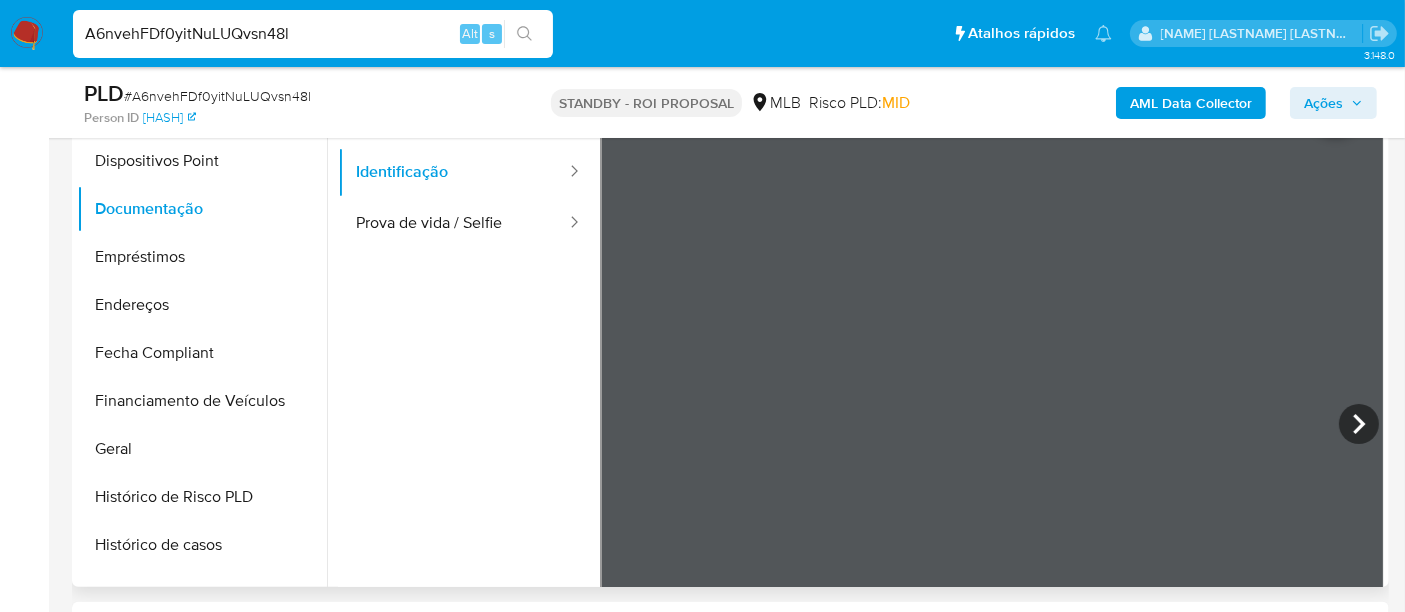 scroll, scrollTop: 0, scrollLeft: 0, axis: both 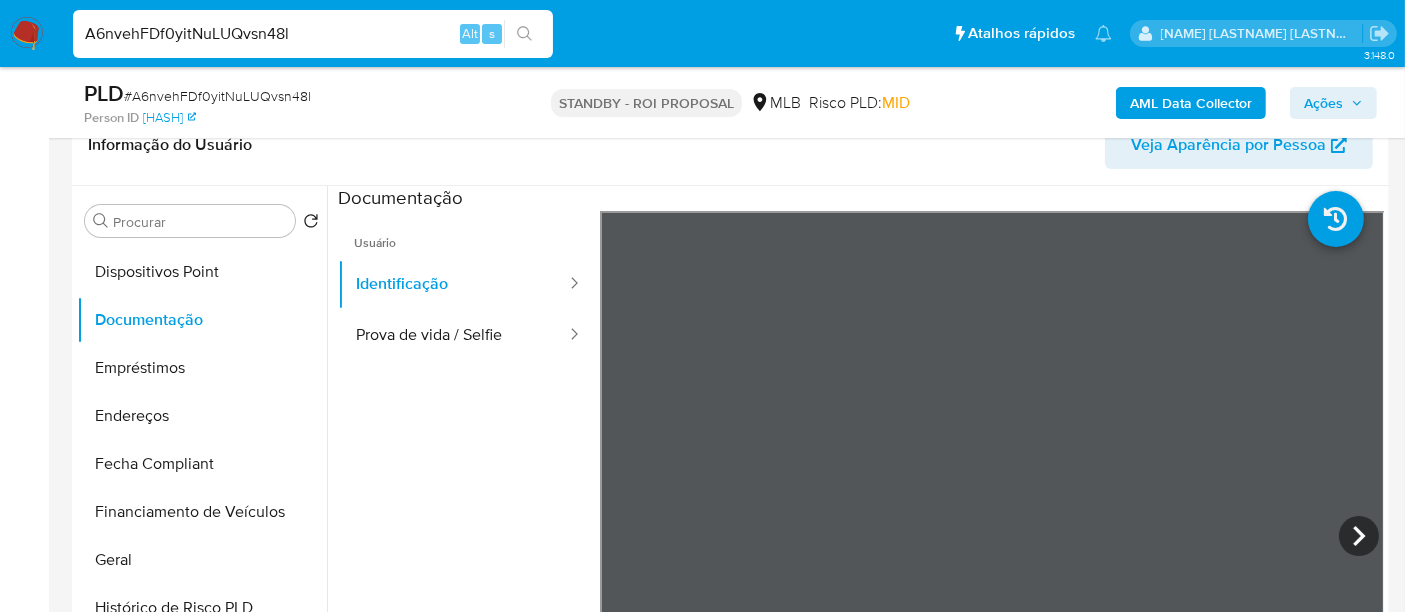 drag, startPoint x: 445, startPoint y: 338, endPoint x: 502, endPoint y: 374, distance: 67.41662 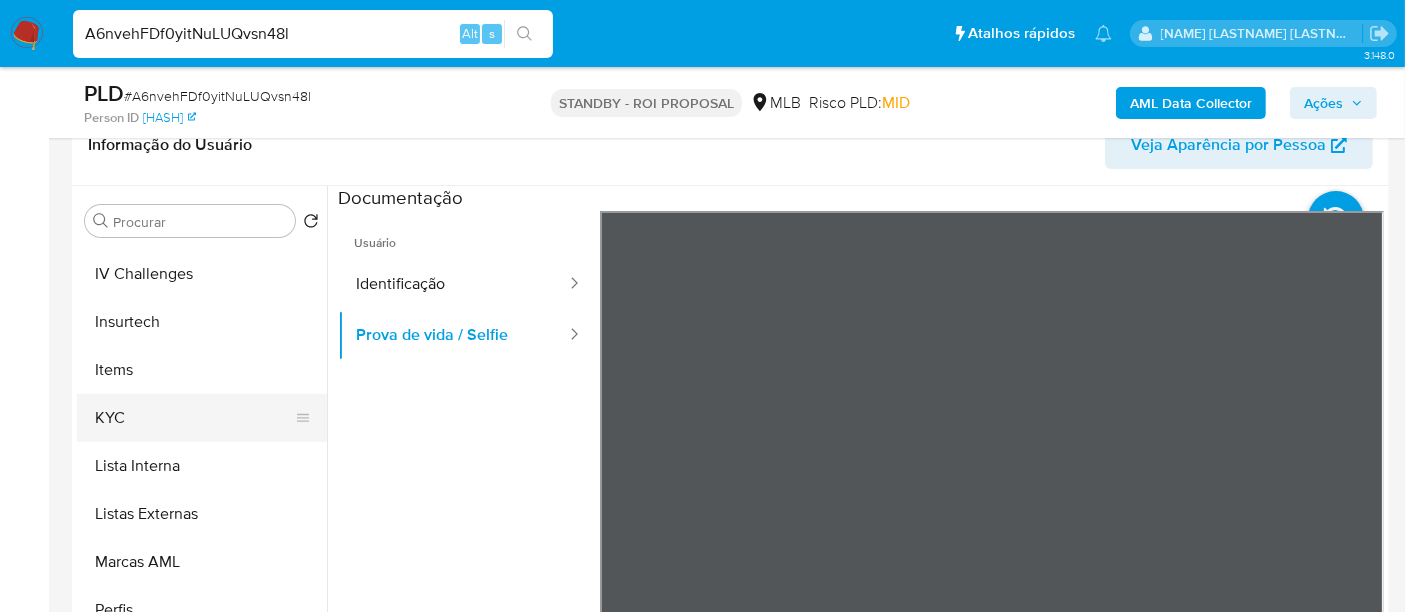 scroll, scrollTop: 844, scrollLeft: 0, axis: vertical 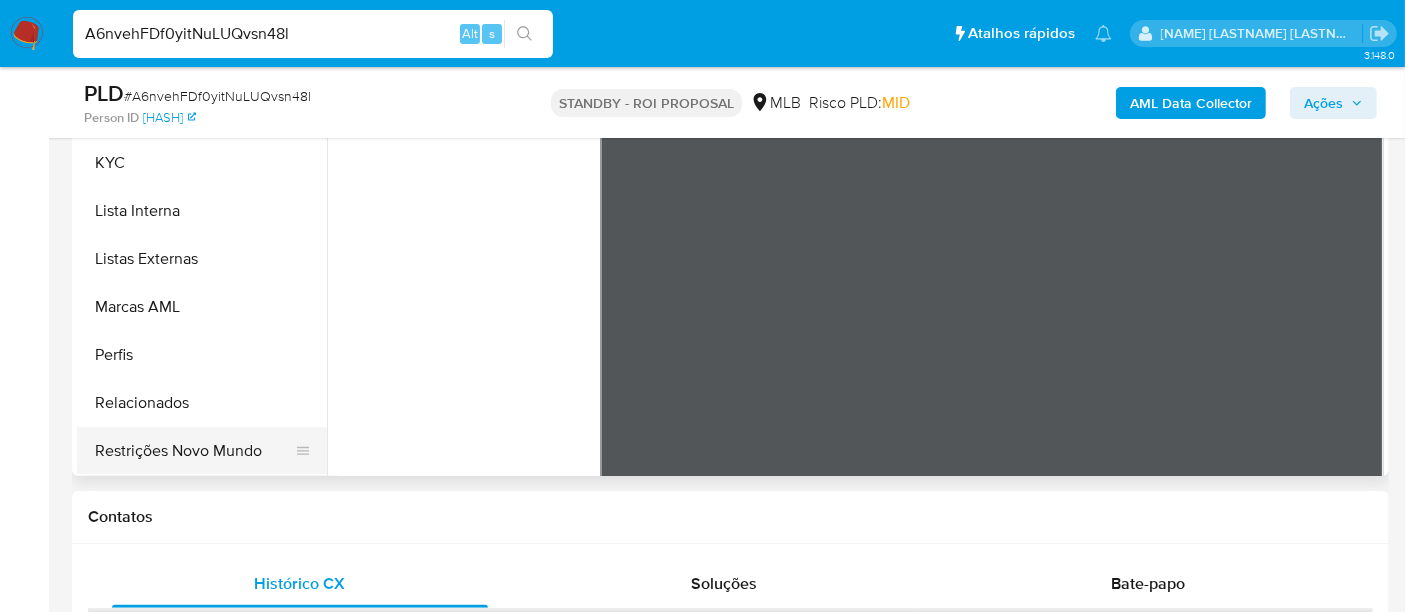 click on "Restrições Novo Mundo" at bounding box center (194, 451) 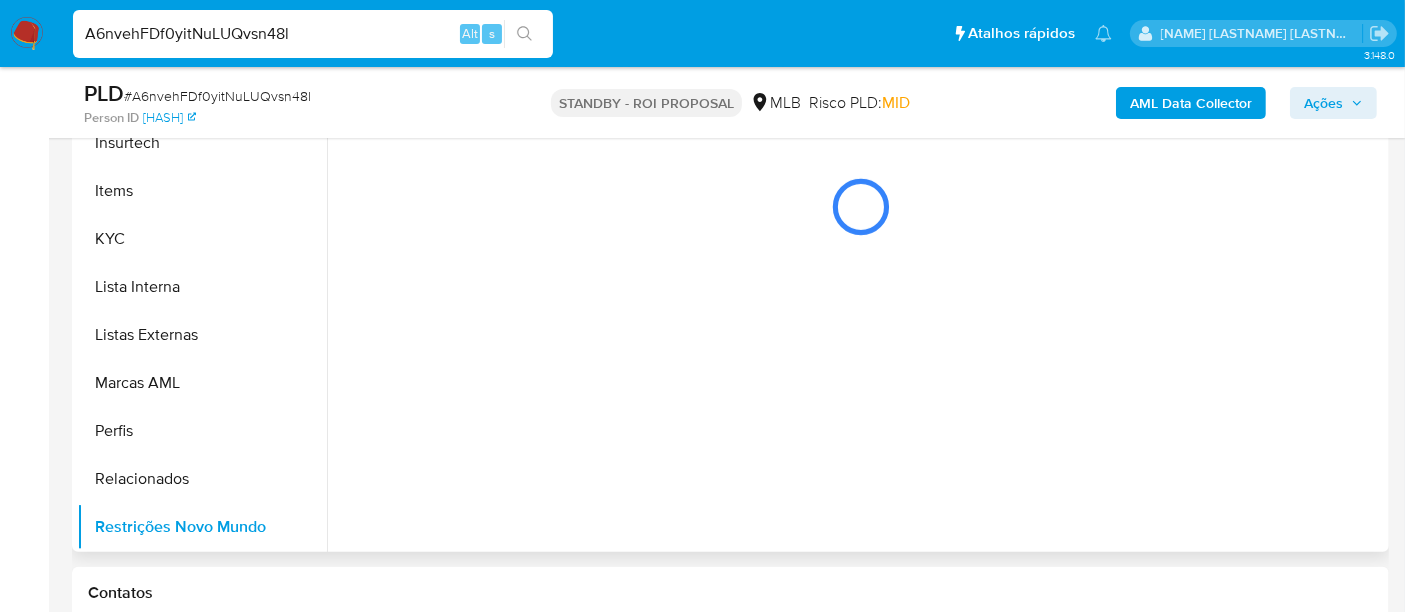 scroll, scrollTop: 444, scrollLeft: 0, axis: vertical 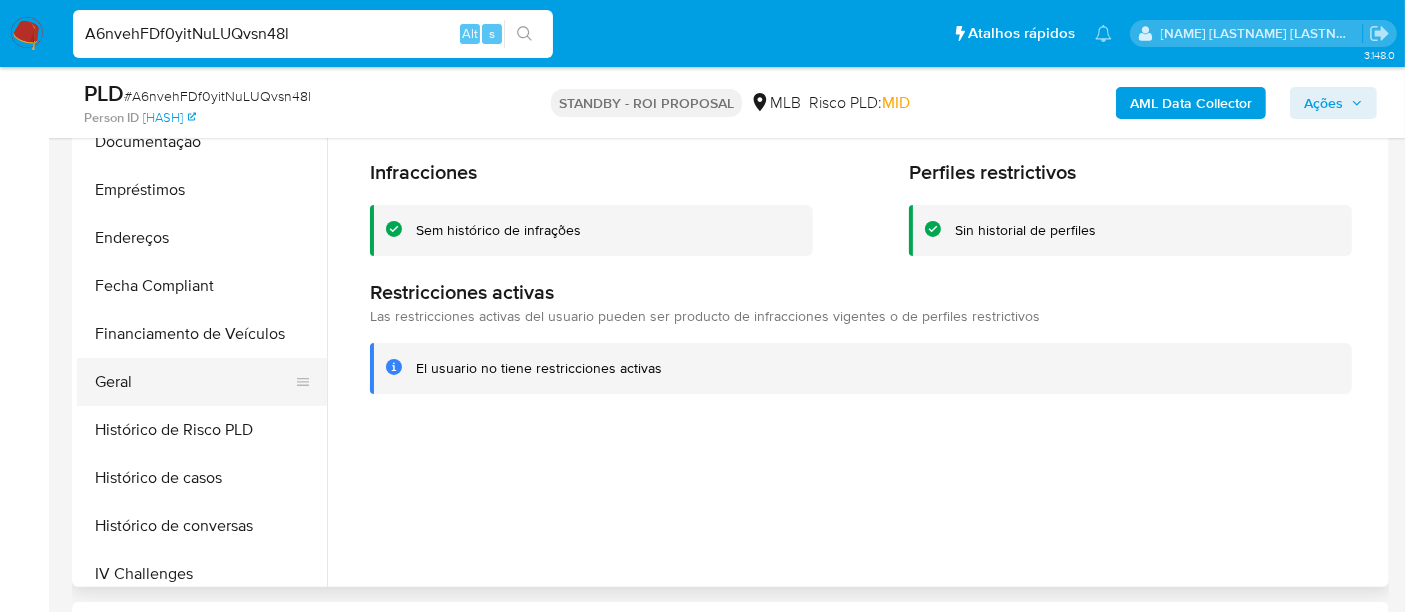 click on "Geral" at bounding box center (194, 382) 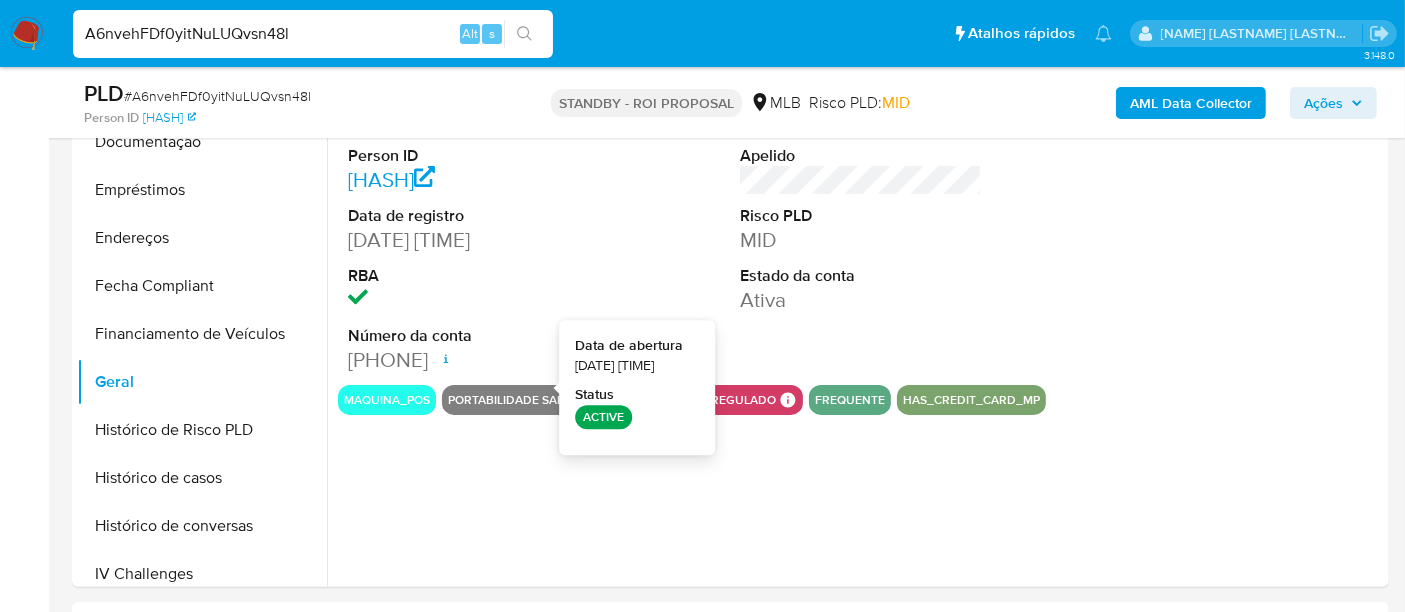 type 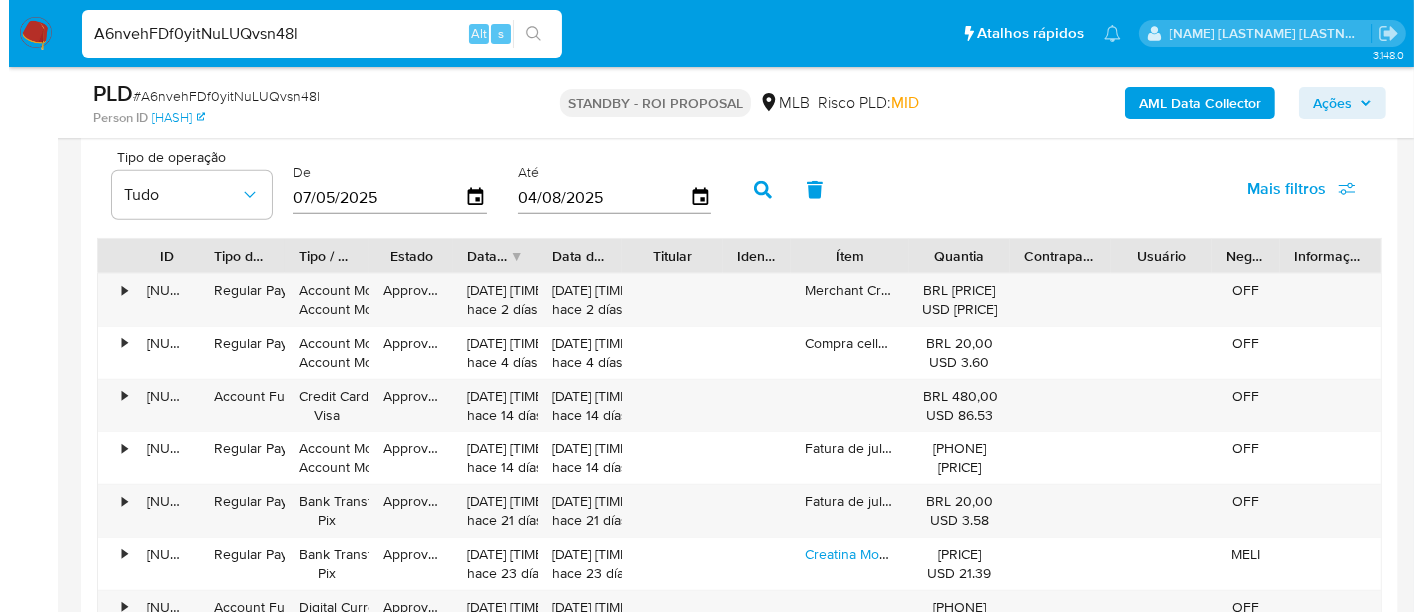 scroll, scrollTop: 2000, scrollLeft: 0, axis: vertical 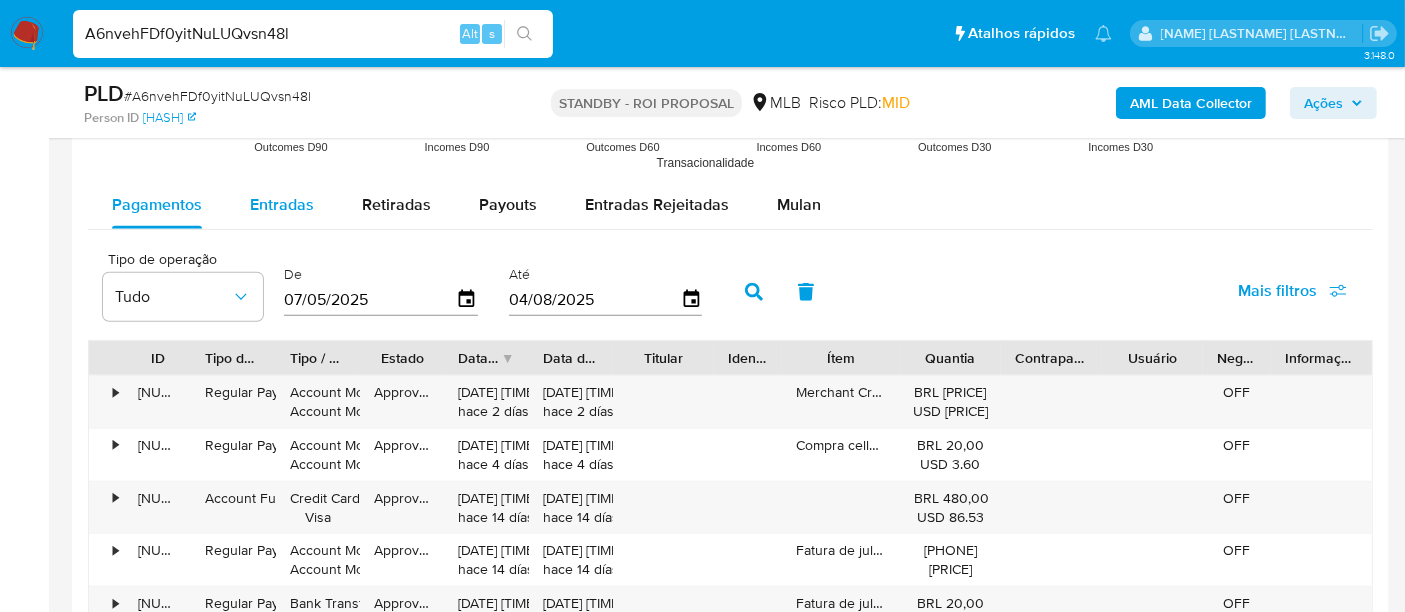 click on "Entradas" at bounding box center [282, 204] 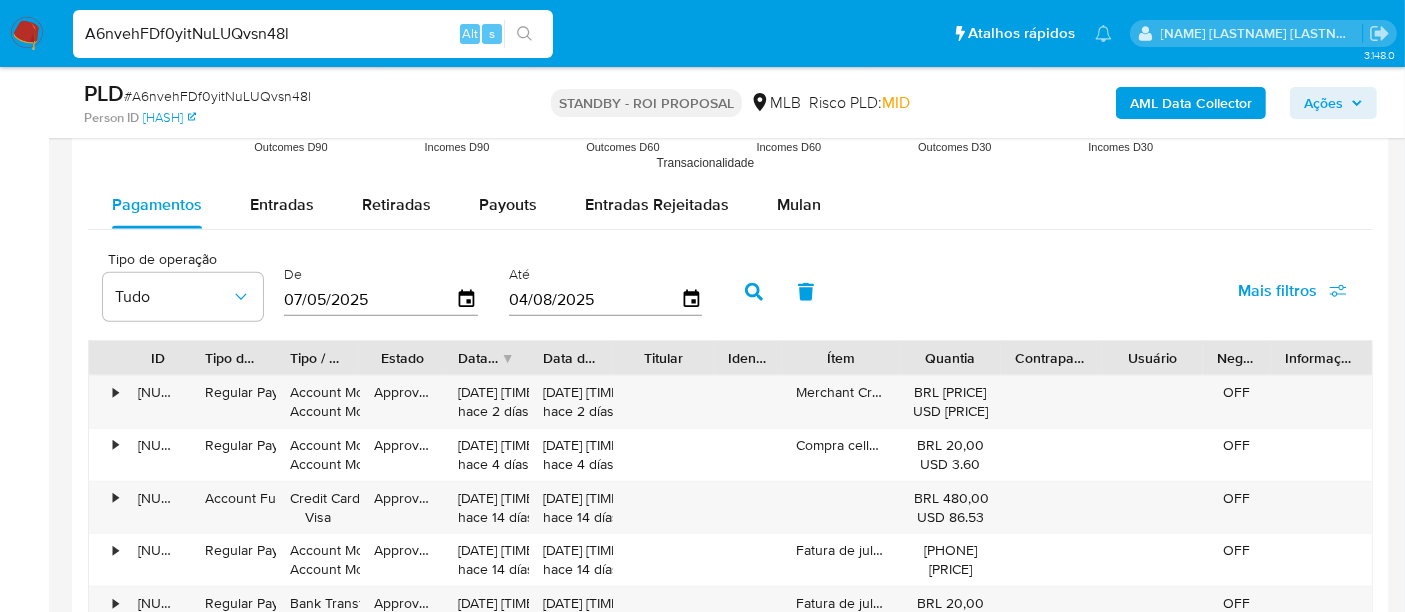select on "10" 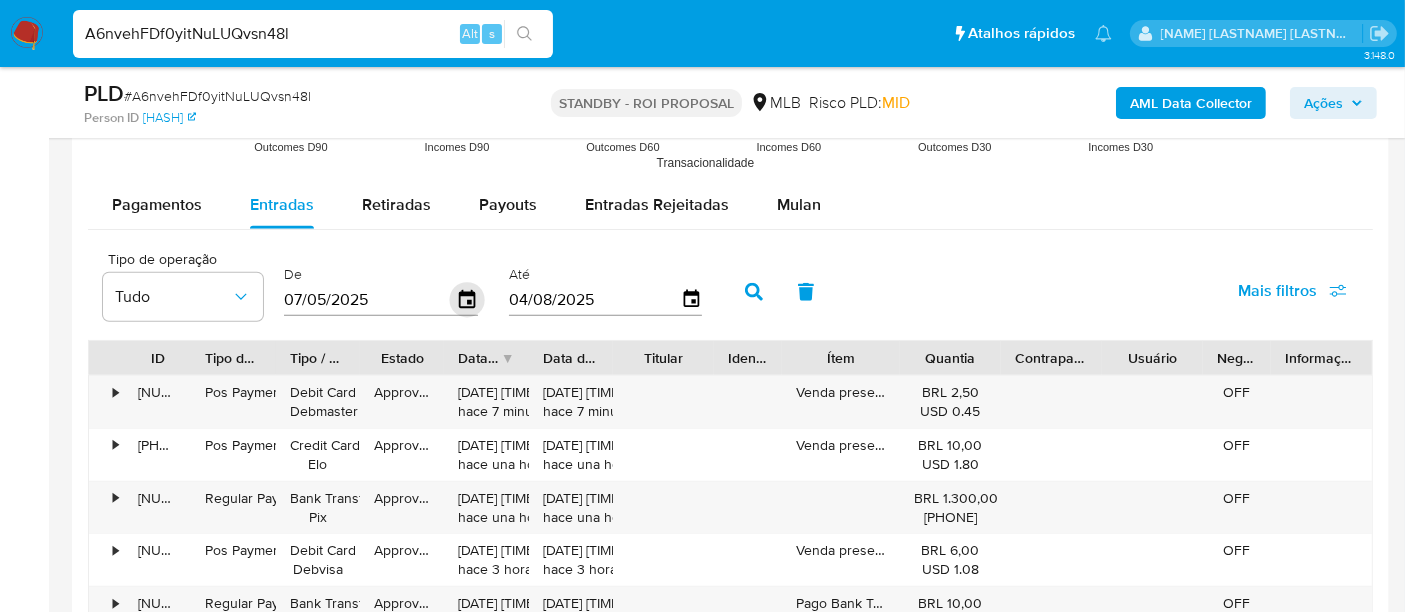 click 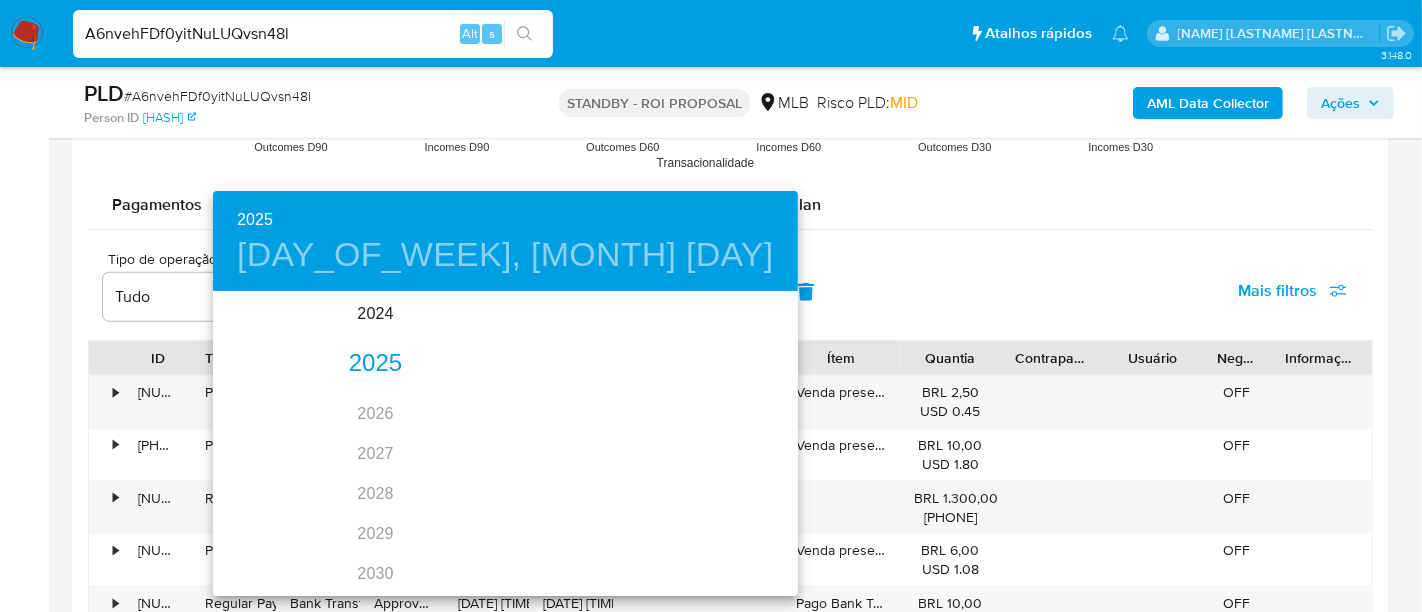 click on "2025" at bounding box center (375, 364) 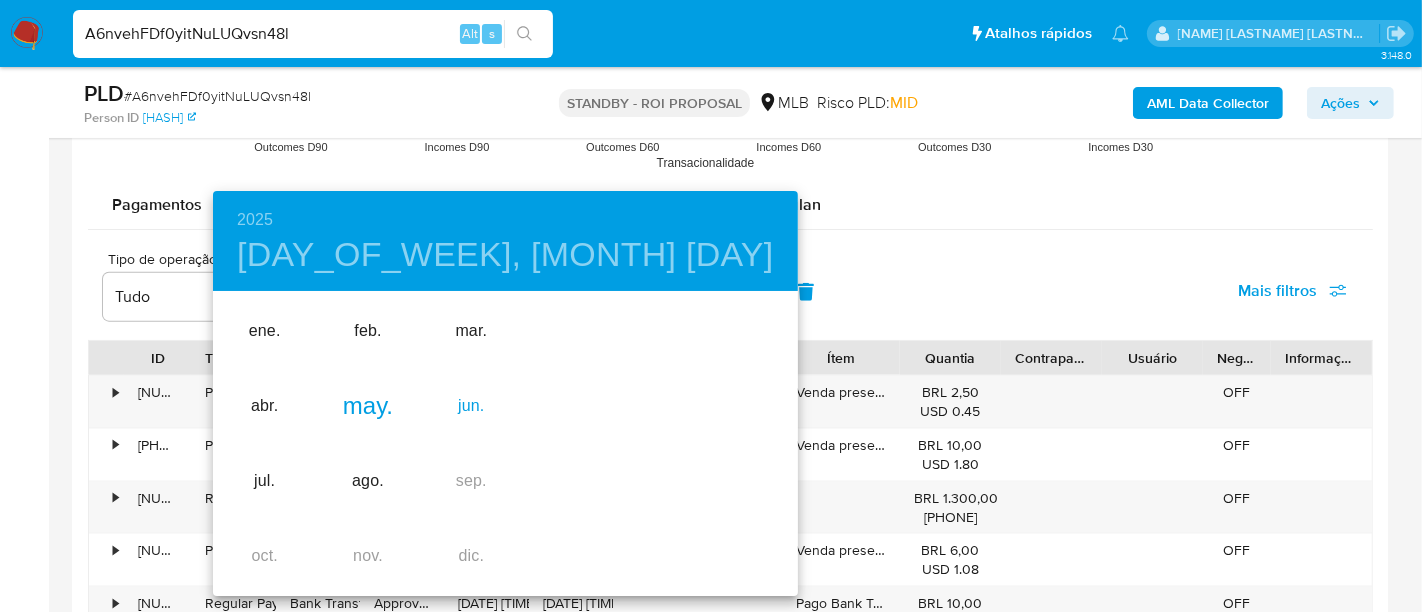 click on "jun." at bounding box center (471, 406) 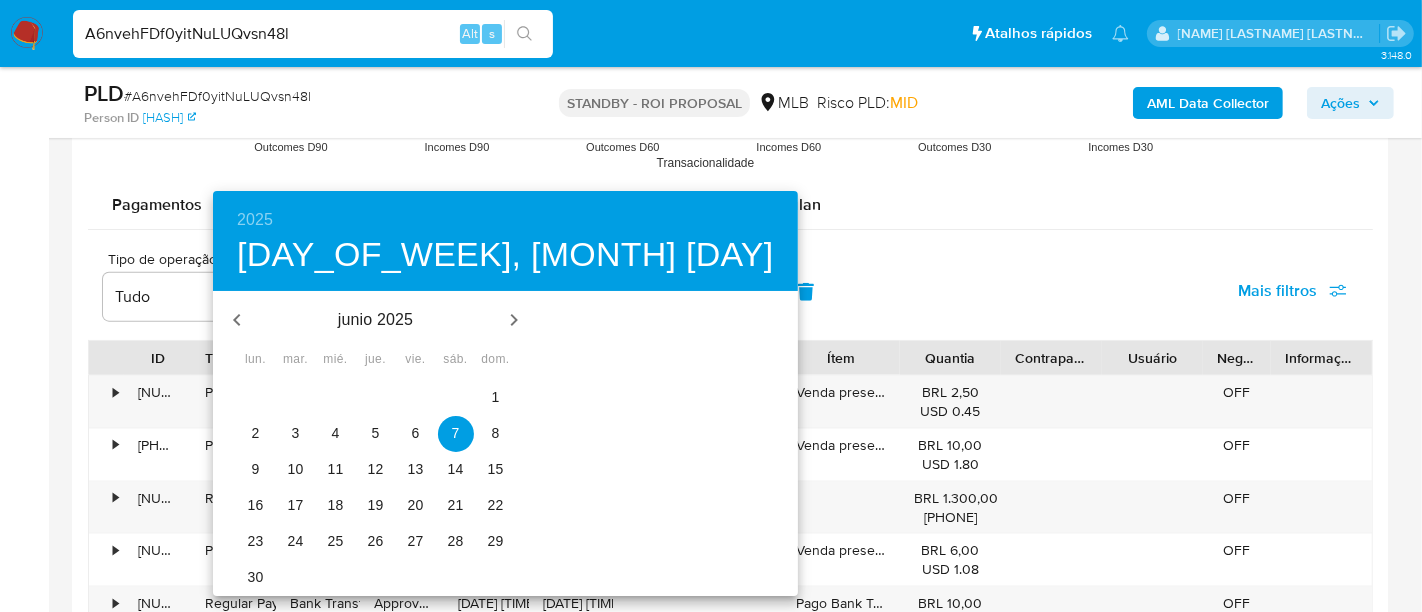 click on "1" at bounding box center [496, 397] 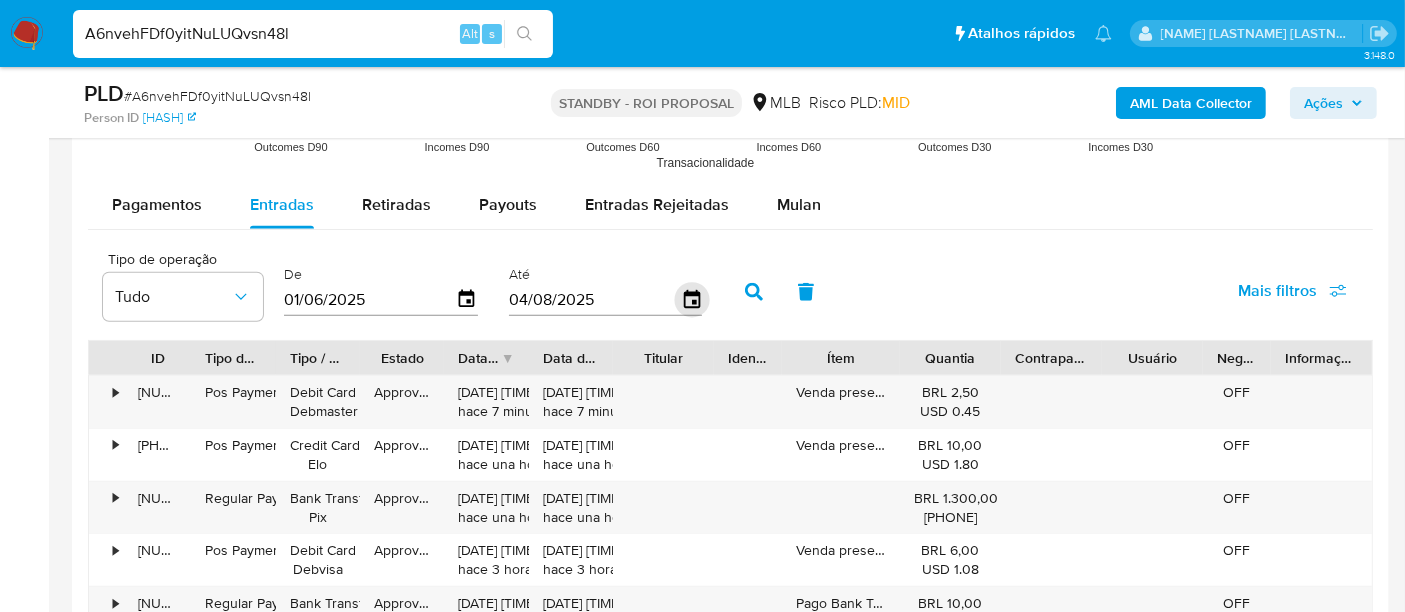 click 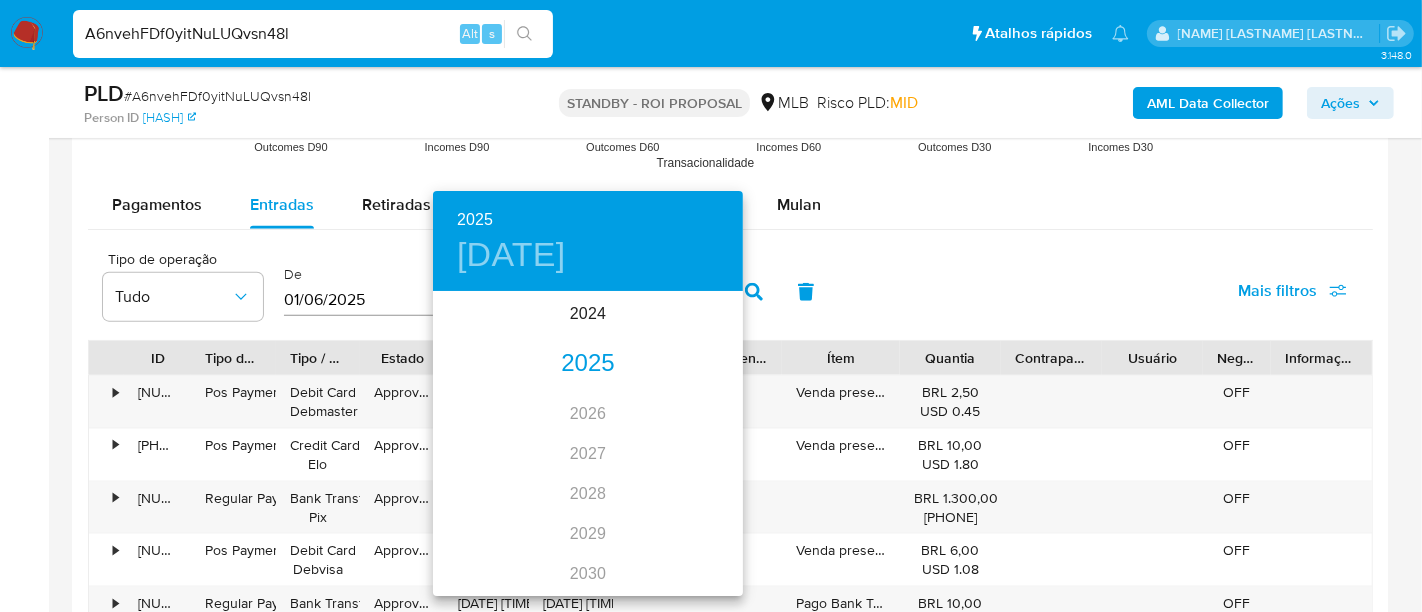 click on "2025" at bounding box center [588, 364] 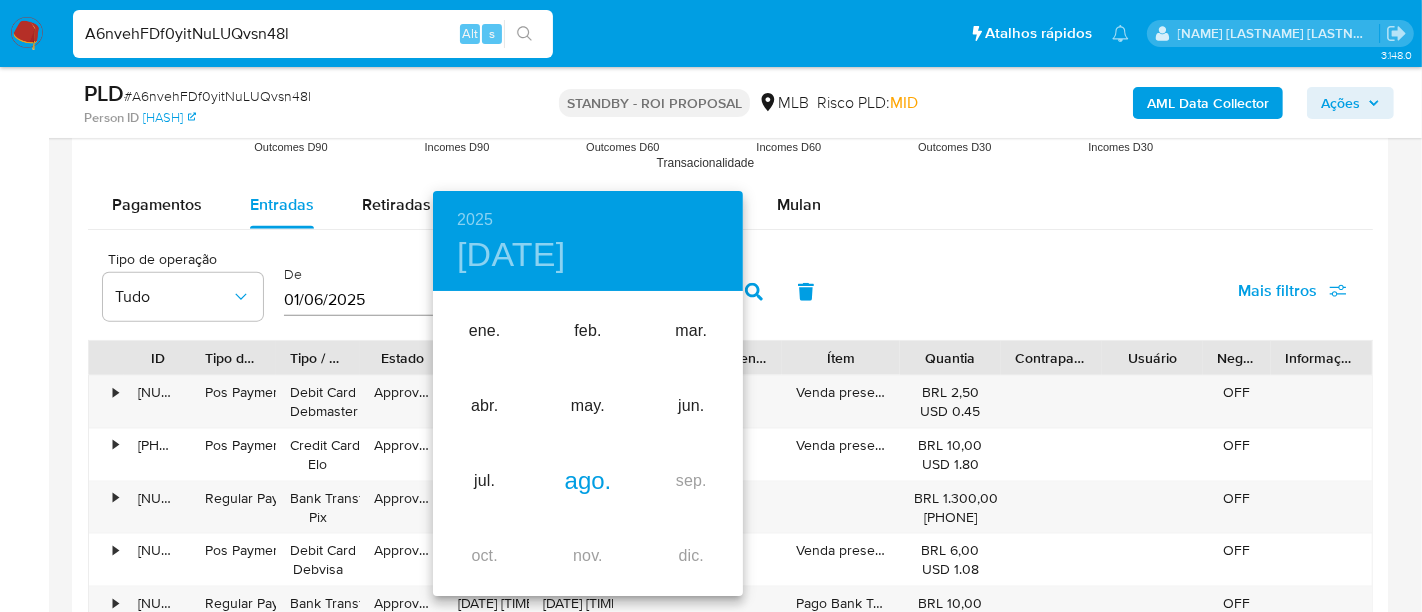 click on "ago." at bounding box center [587, 481] 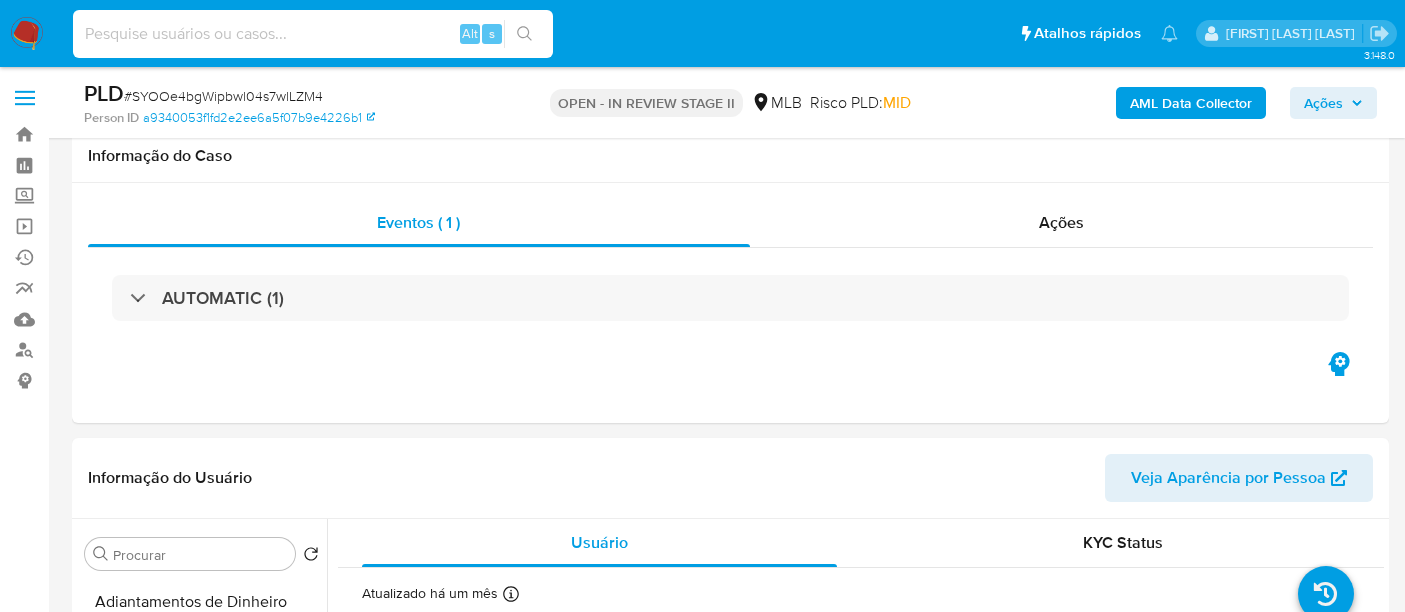 select on "10" 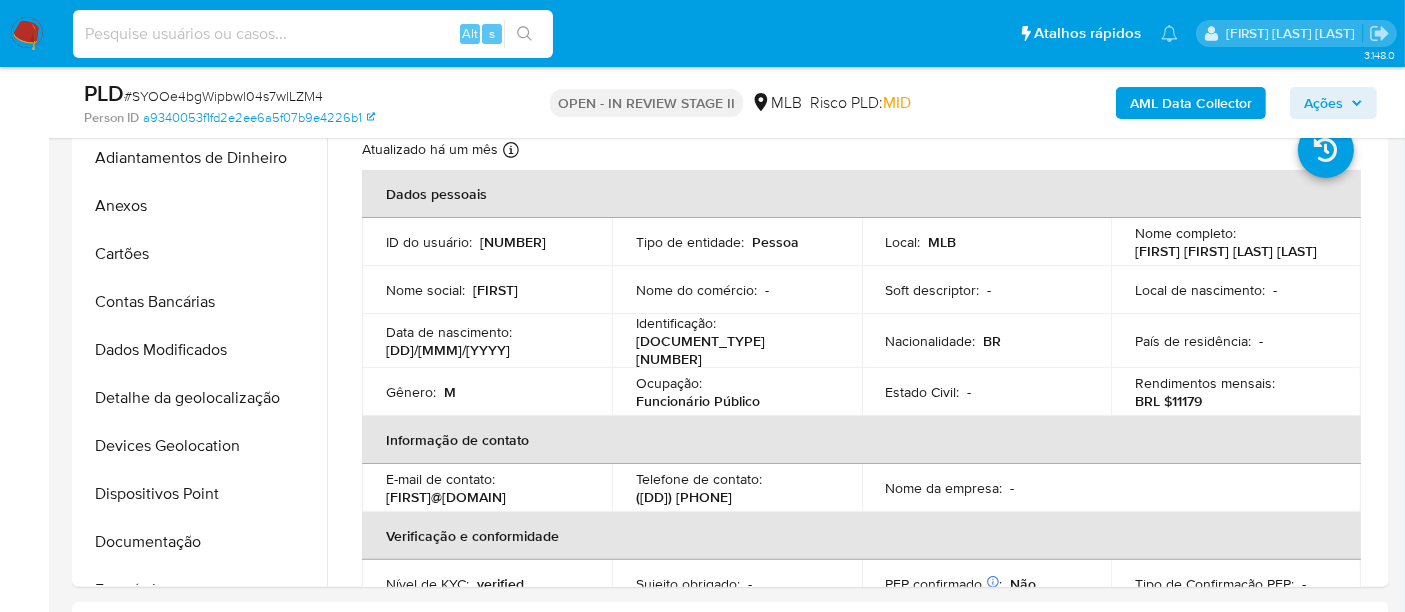 scroll, scrollTop: 555, scrollLeft: 0, axis: vertical 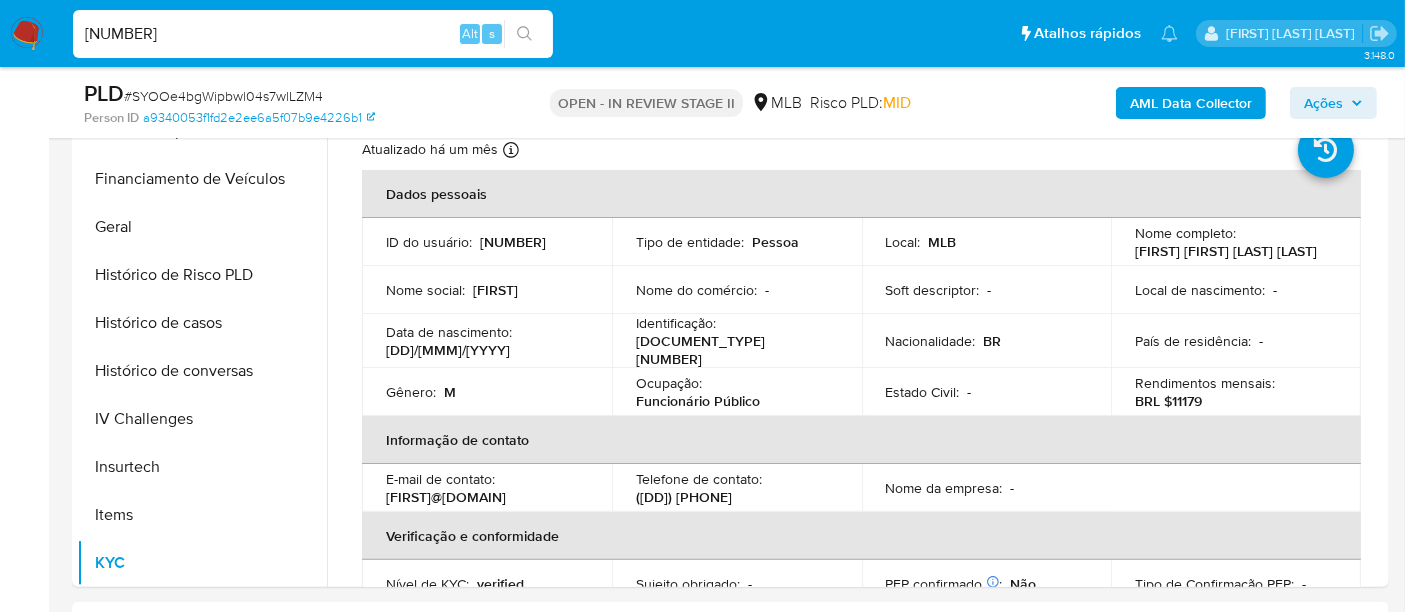 type on "[NUMBER]" 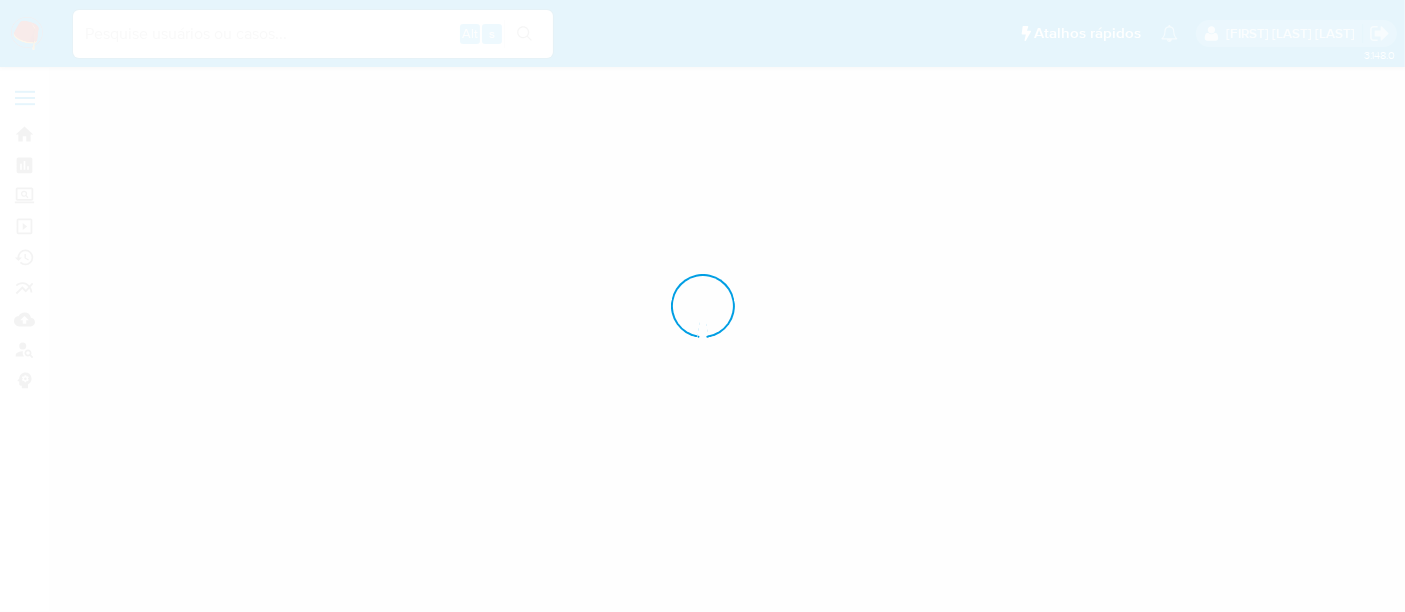 scroll, scrollTop: 0, scrollLeft: 0, axis: both 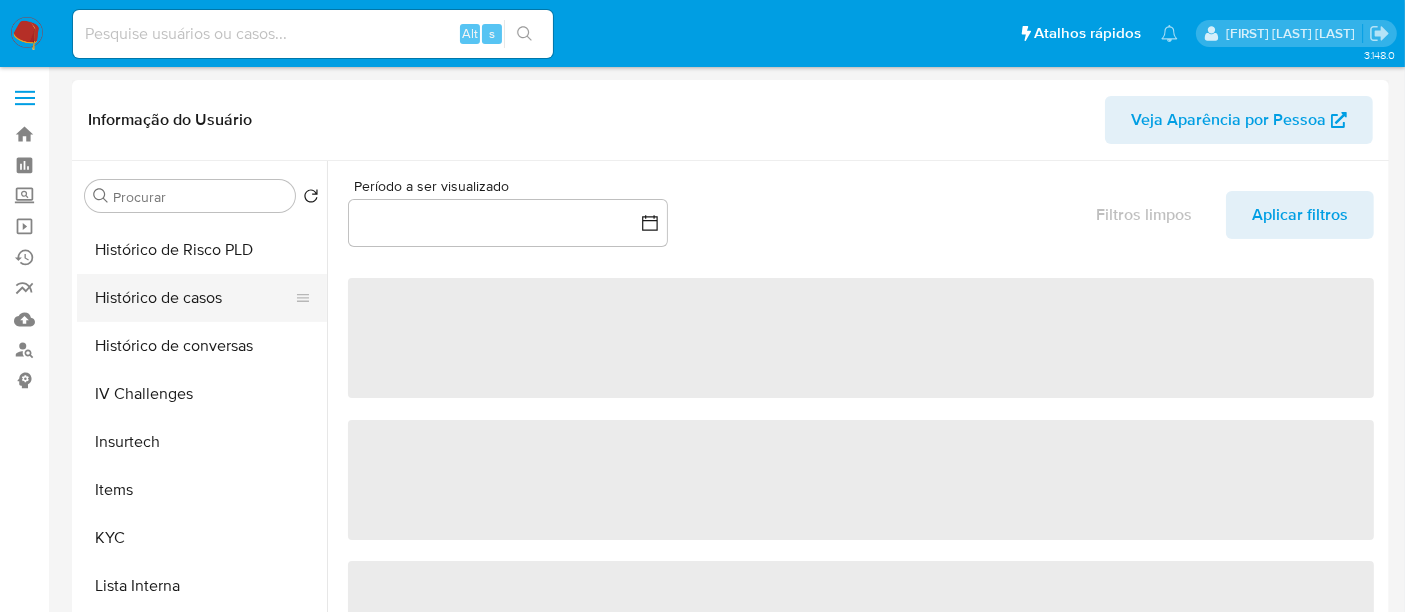 select on "10" 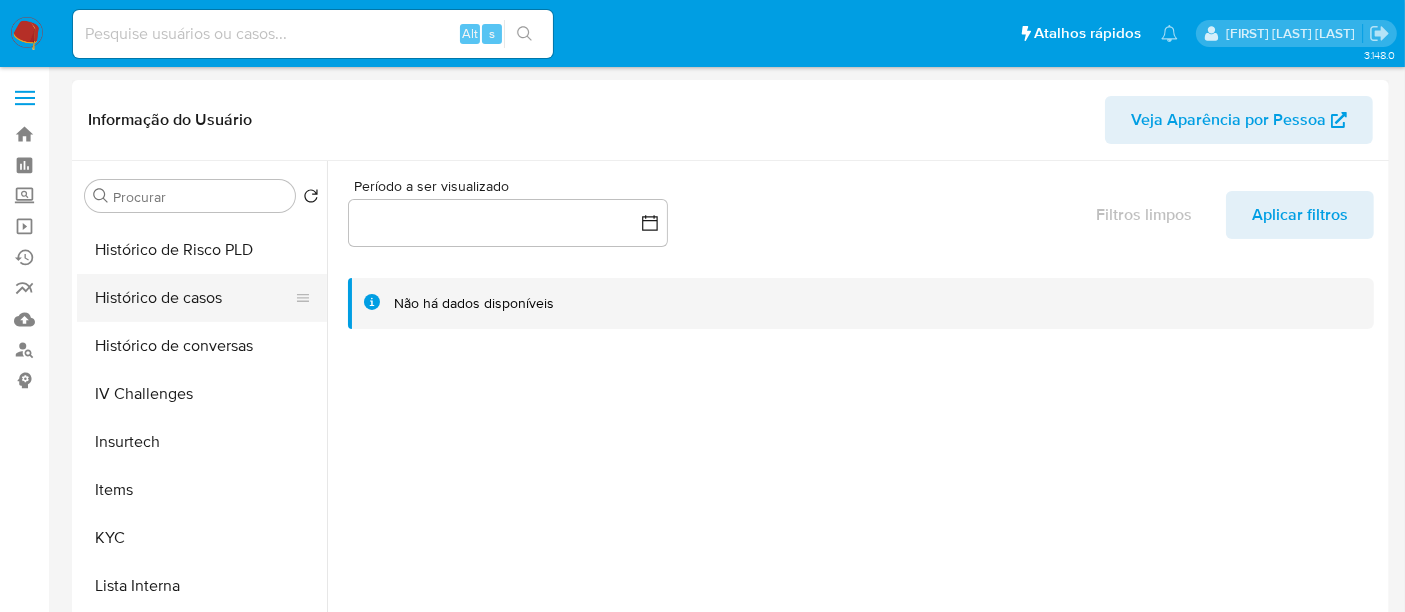 click on "Histórico de casos" at bounding box center (194, 298) 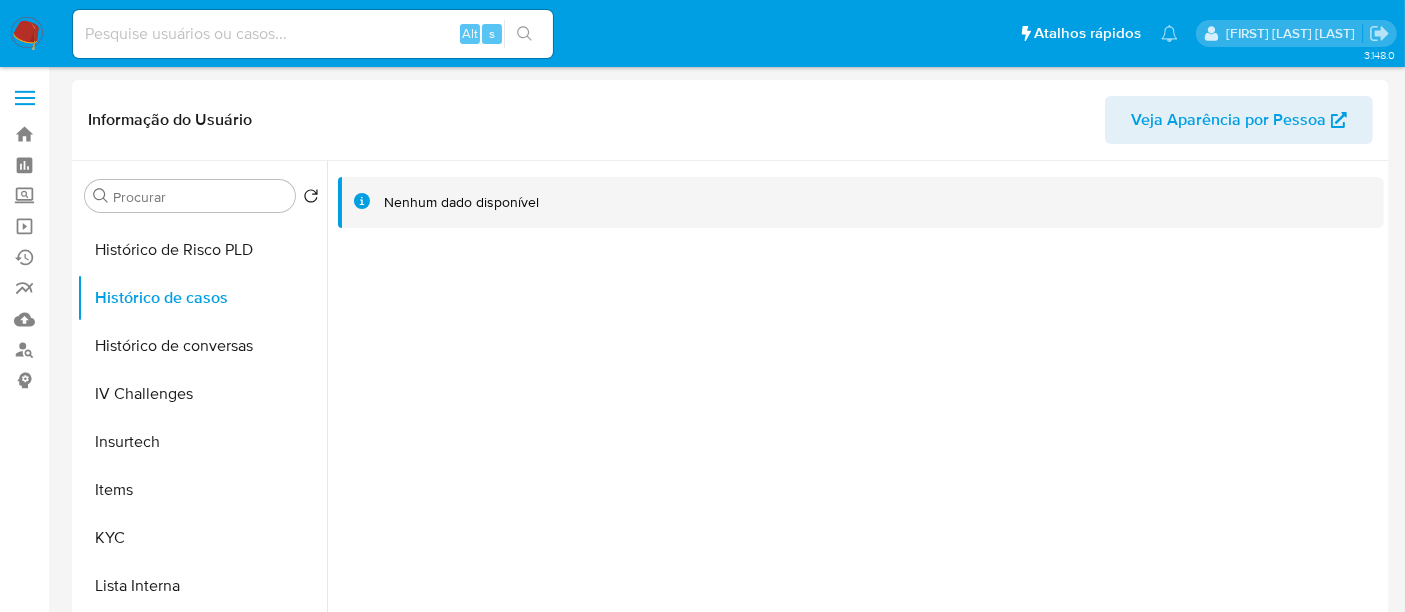 type 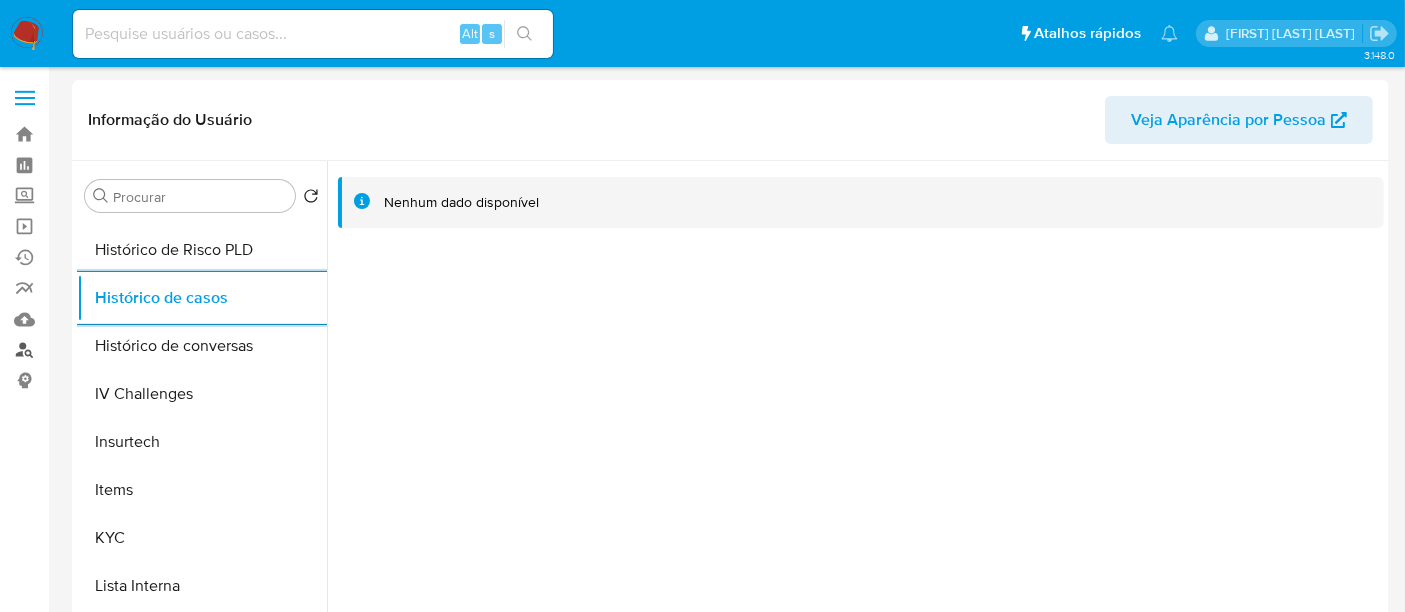 click on "Localizador de pessoas" at bounding box center (119, 350) 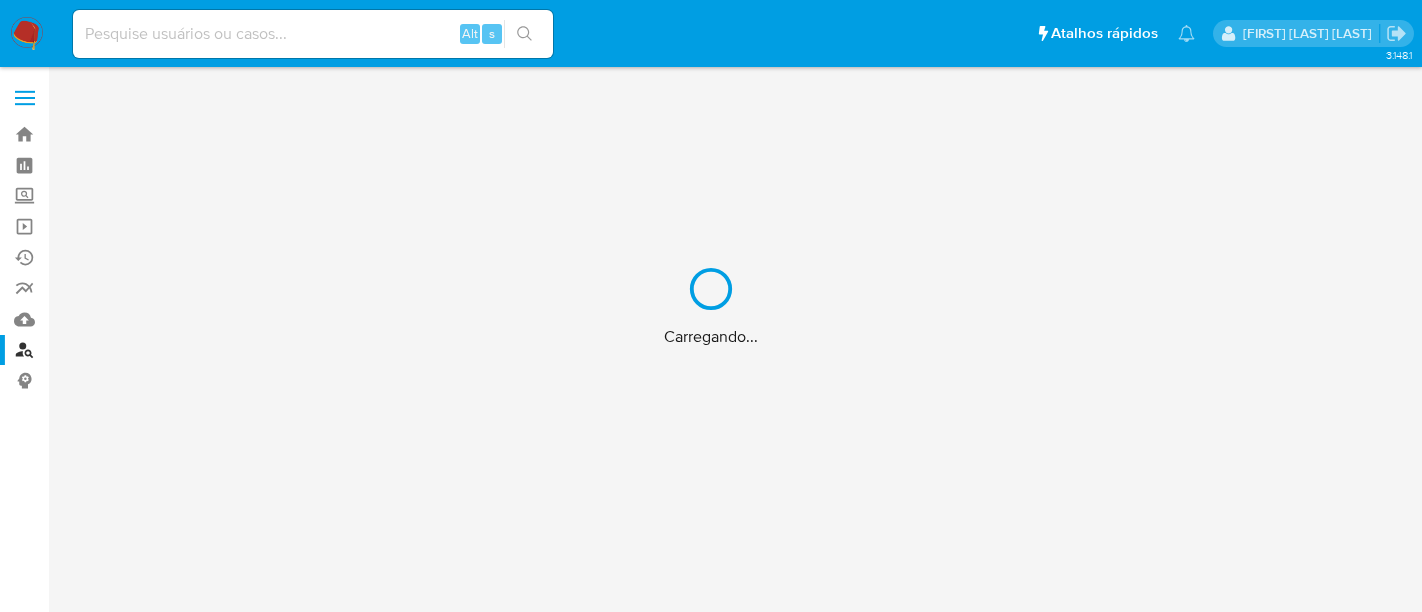 scroll, scrollTop: 0, scrollLeft: 0, axis: both 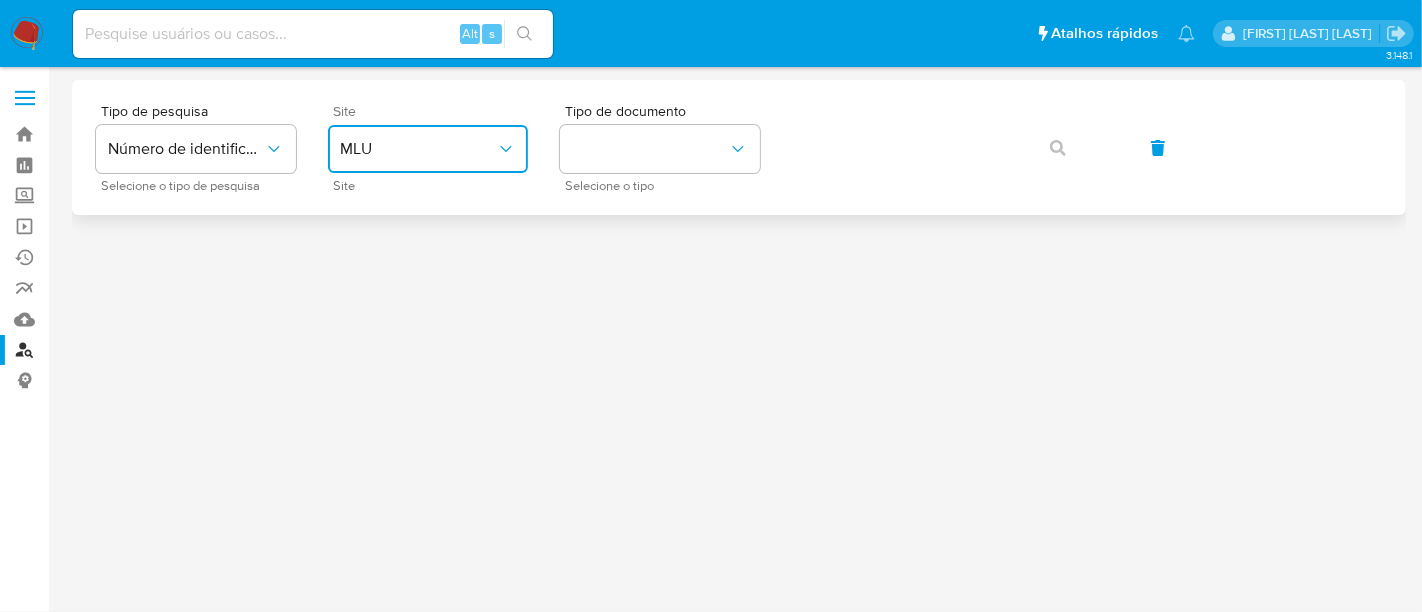 click on "MLU" at bounding box center [418, 149] 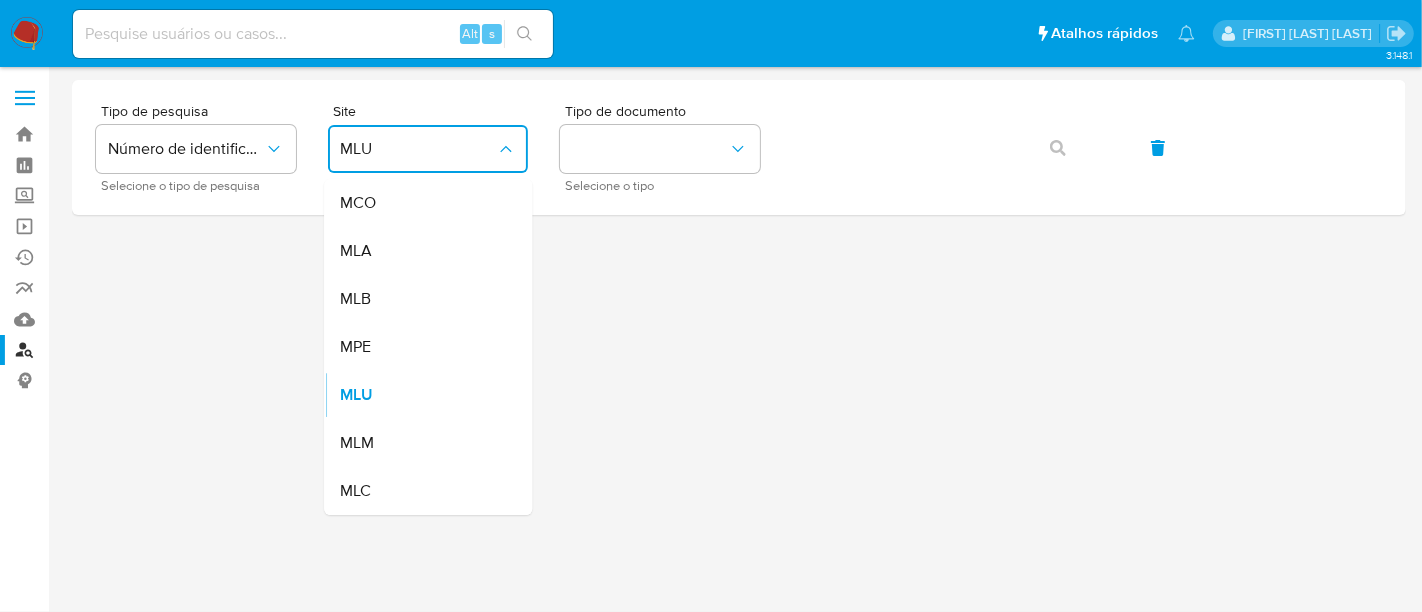 drag, startPoint x: 435, startPoint y: 289, endPoint x: 442, endPoint y: 272, distance: 18.384777 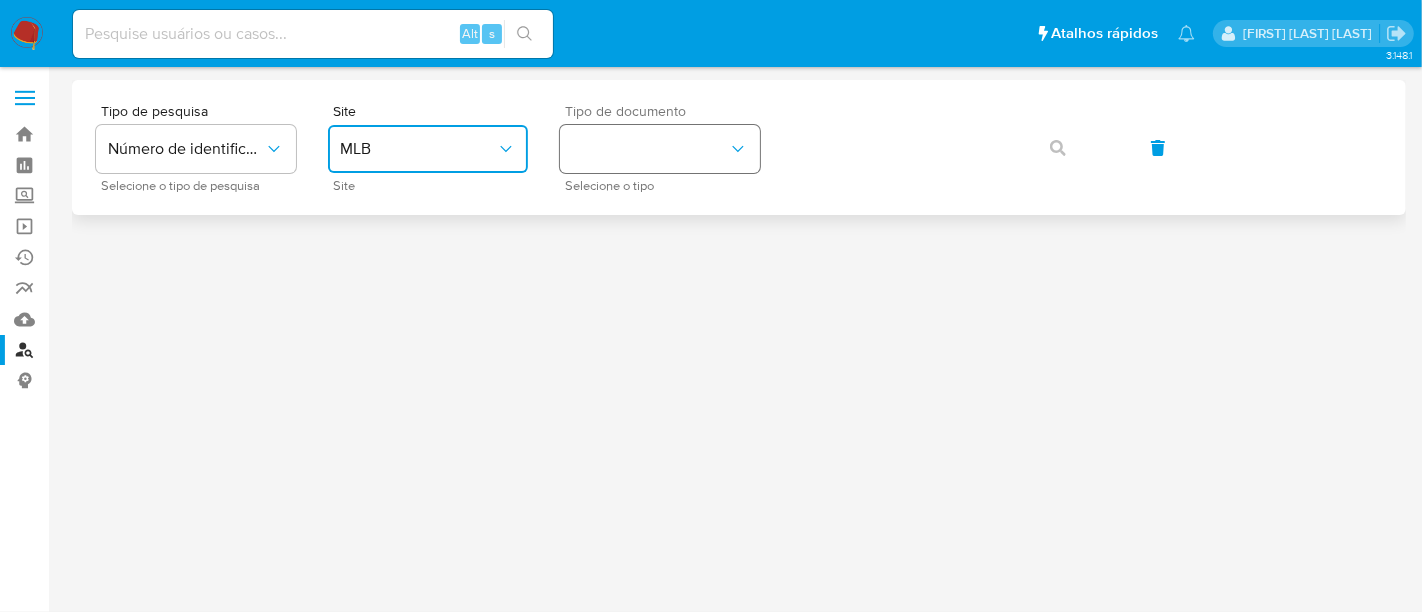 click at bounding box center [660, 149] 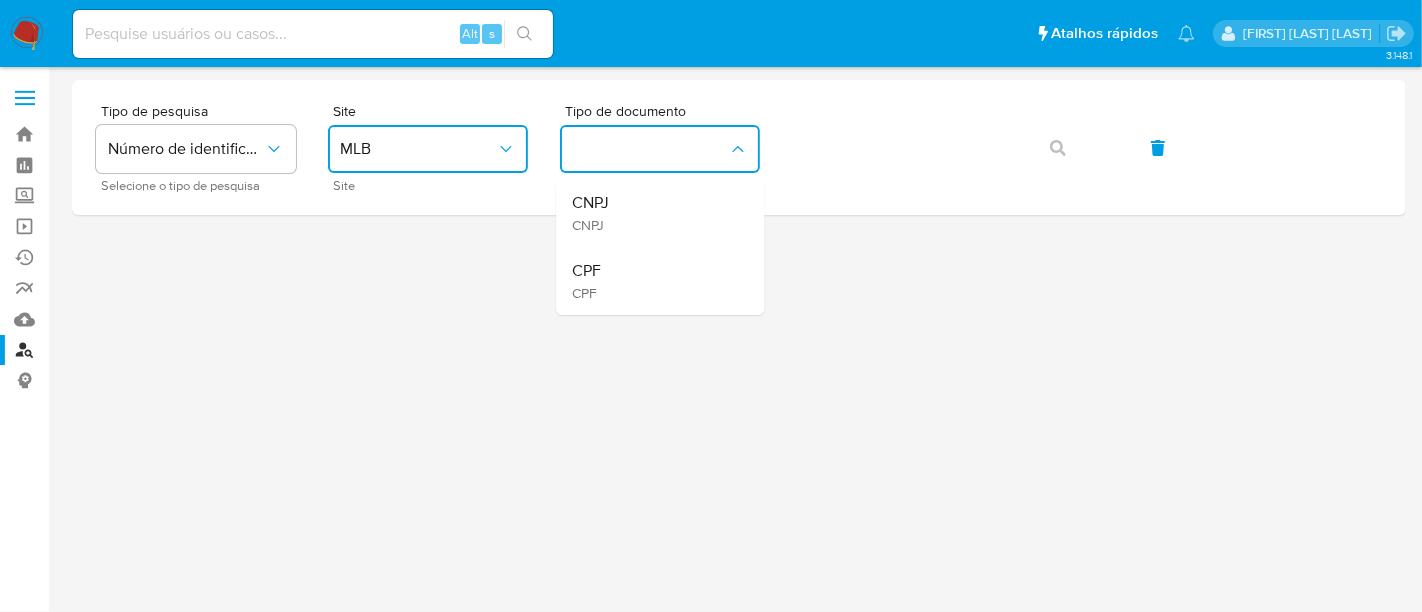 drag, startPoint x: 605, startPoint y: 278, endPoint x: 721, endPoint y: 215, distance: 132.00378 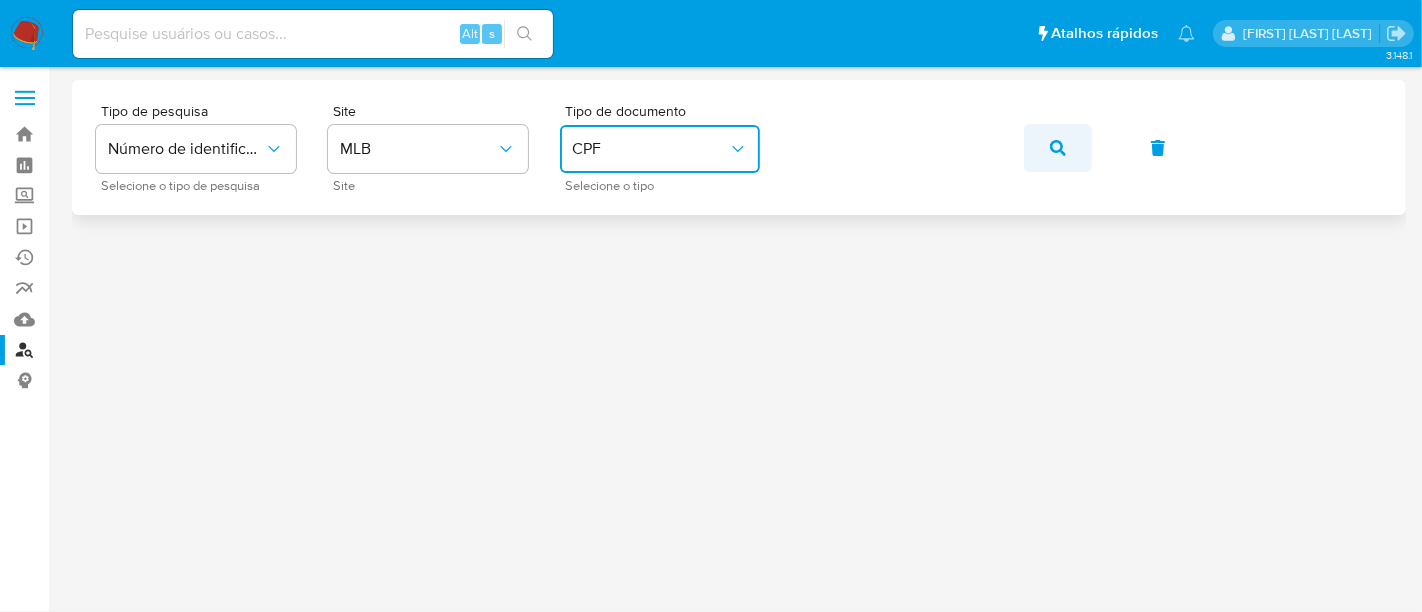 click at bounding box center [1058, 148] 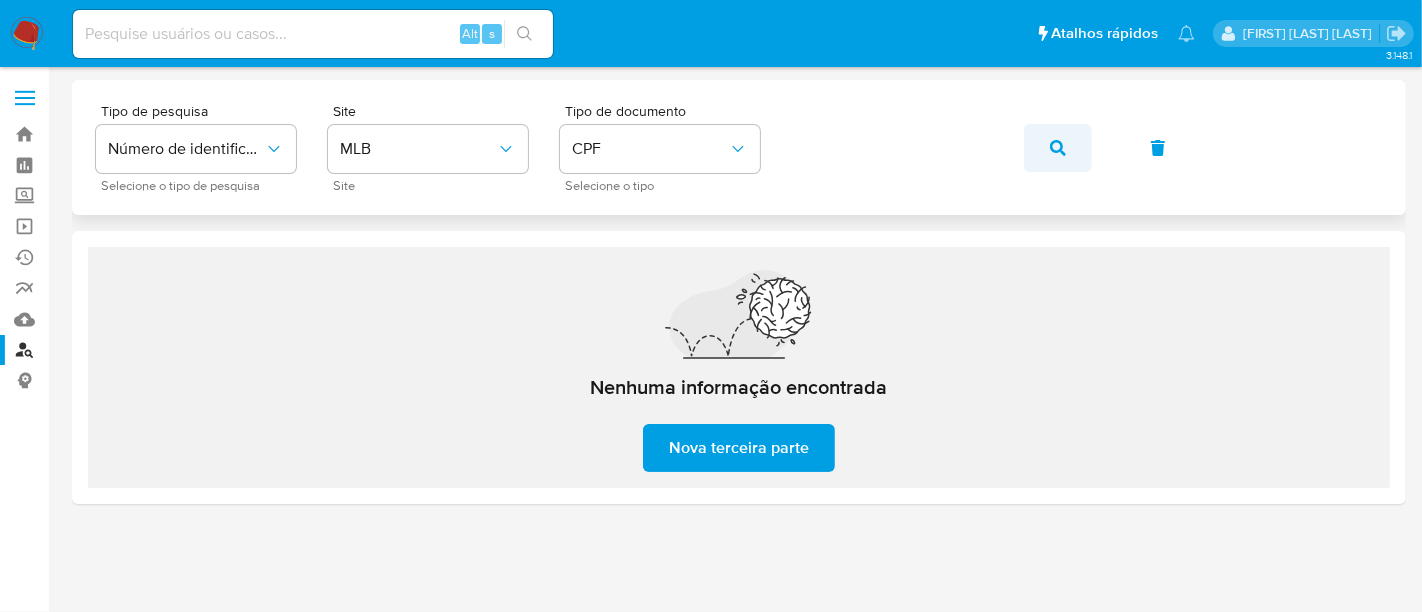 click at bounding box center (1058, 148) 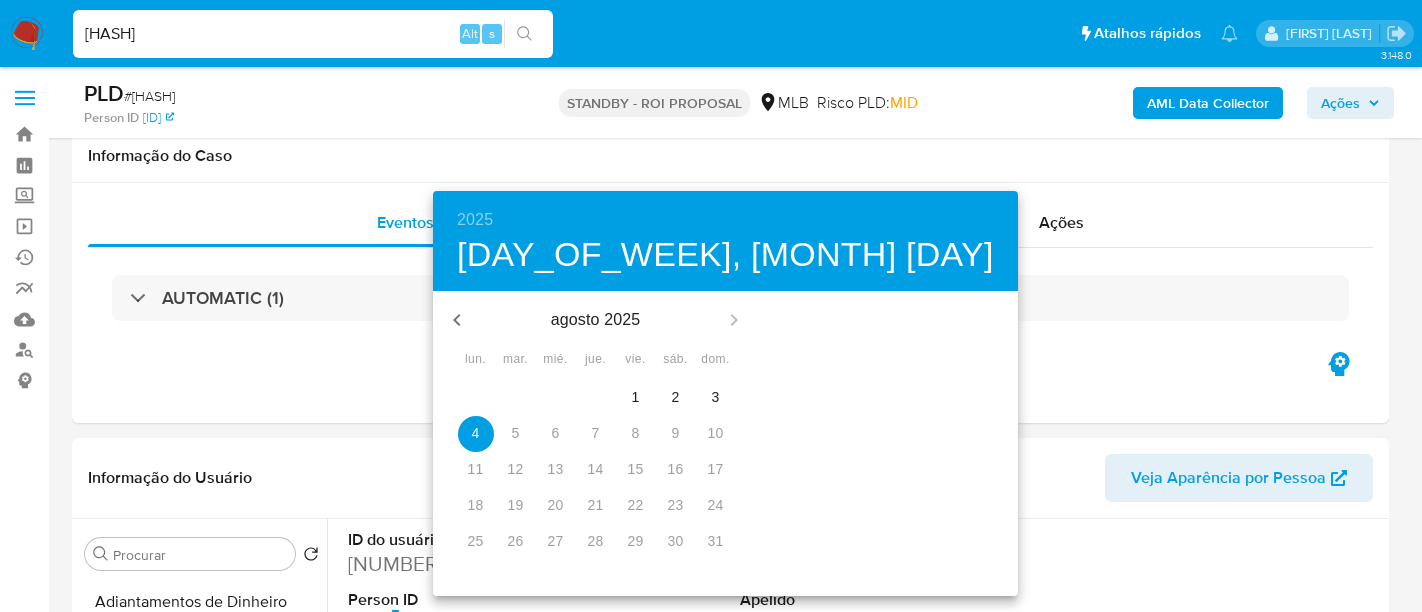 select on "10" 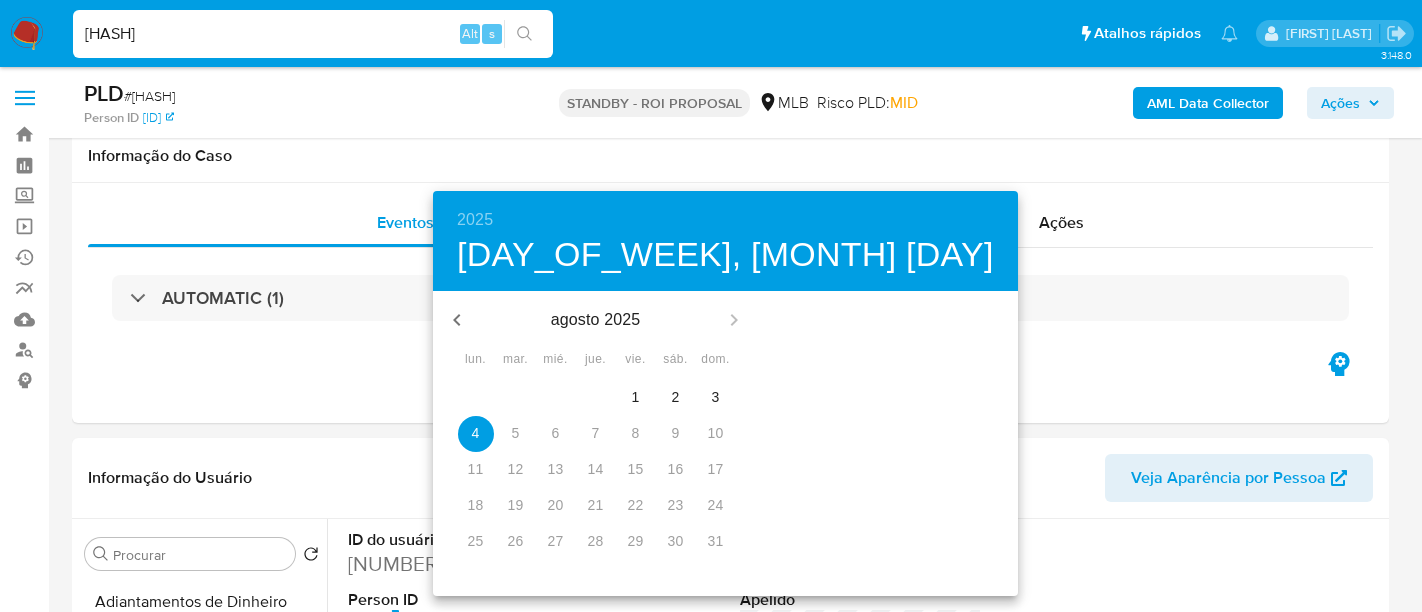 scroll, scrollTop: 2000, scrollLeft: 0, axis: vertical 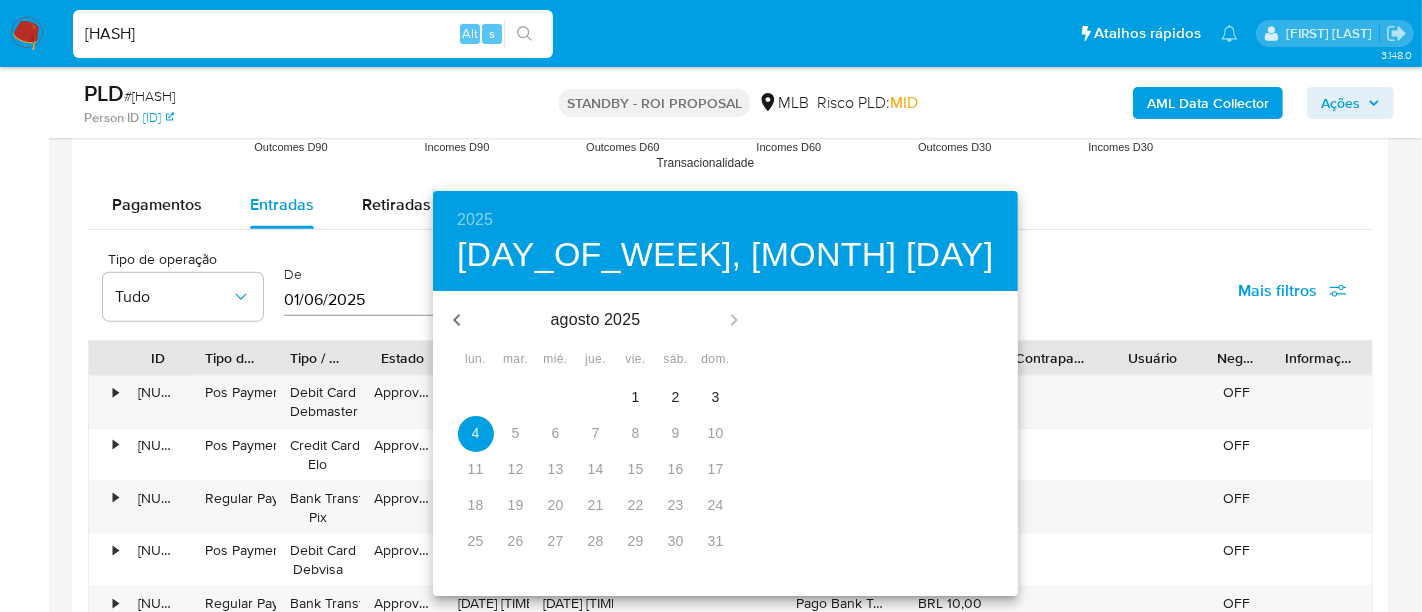 click on "2" at bounding box center [676, 397] 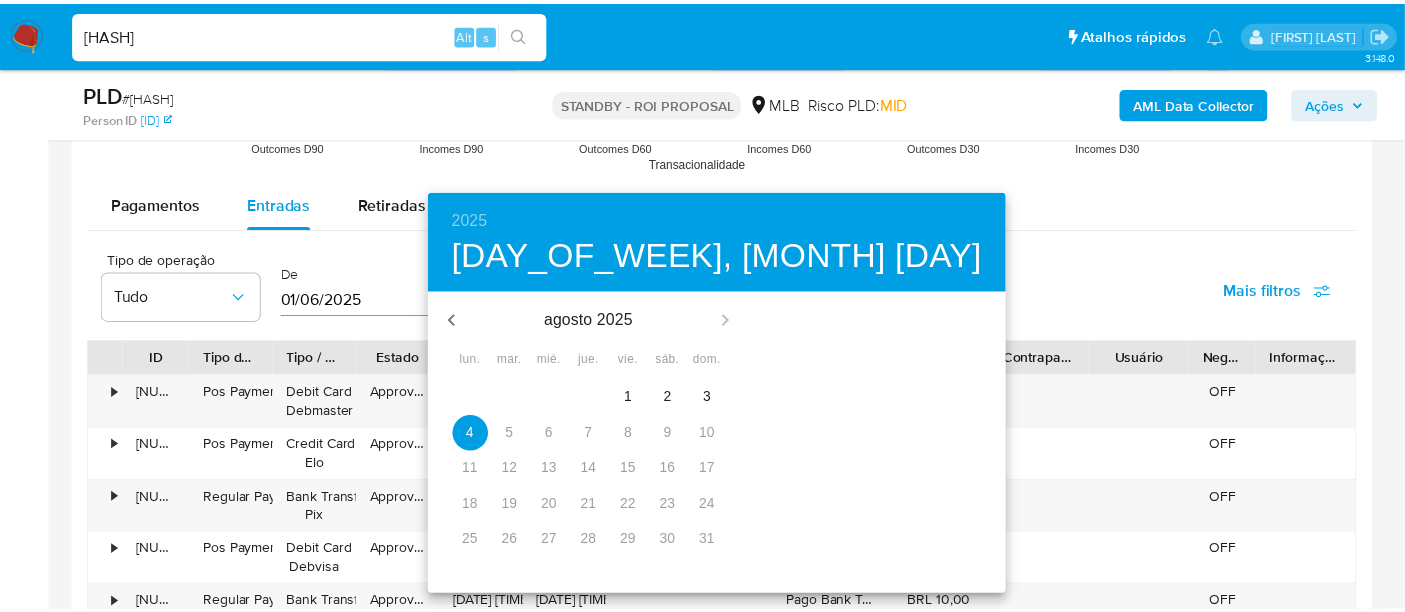 scroll, scrollTop: 400, scrollLeft: 0, axis: vertical 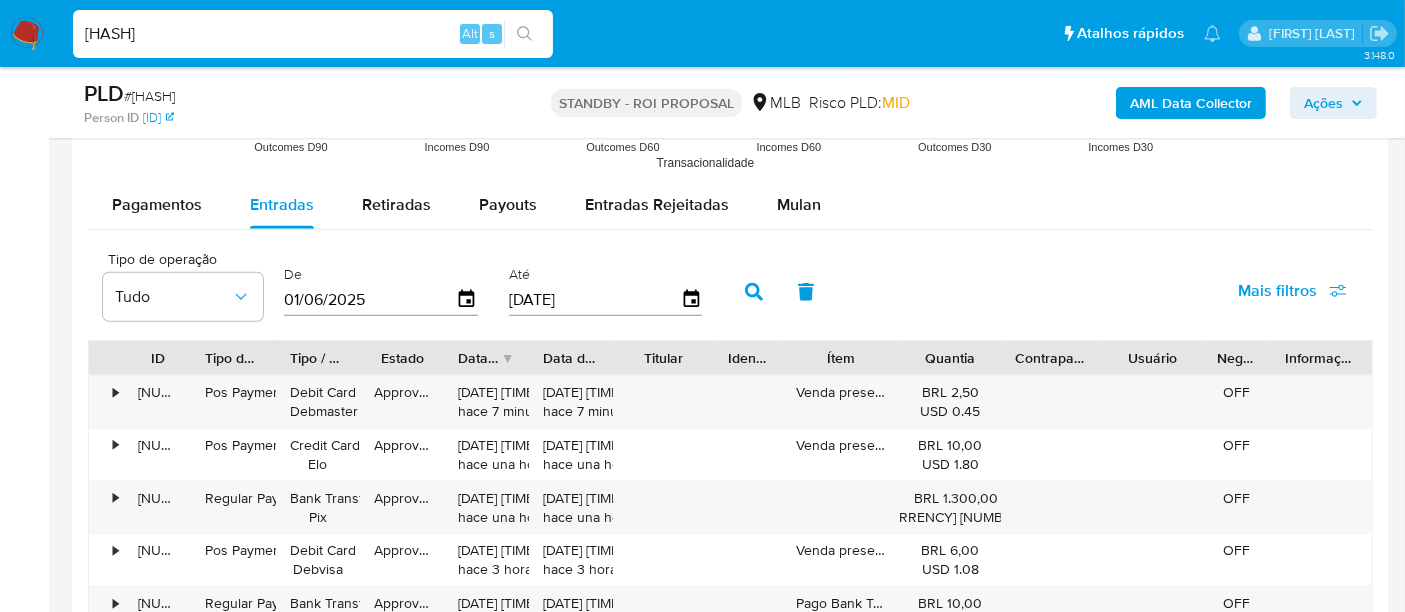 click on "Mais filtros" at bounding box center (1277, 291) 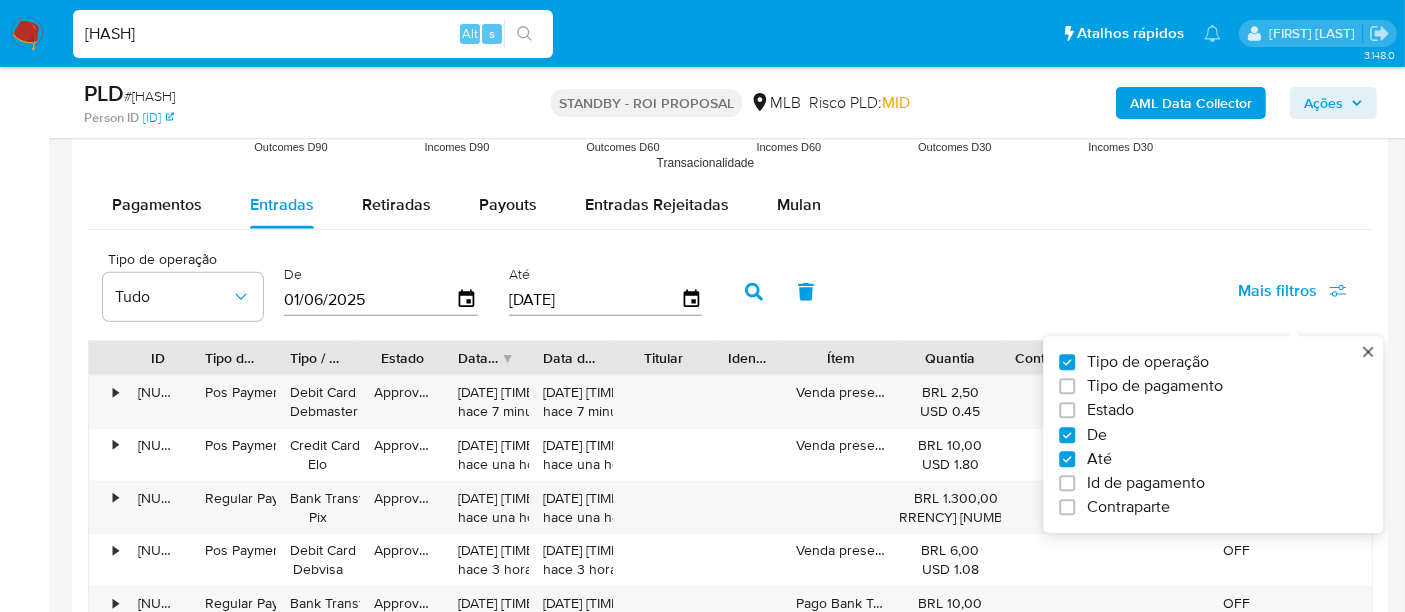 click on "Estado" at bounding box center [1110, 411] 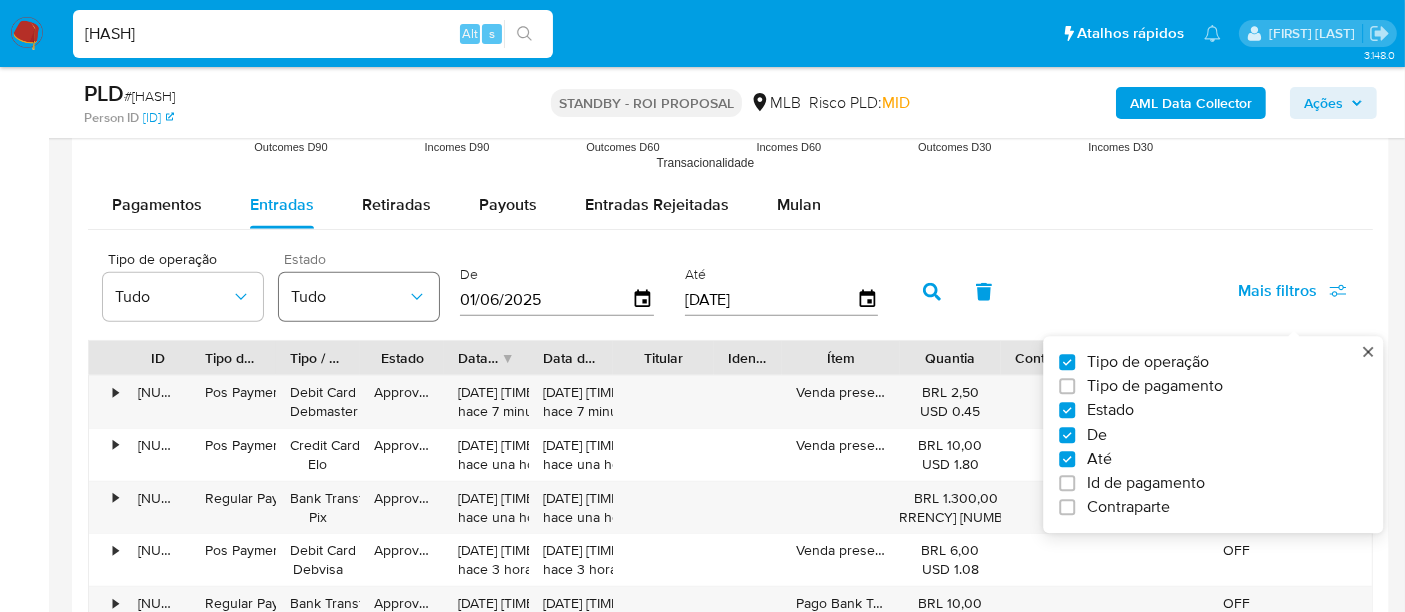 click on "Tudo" at bounding box center [349, 297] 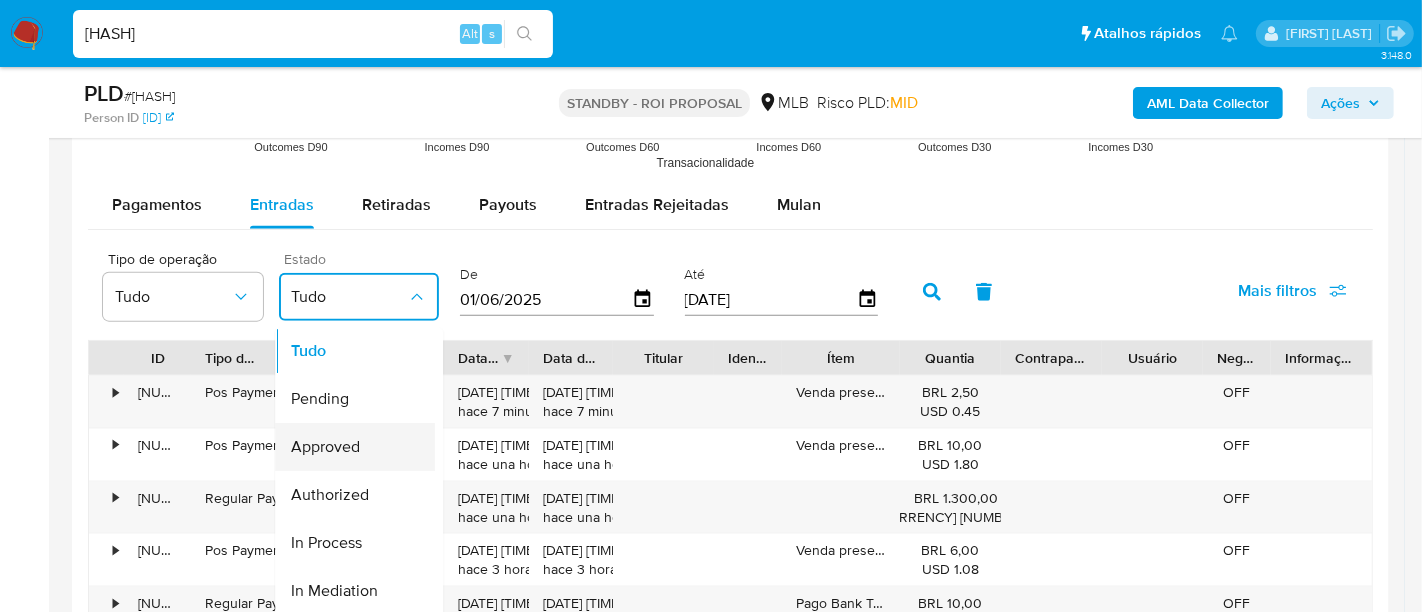 click on "Approved" at bounding box center (325, 447) 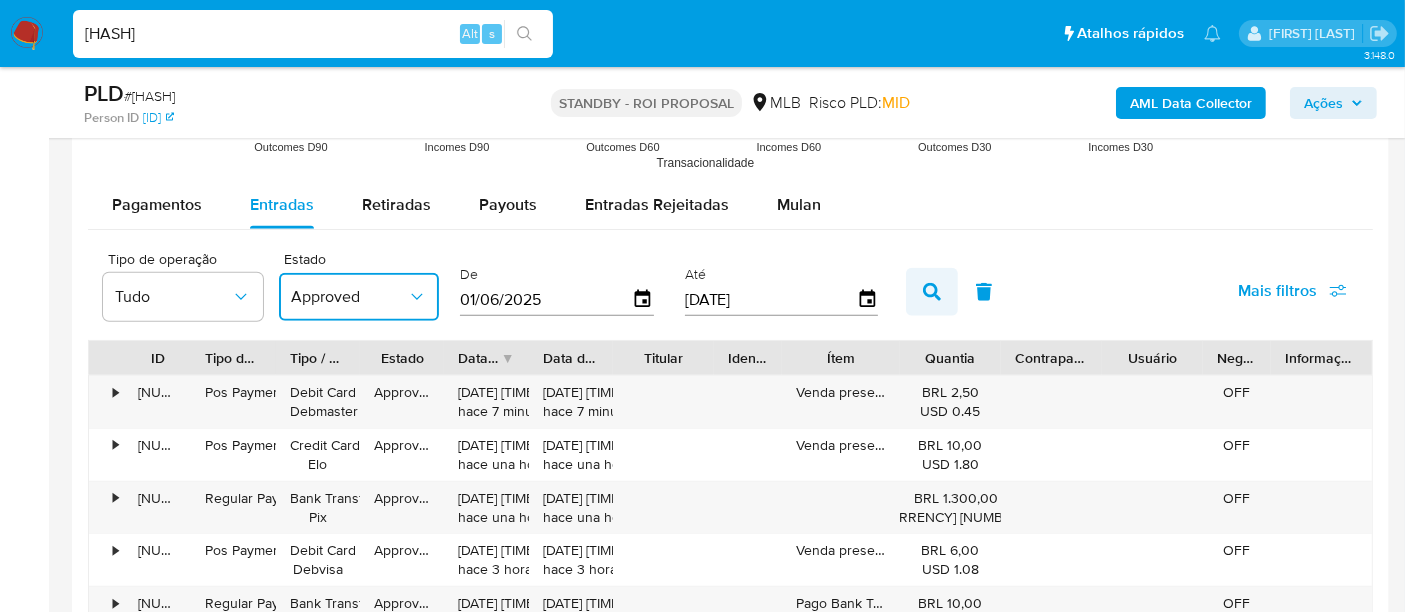 click 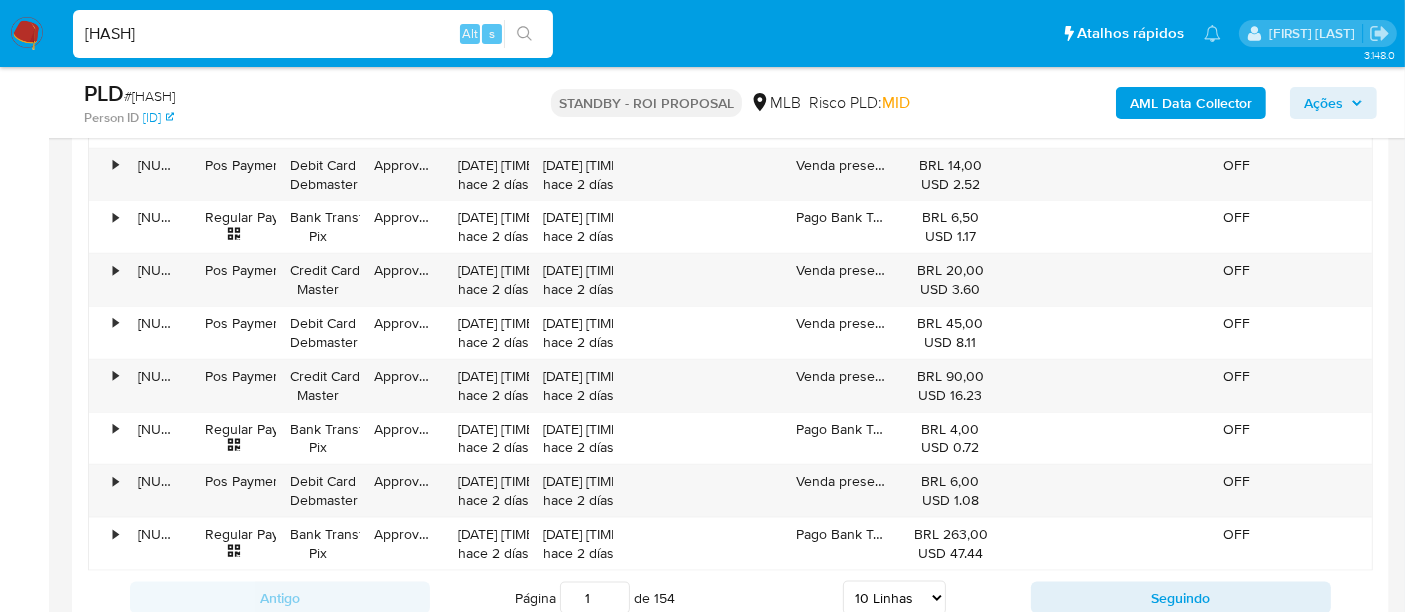 scroll, scrollTop: 2444, scrollLeft: 0, axis: vertical 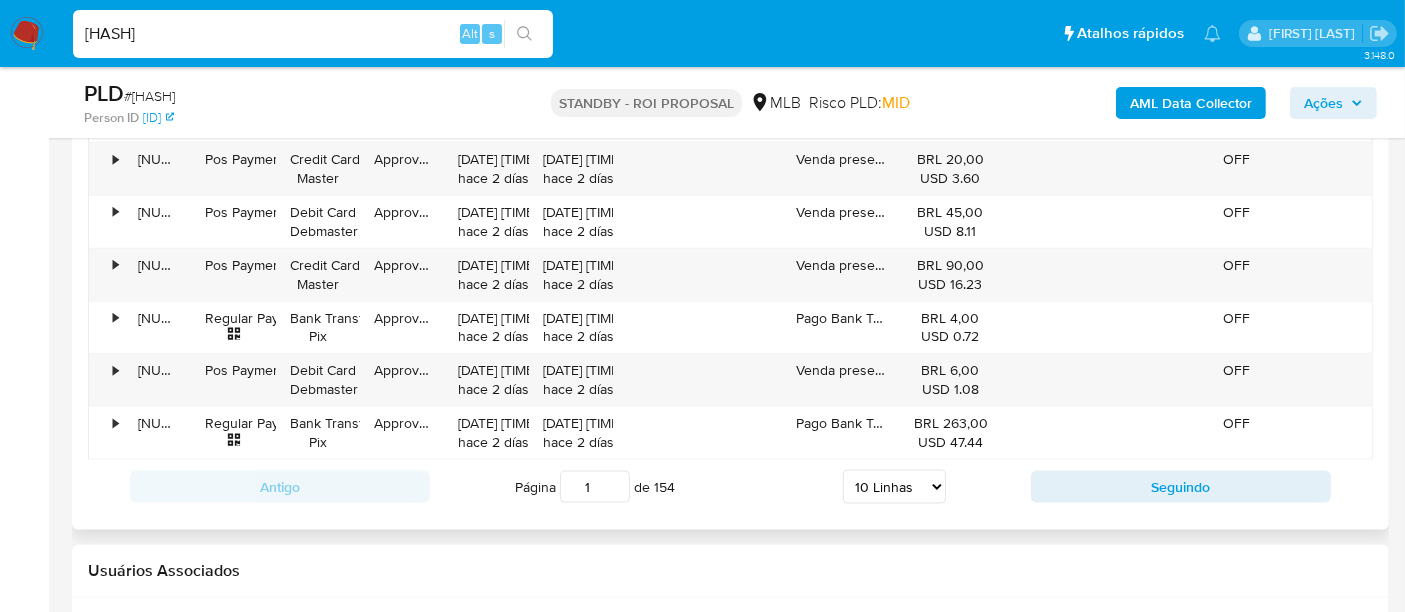 click on "5   Linhas 10   Linhas 20   Linhas 25   Linhas 50   Linhas 100   Linhas" at bounding box center (894, 487) 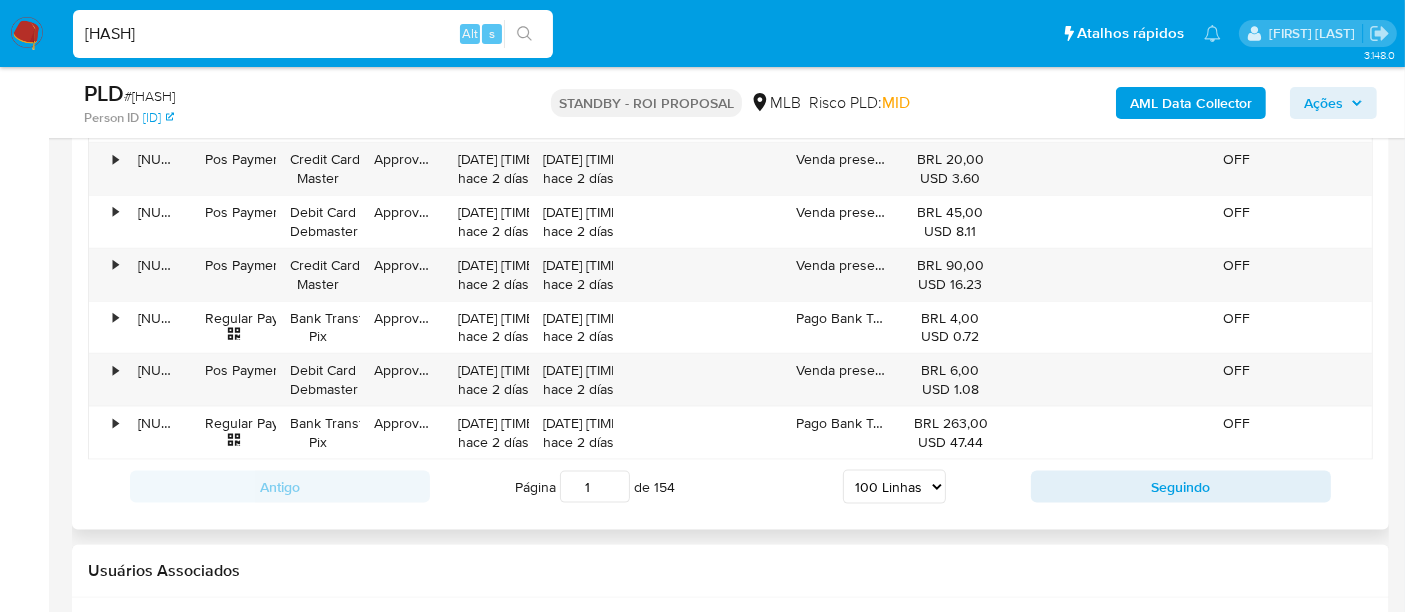 click on "5   Linhas 10   Linhas 20   Linhas 25   Linhas 50   Linhas 100   Linhas" at bounding box center (894, 487) 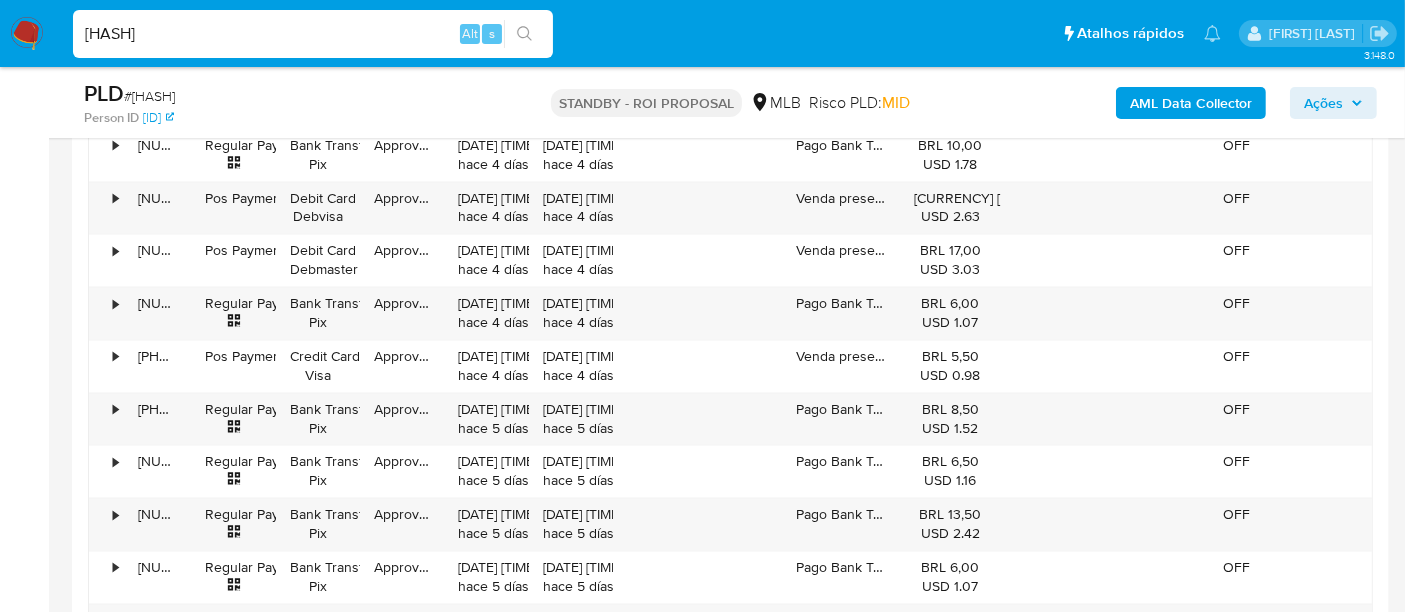 scroll, scrollTop: 3888, scrollLeft: 0, axis: vertical 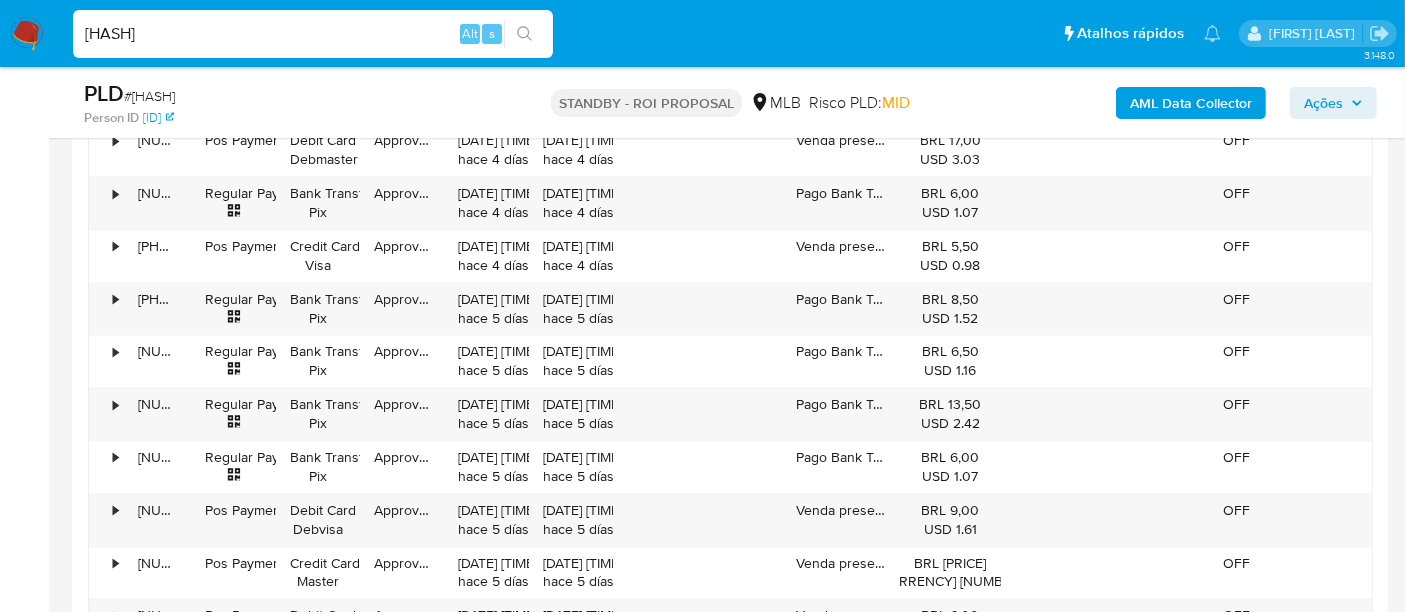 click on "[HASH]" at bounding box center (313, 34) 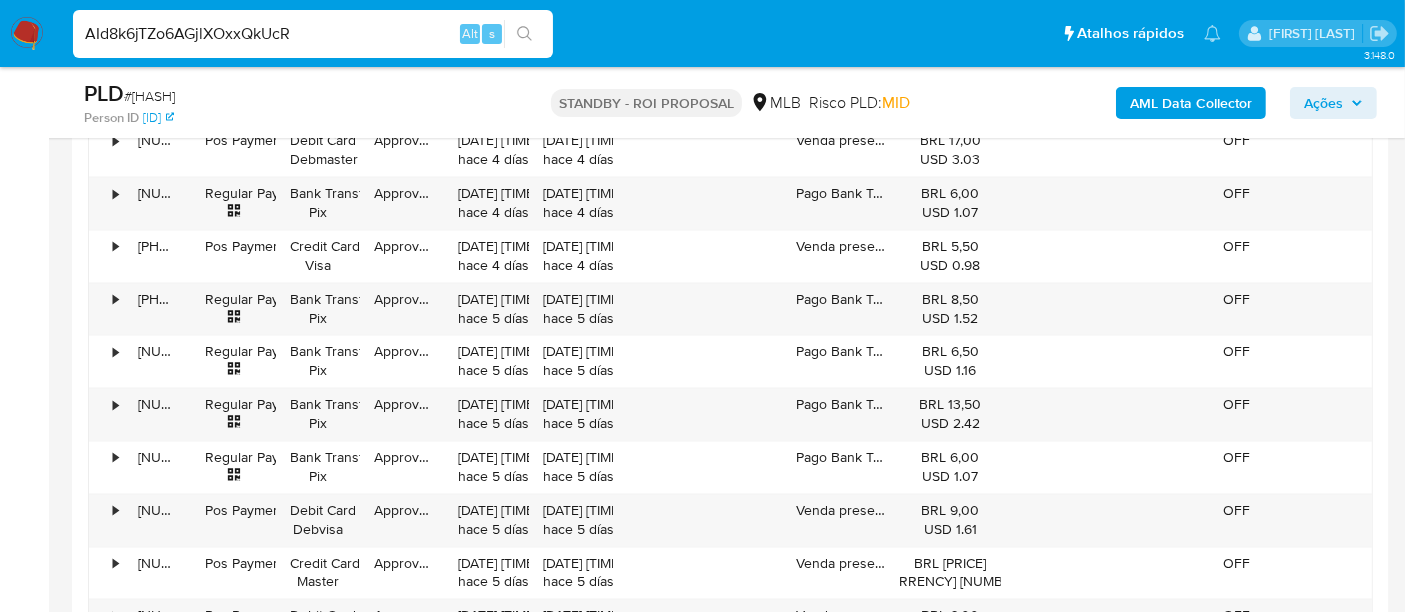 type on "AId8k6jTZo6AGjlXOxxQkUcR" 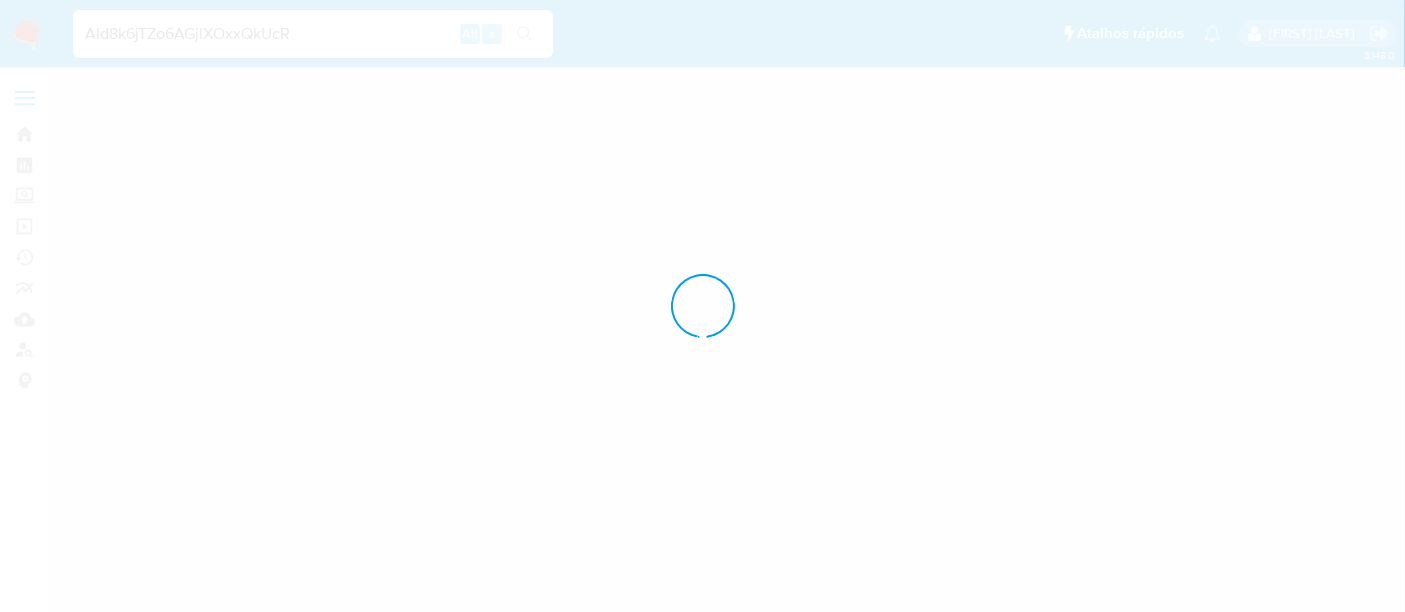 scroll, scrollTop: 0, scrollLeft: 0, axis: both 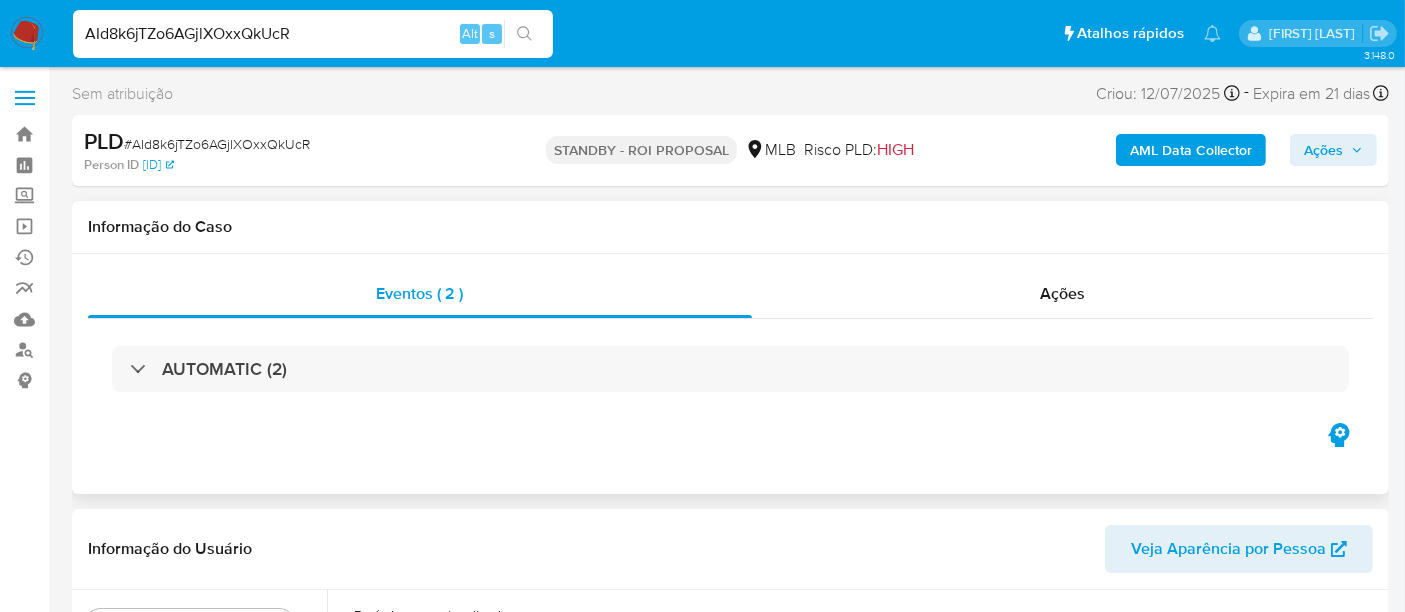 select on "10" 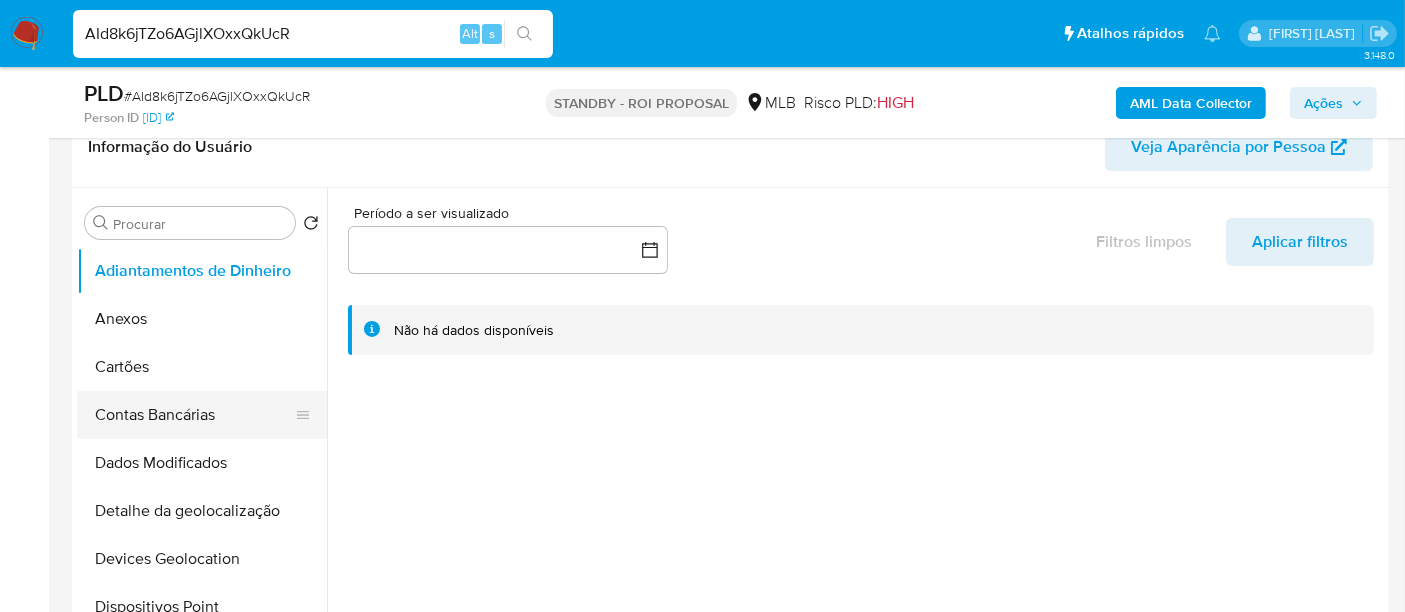 scroll, scrollTop: 333, scrollLeft: 0, axis: vertical 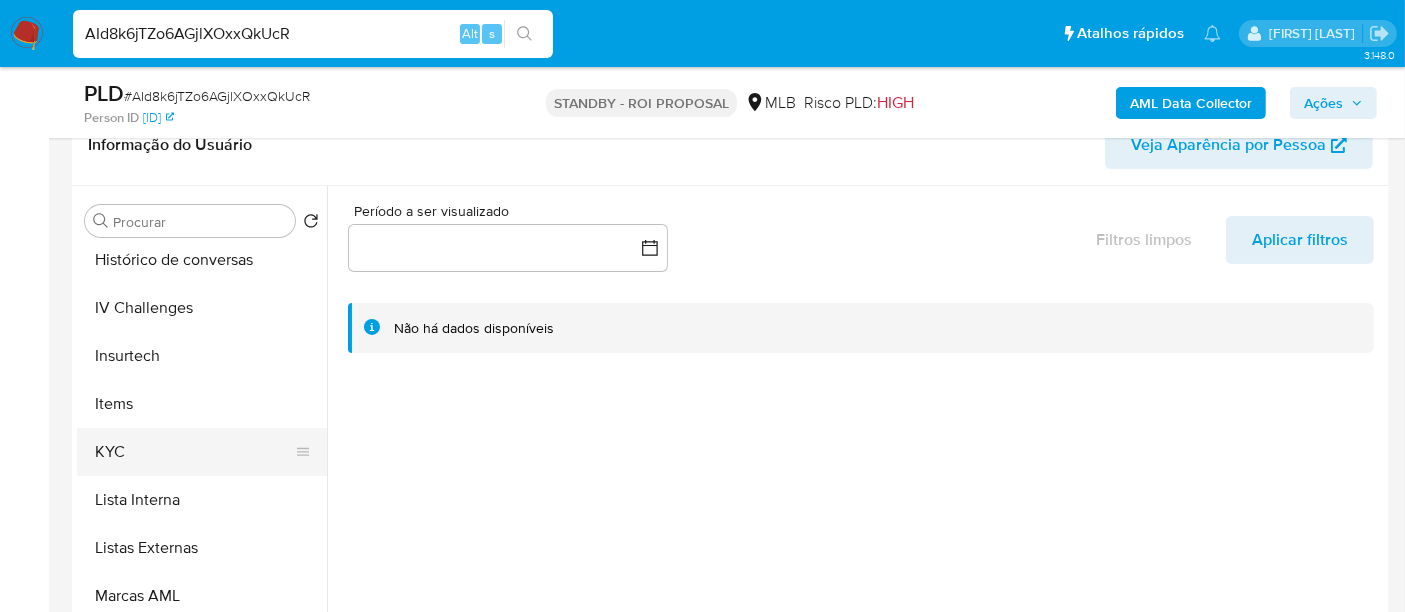 click on "KYC" at bounding box center (194, 452) 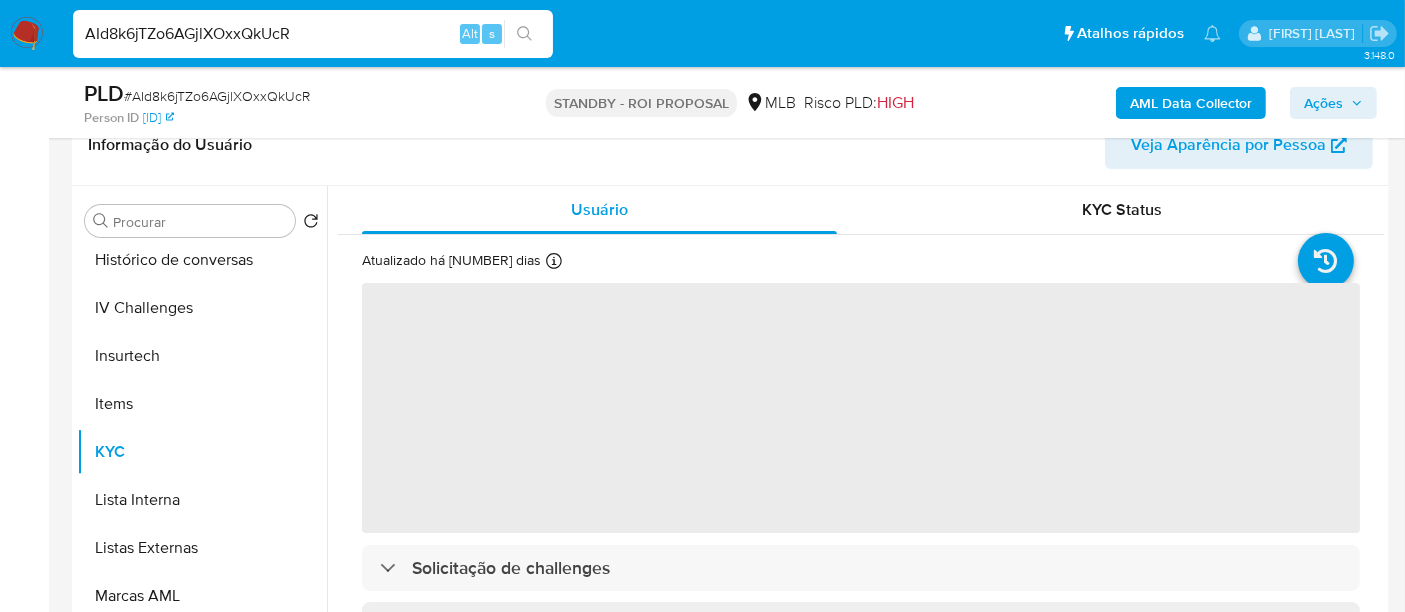 type 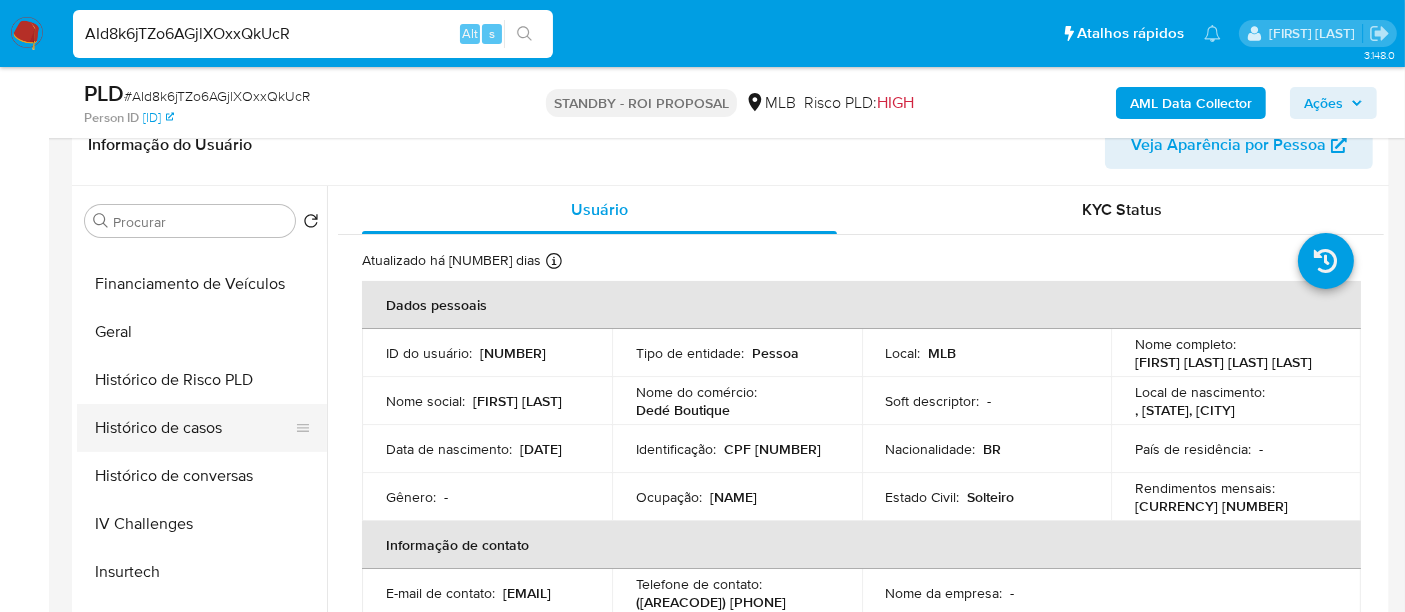 scroll, scrollTop: 555, scrollLeft: 0, axis: vertical 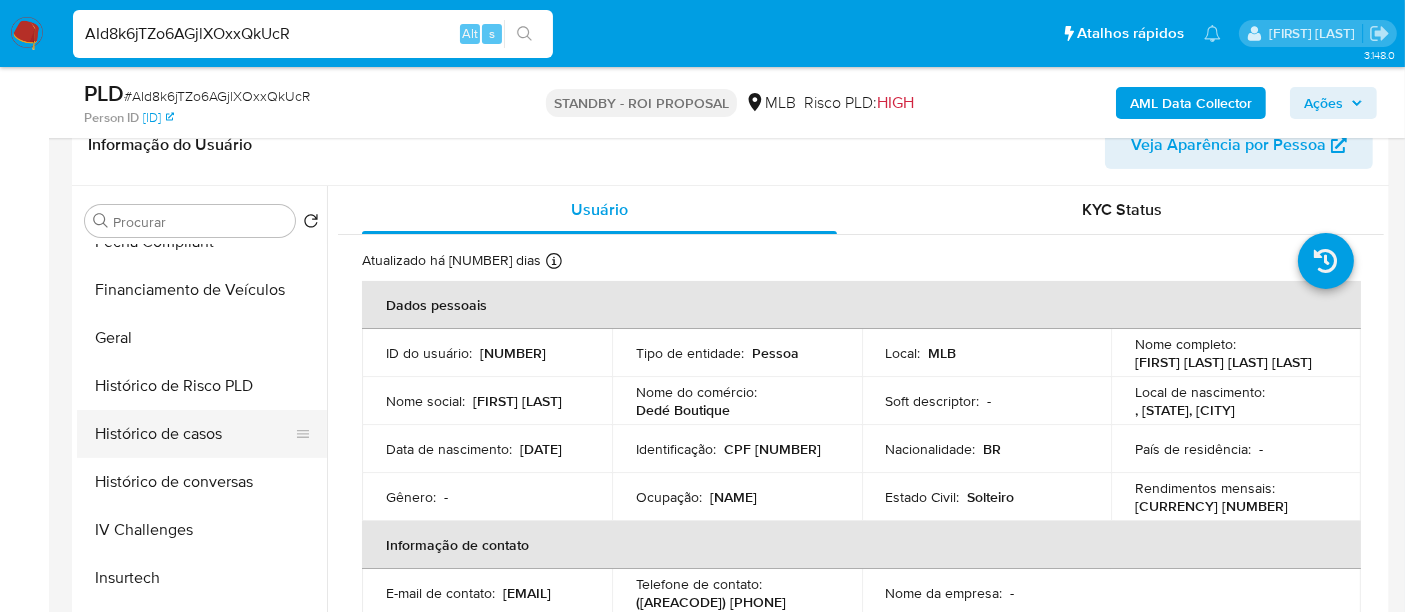 click on "Histórico de casos" at bounding box center (194, 434) 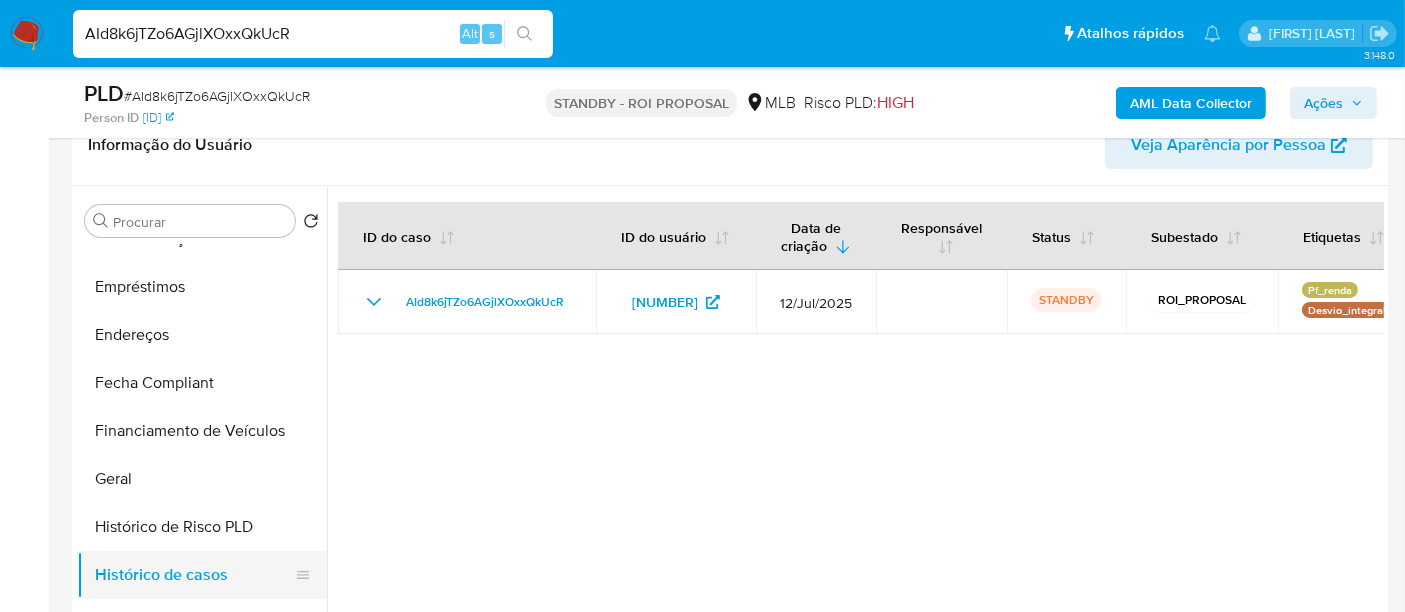 scroll, scrollTop: 333, scrollLeft: 0, axis: vertical 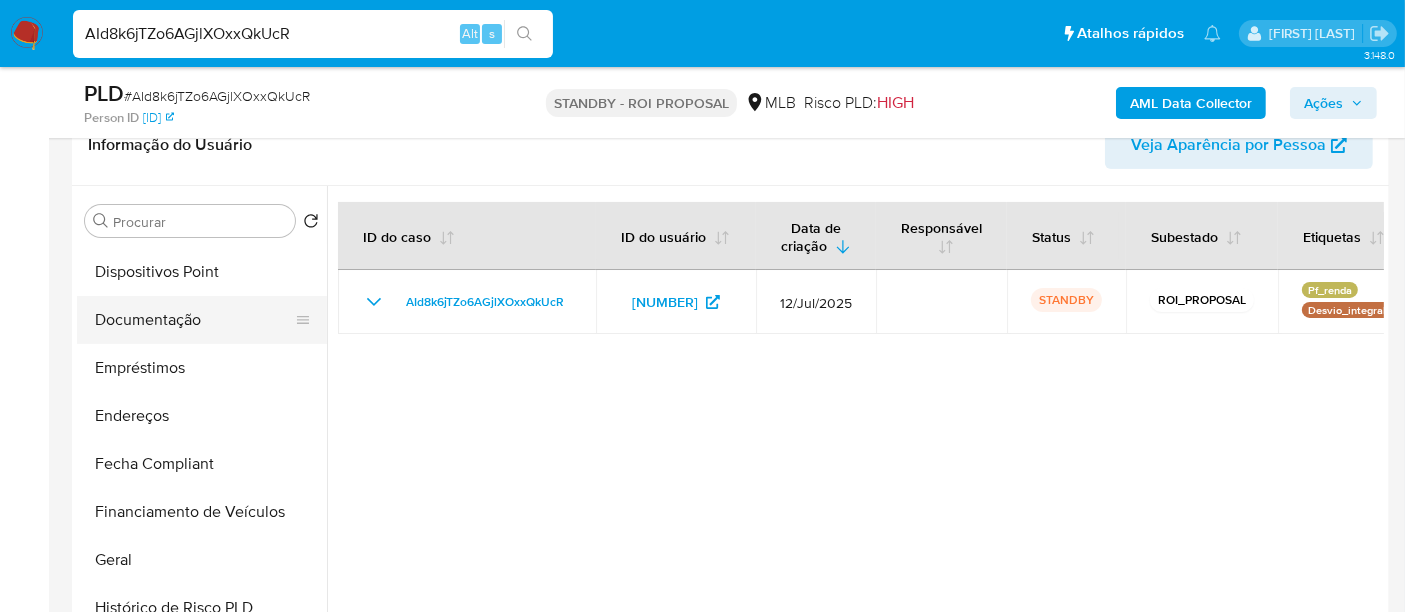 click on "Documentação" at bounding box center (194, 320) 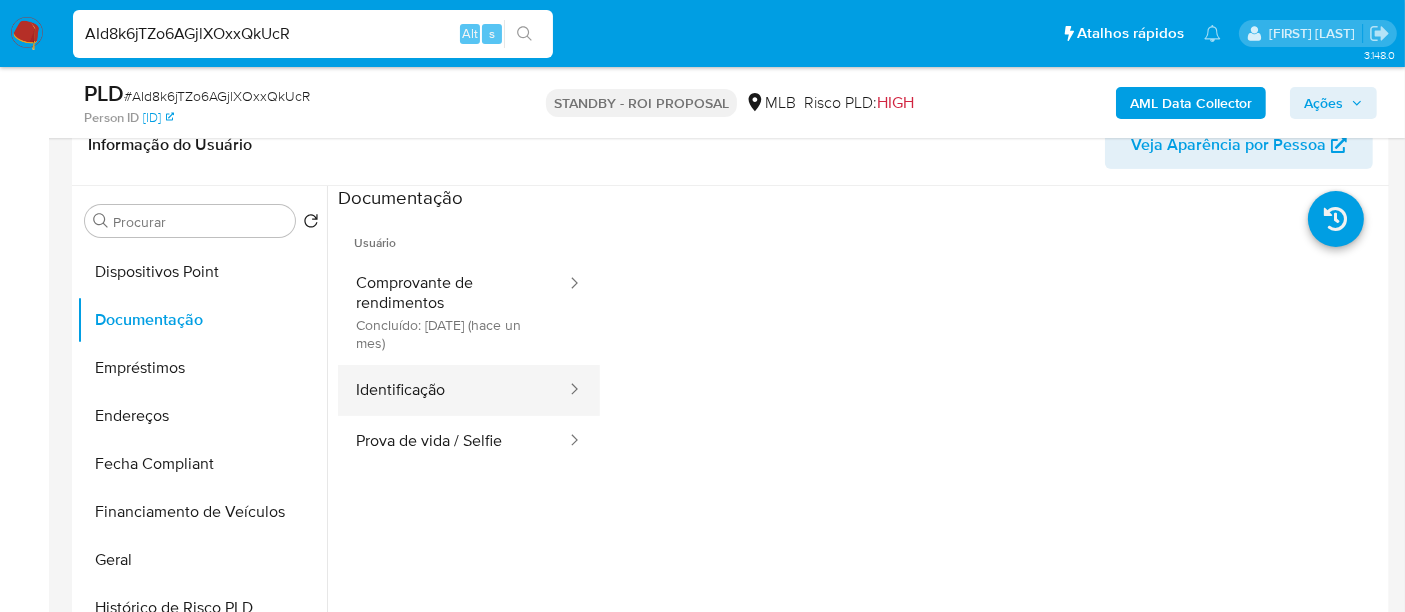 click on "Identificação" at bounding box center [453, 390] 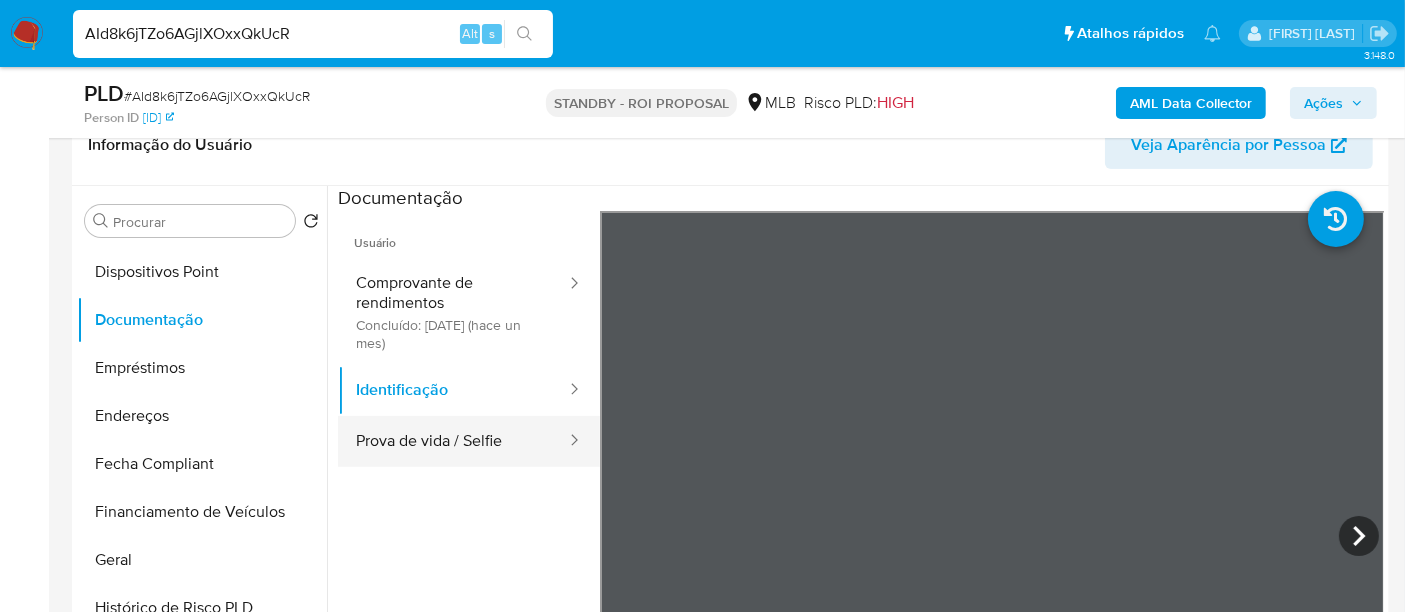 click on "Prova de vida / Selfie" at bounding box center [453, 441] 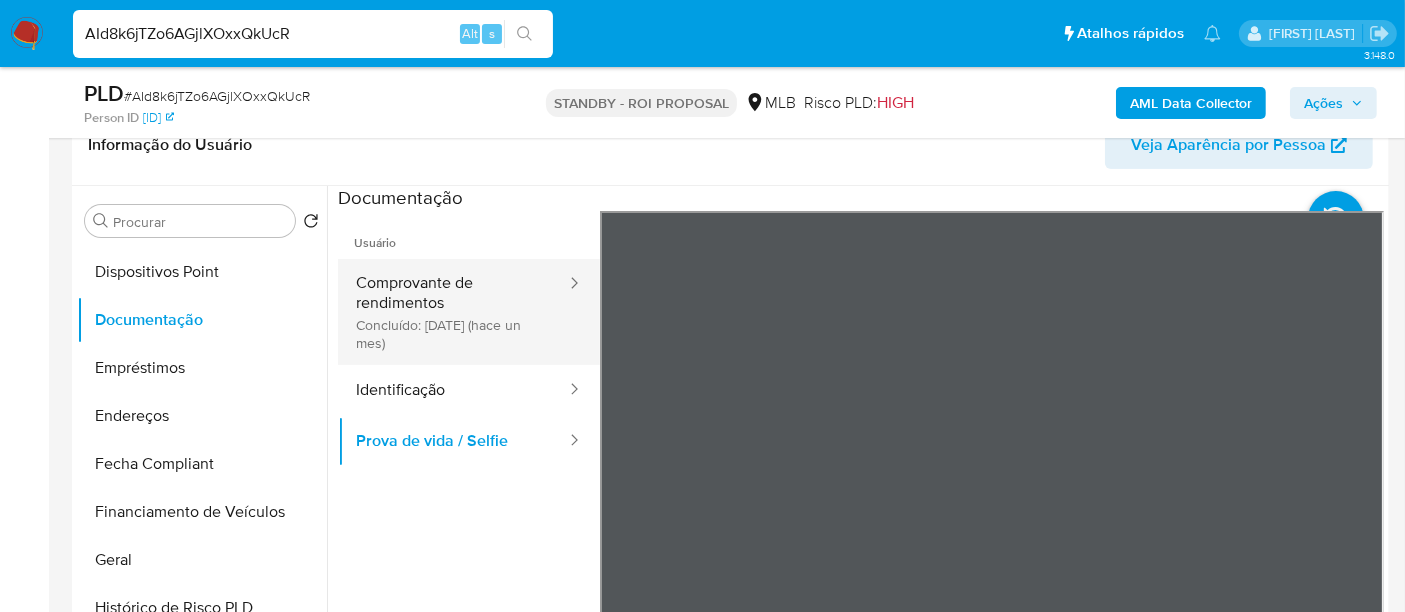 click on "Comprovante de rendimentos Concluído: [DATE] (hace un mes)" at bounding box center (453, 312) 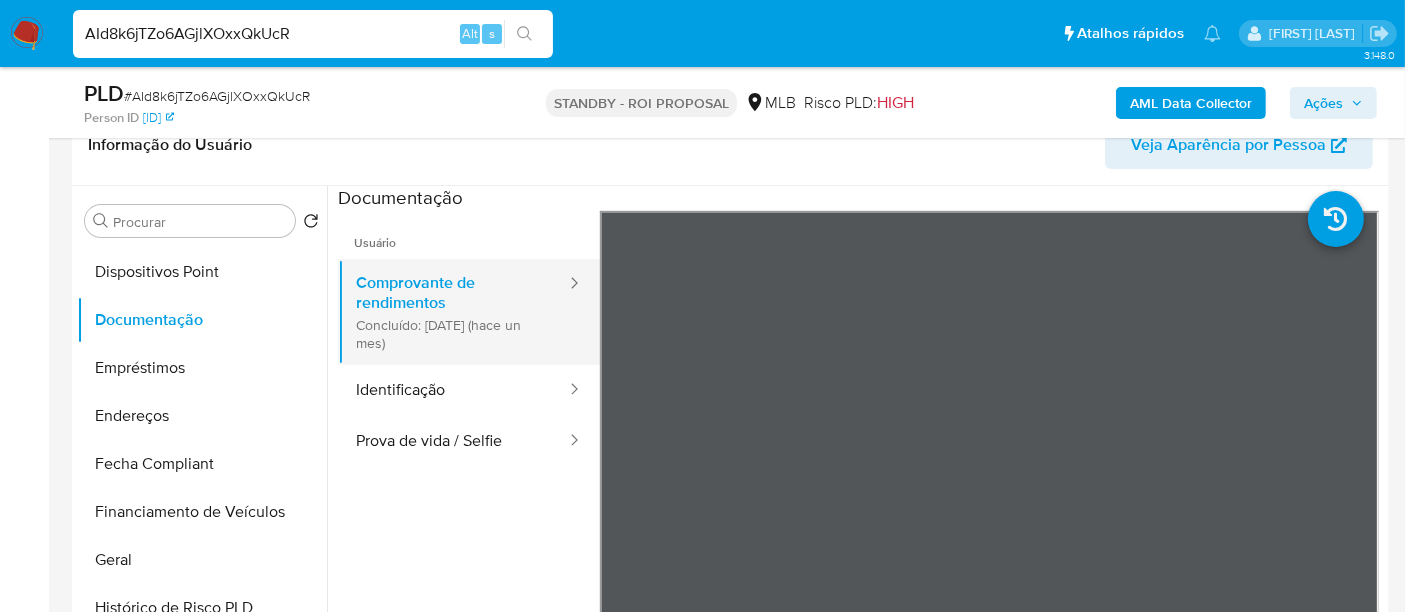 type 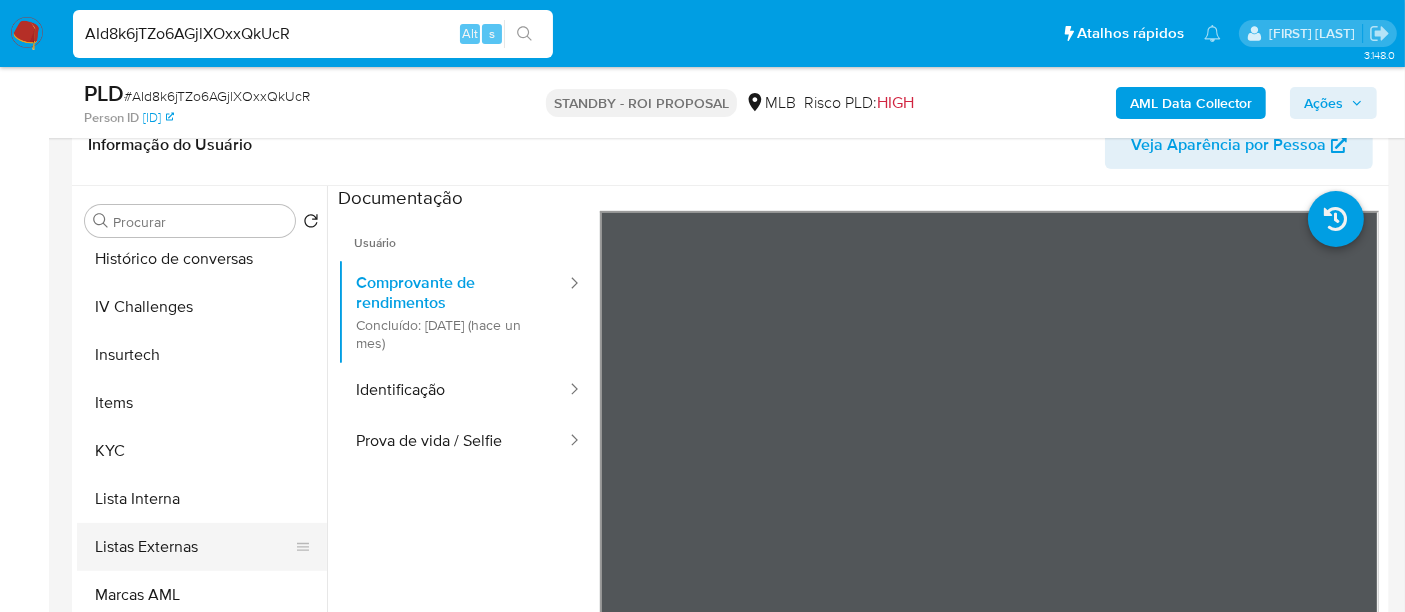 scroll, scrollTop: 844, scrollLeft: 0, axis: vertical 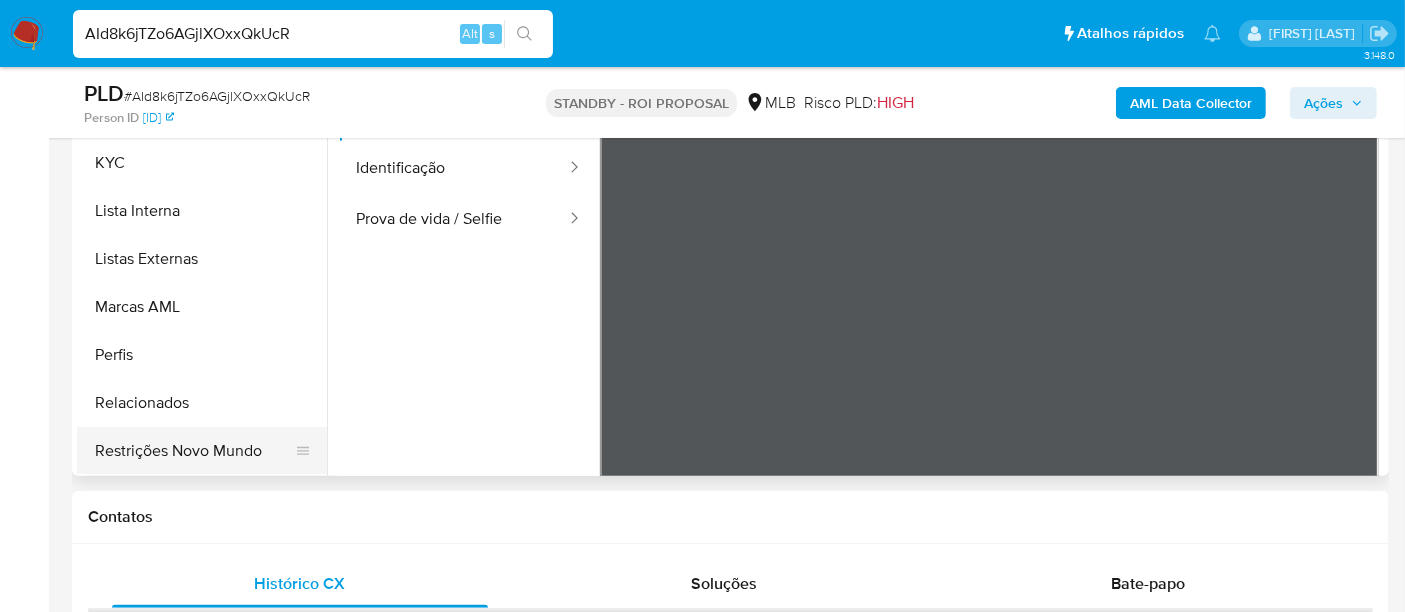 click on "Restrições Novo Mundo" at bounding box center [194, 451] 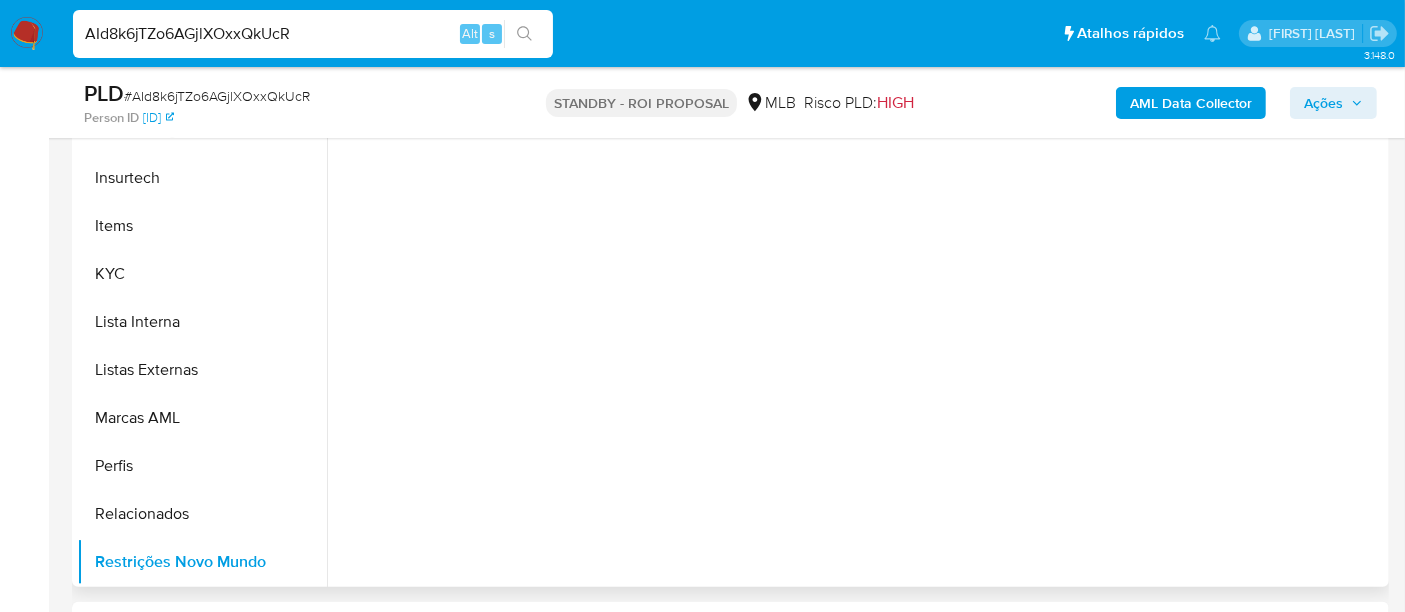 scroll, scrollTop: 333, scrollLeft: 0, axis: vertical 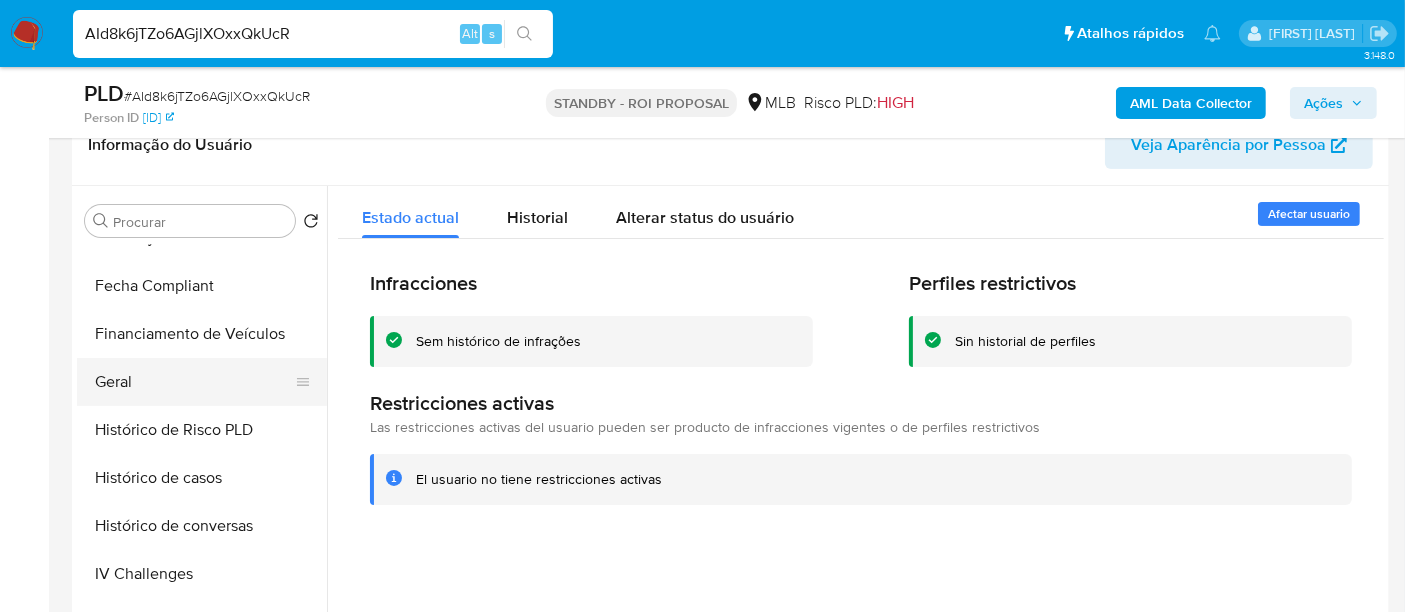 click on "Geral" at bounding box center [194, 382] 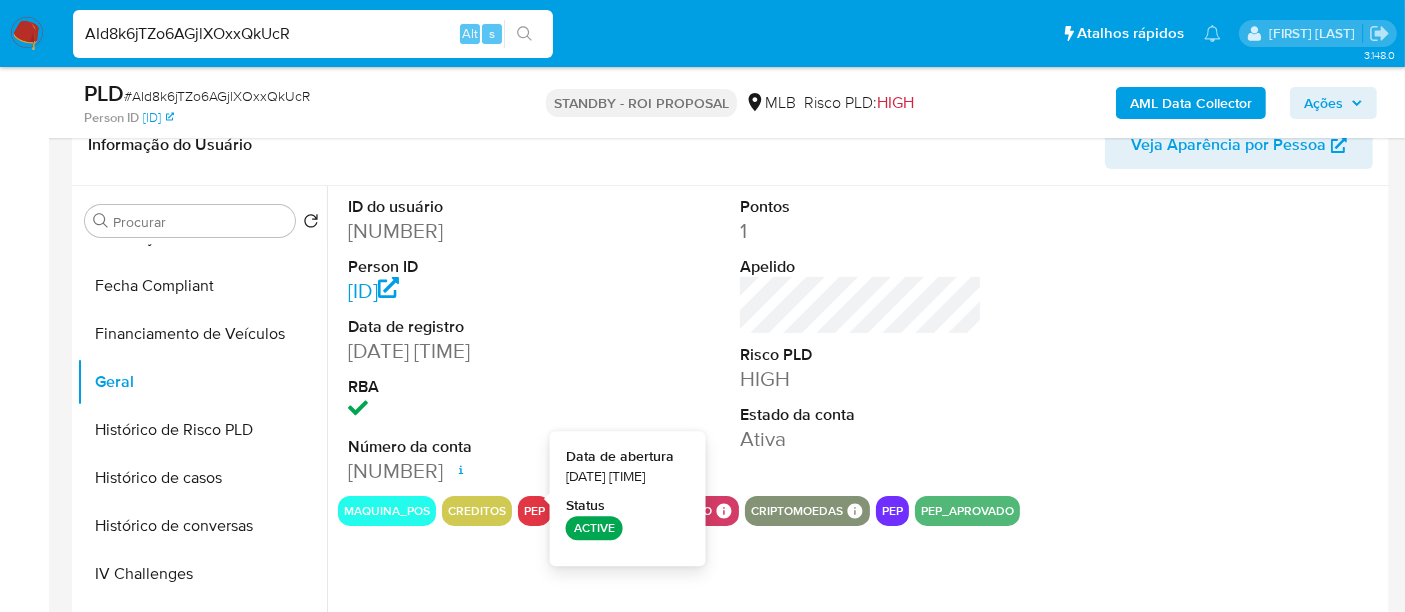 type 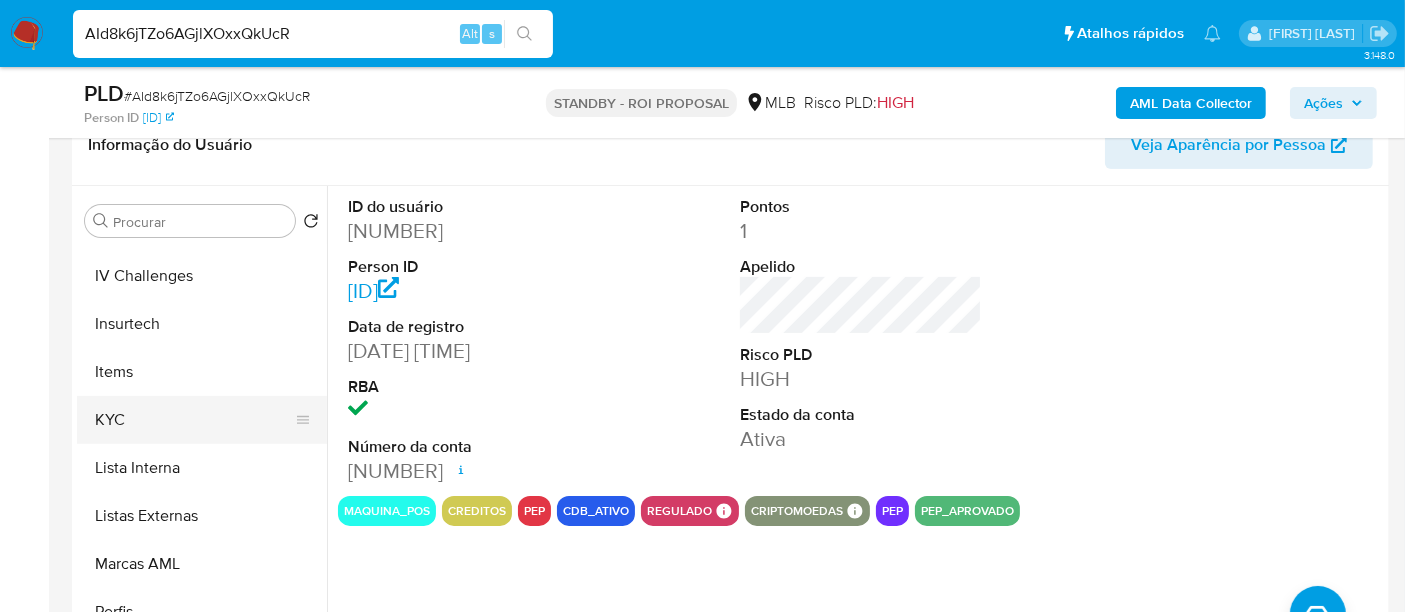 scroll, scrollTop: 844, scrollLeft: 0, axis: vertical 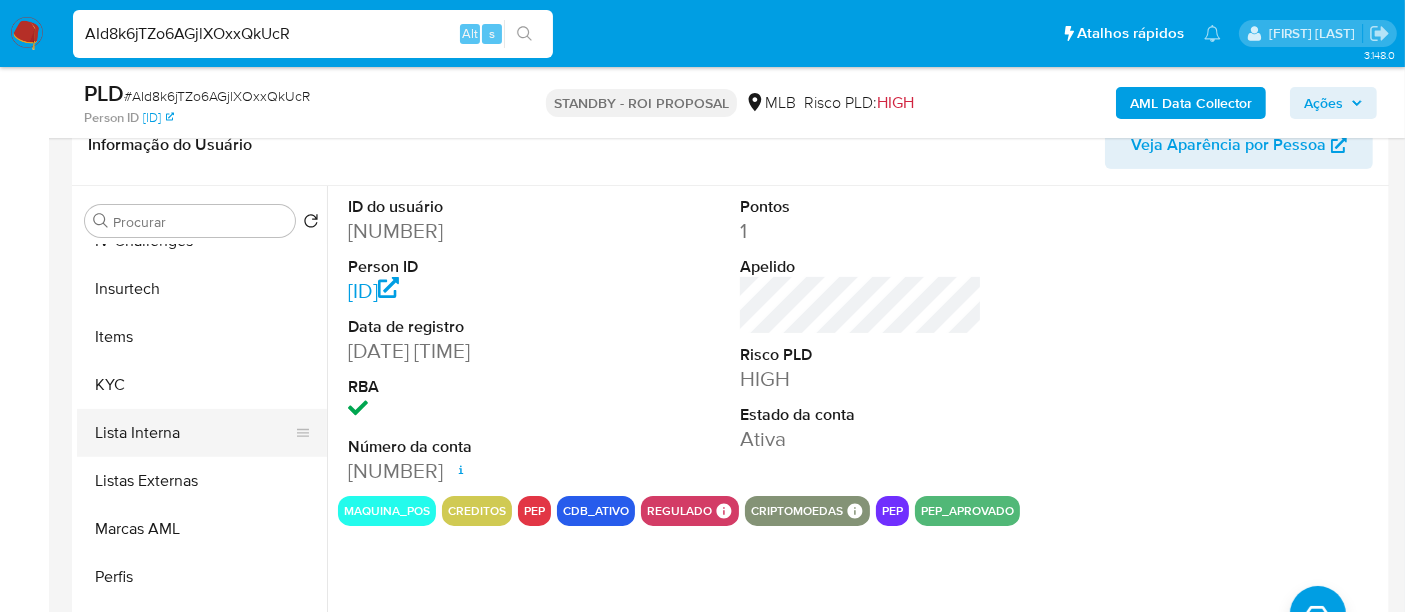 click on "Lista Interna" at bounding box center (194, 433) 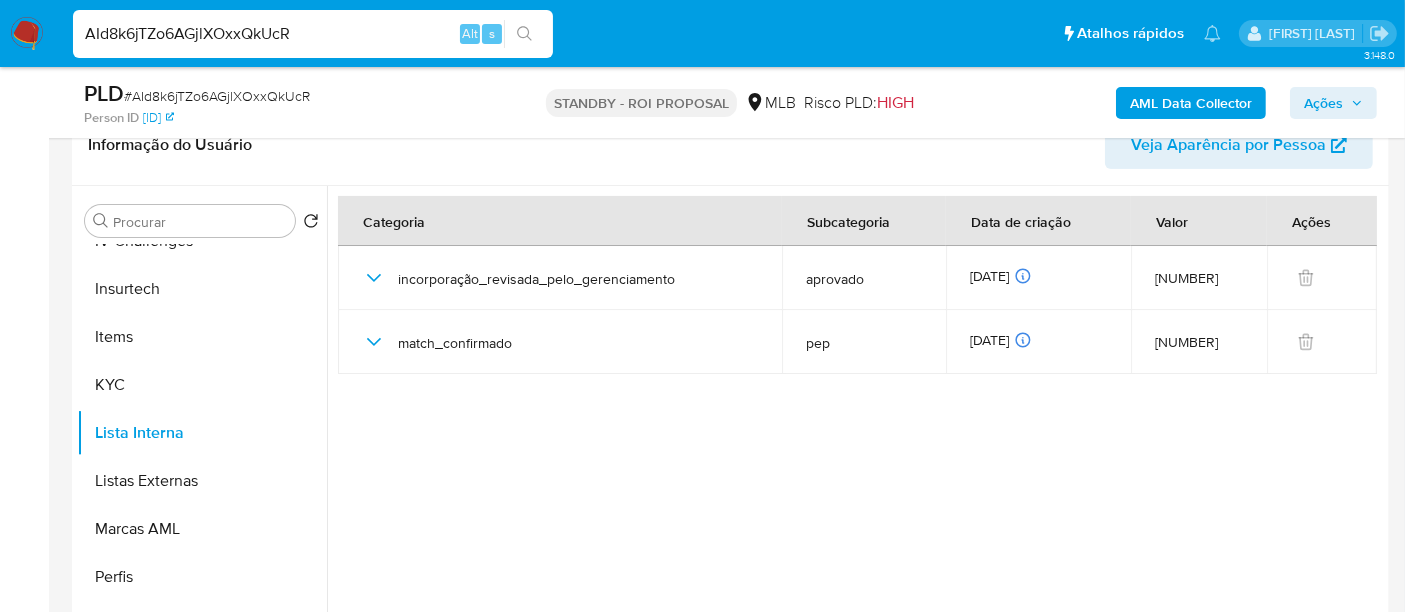 type 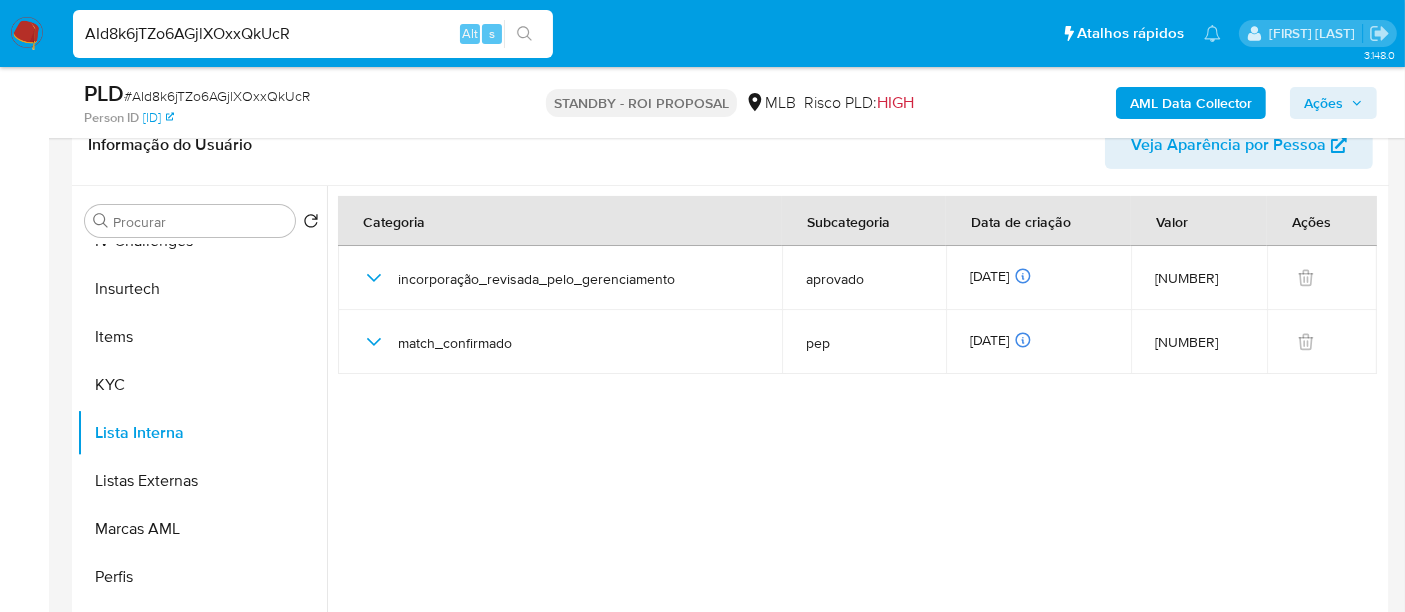 click on "AId8k6jTZo6AGjlXOxxQkUcR" at bounding box center [313, 34] 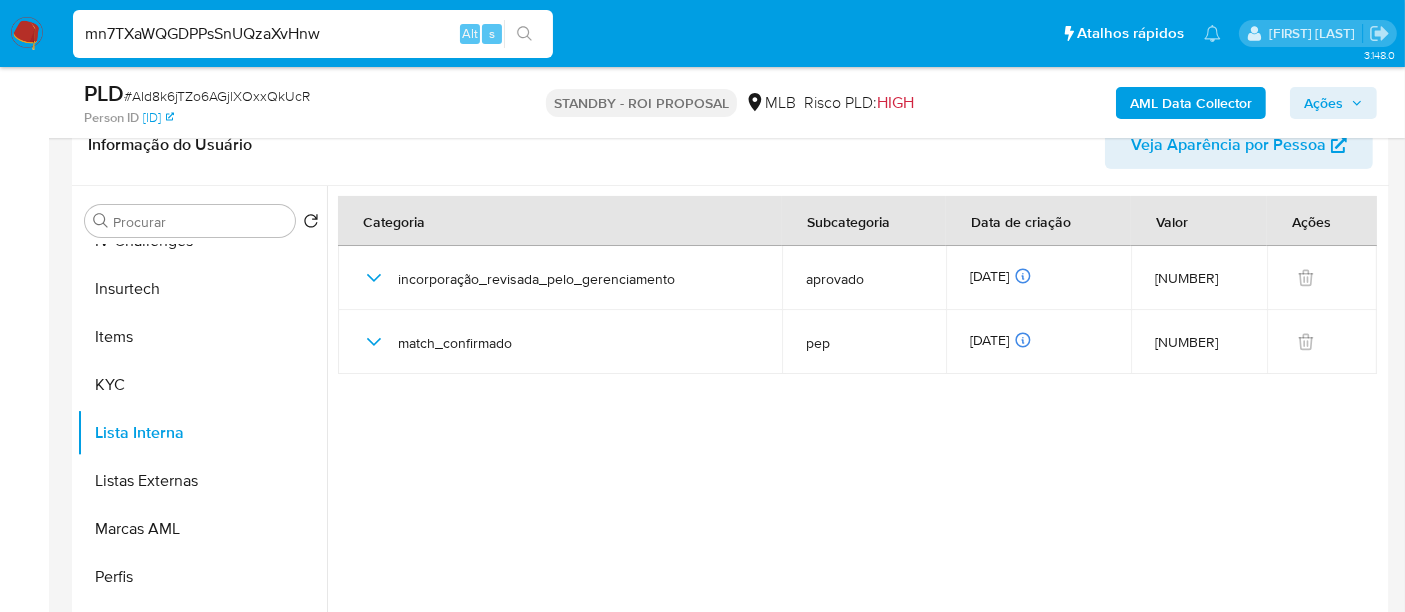type on "mn7TXaWQGDPPsSnUQzaXvHnw" 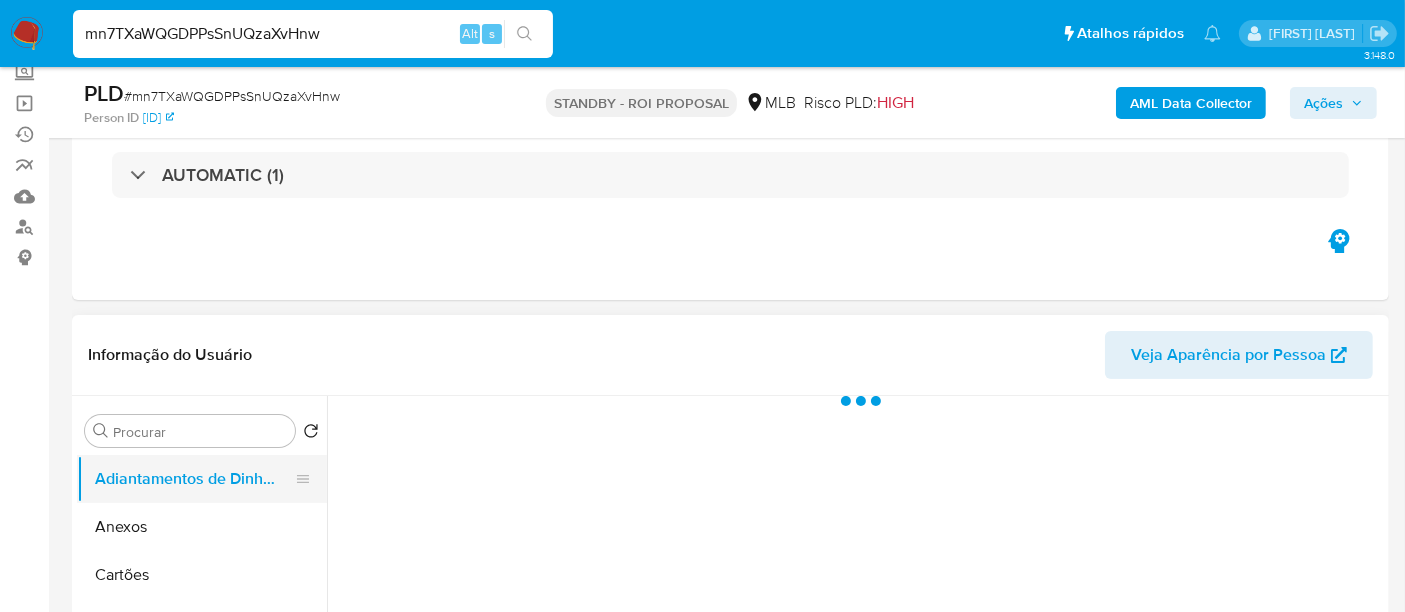 scroll, scrollTop: 333, scrollLeft: 0, axis: vertical 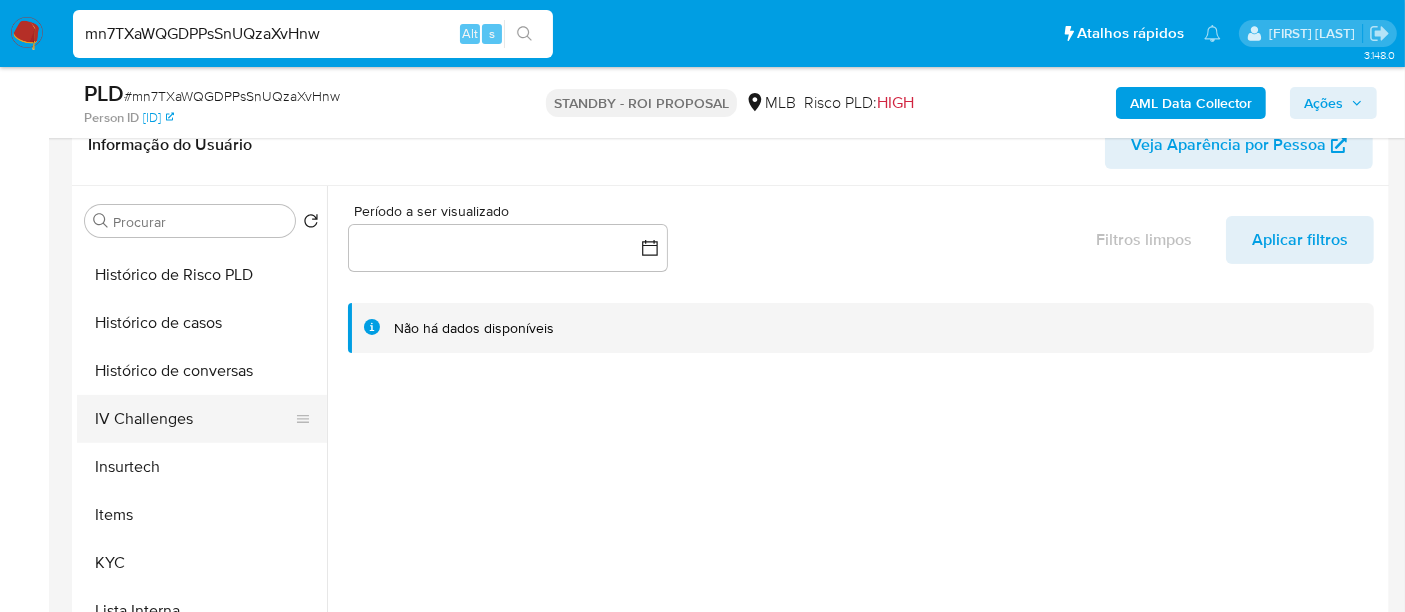 select on "10" 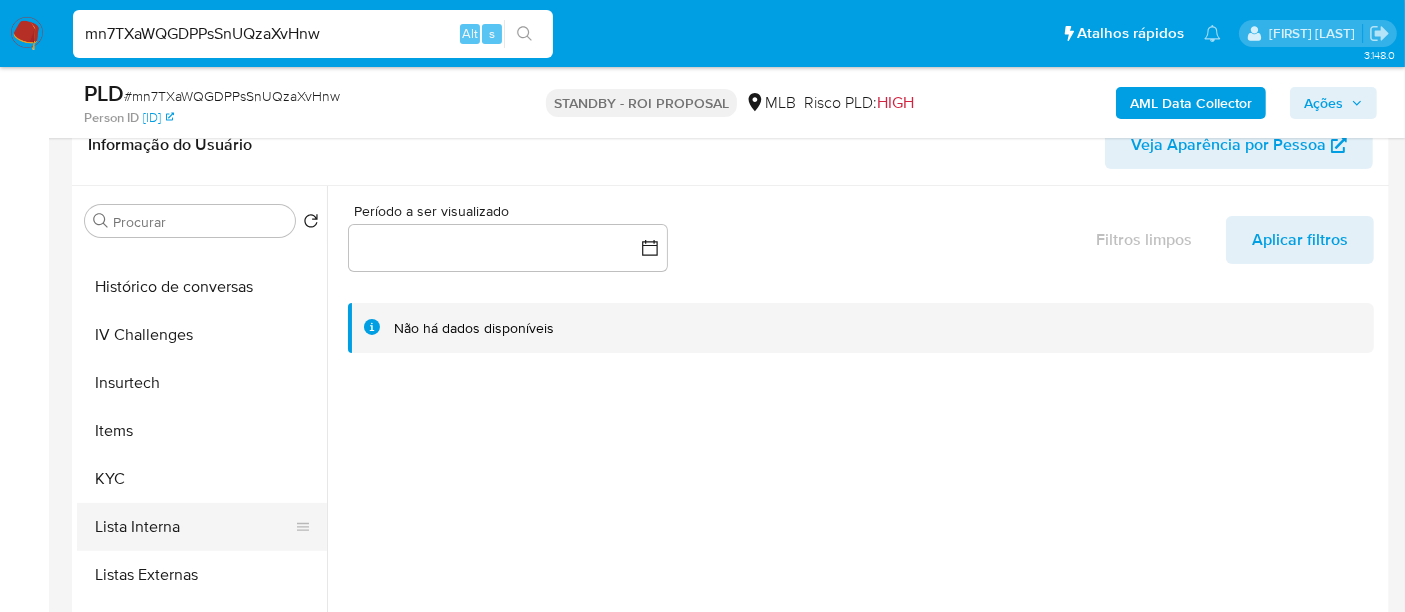 scroll, scrollTop: 844, scrollLeft: 0, axis: vertical 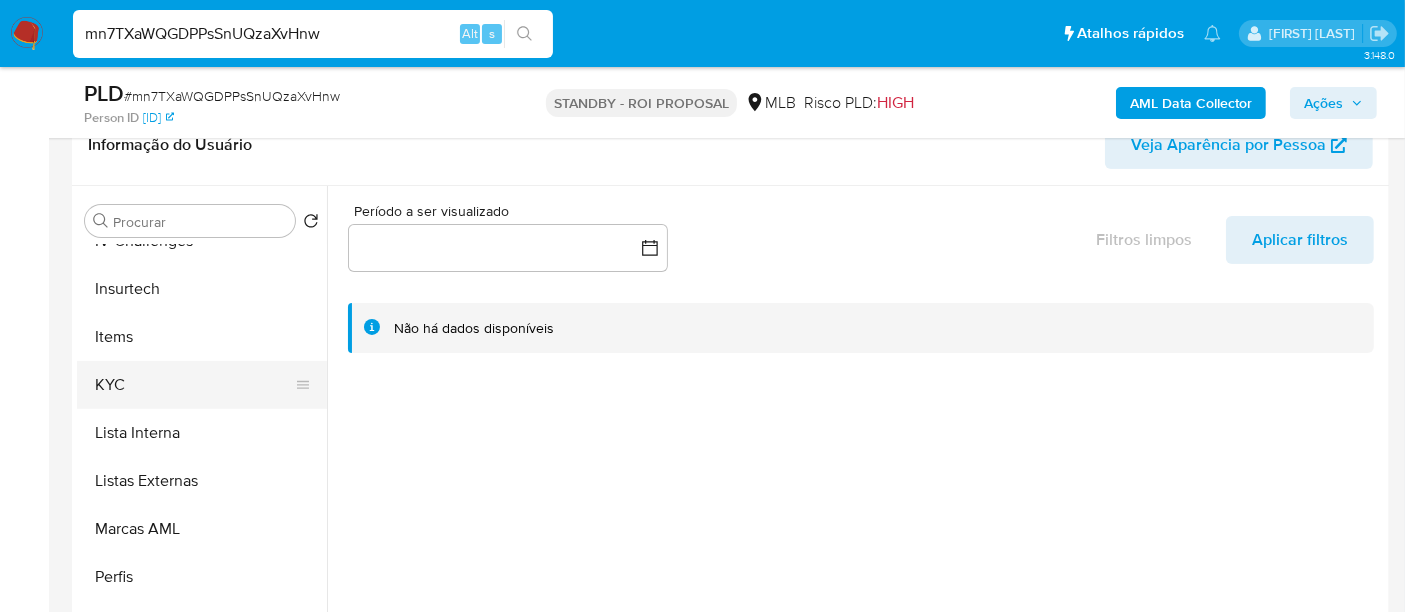 click on "KYC" at bounding box center (194, 385) 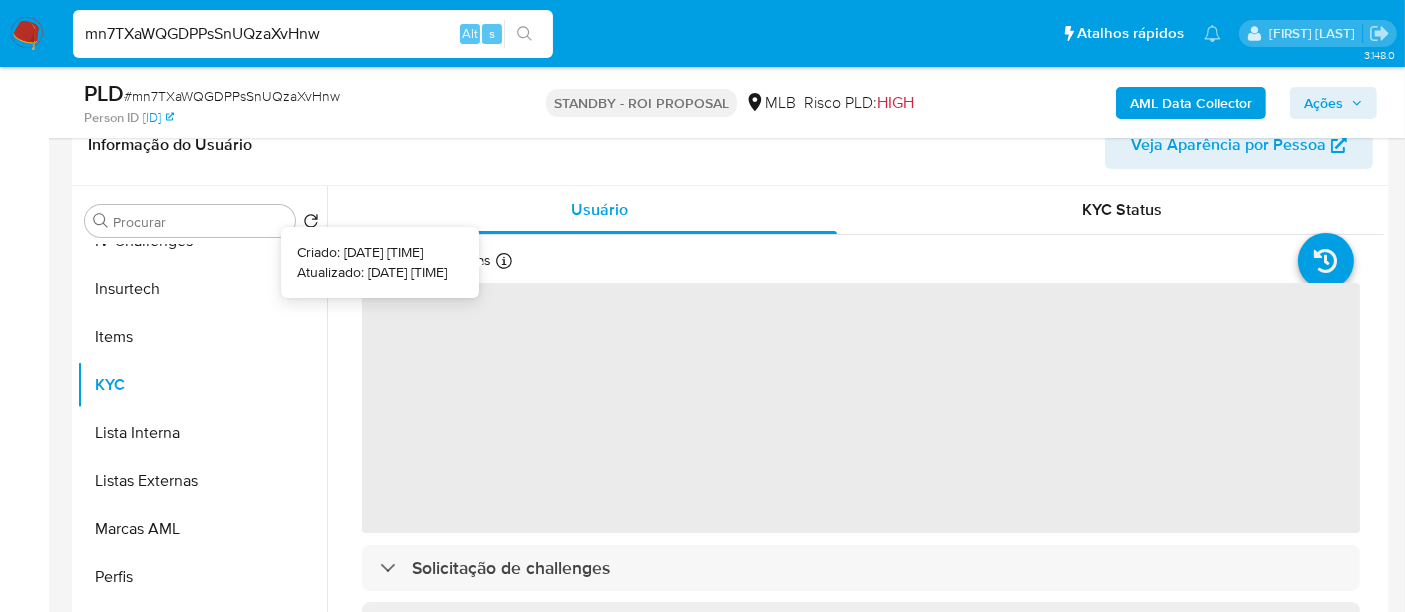 type 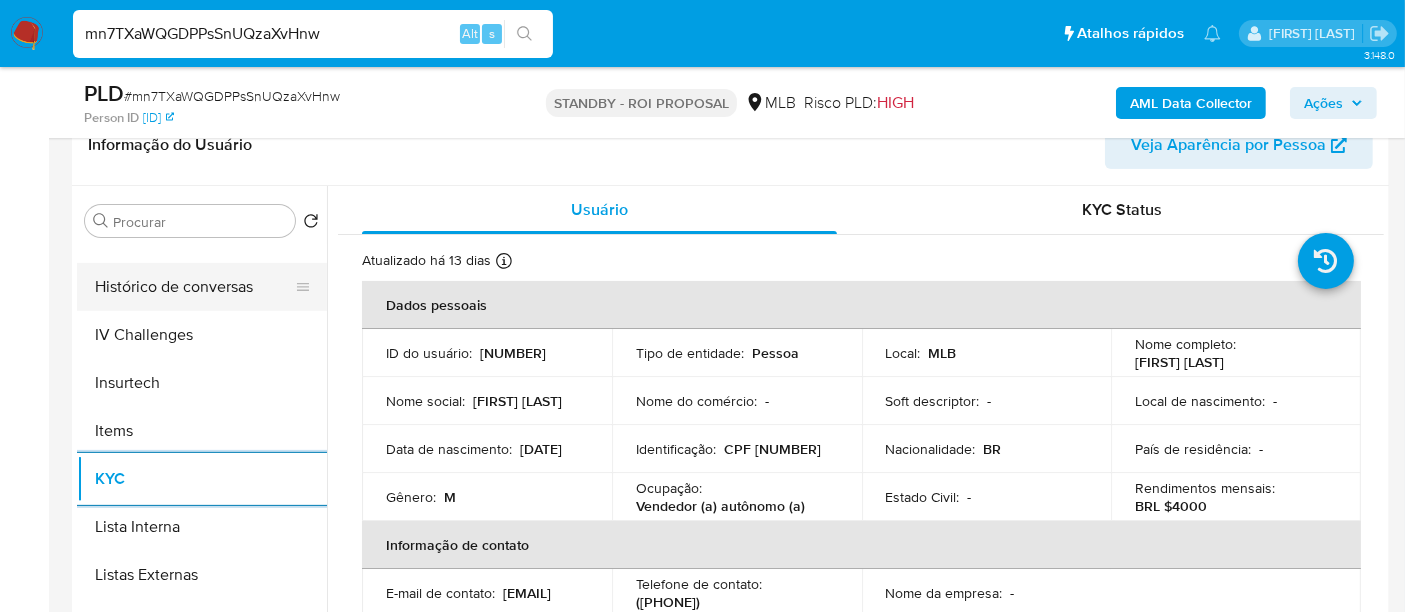 scroll, scrollTop: 622, scrollLeft: 0, axis: vertical 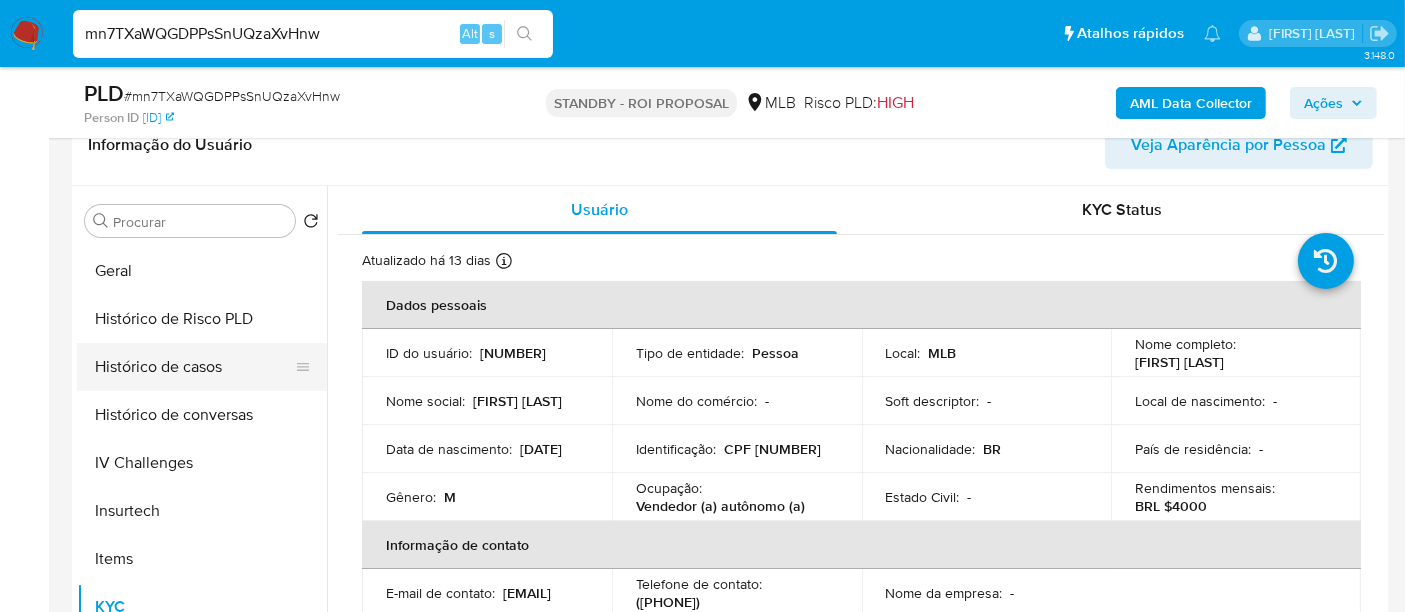 click on "Histórico de casos" at bounding box center [194, 367] 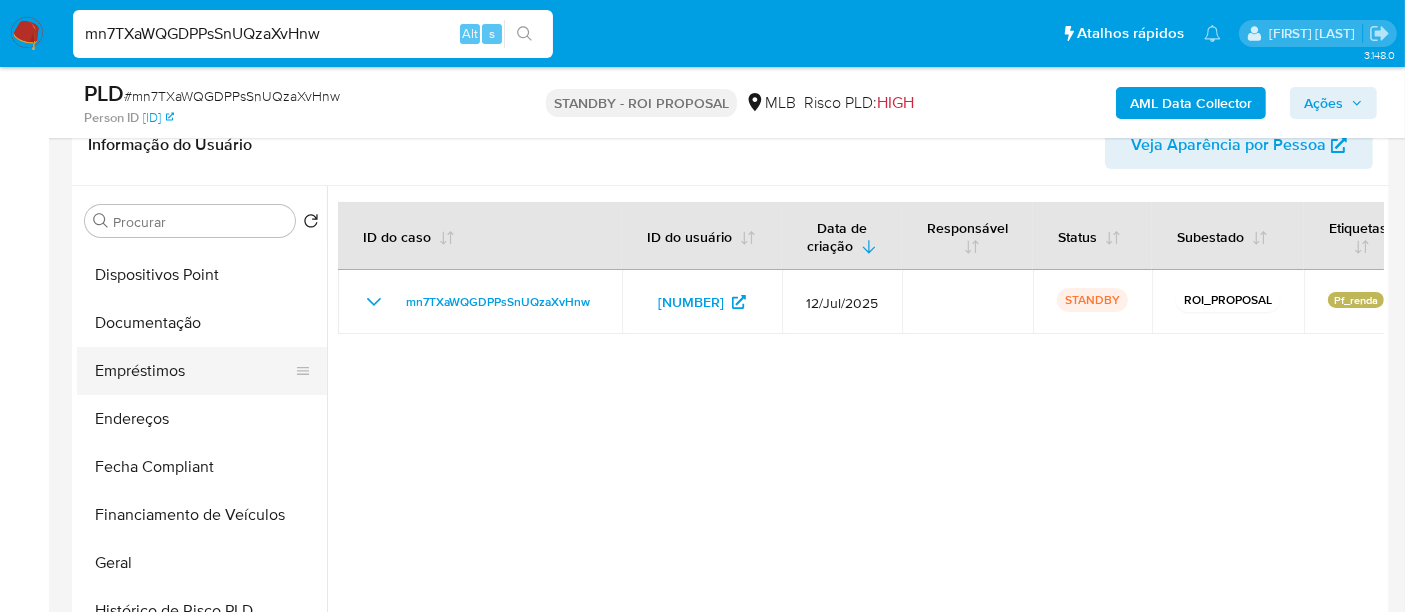 scroll, scrollTop: 288, scrollLeft: 0, axis: vertical 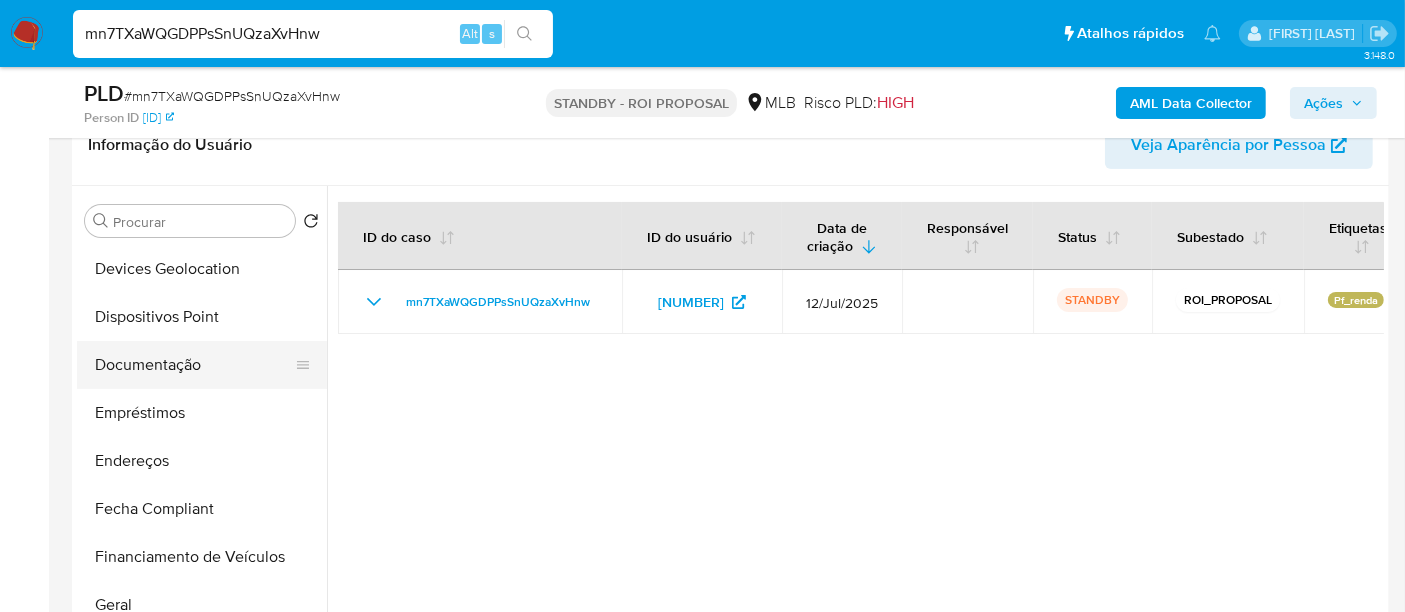 click on "Documentação" at bounding box center [194, 365] 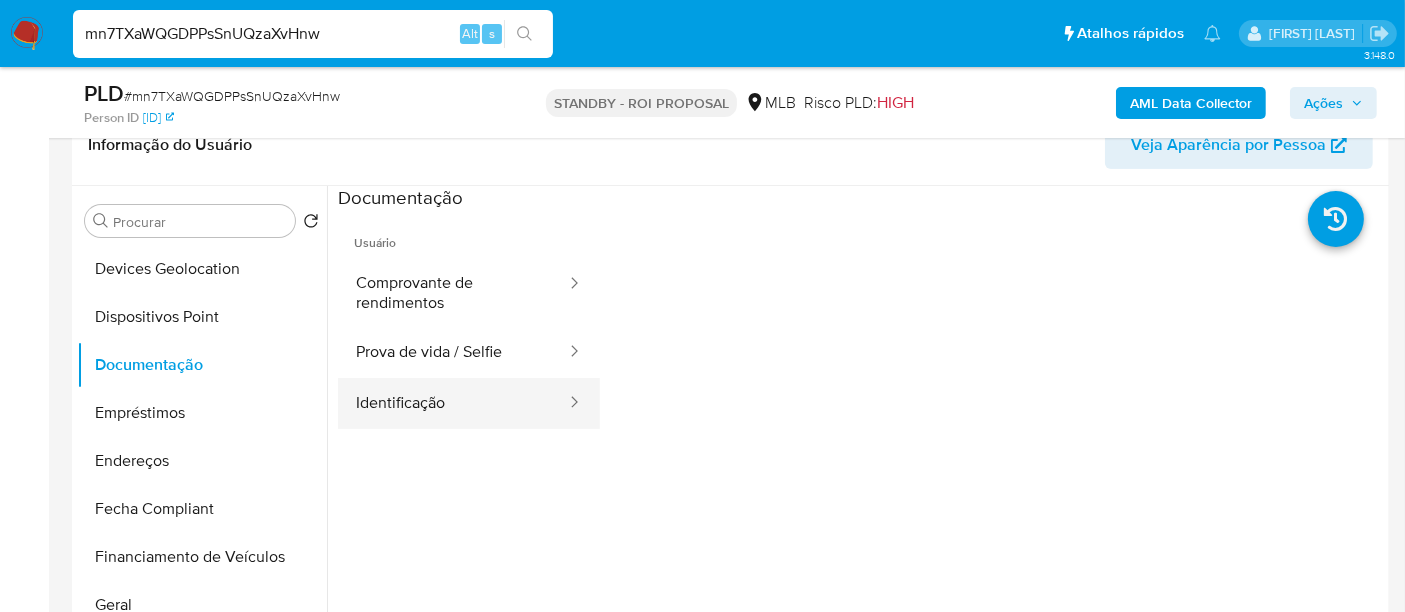 click on "Identificação" at bounding box center [453, 403] 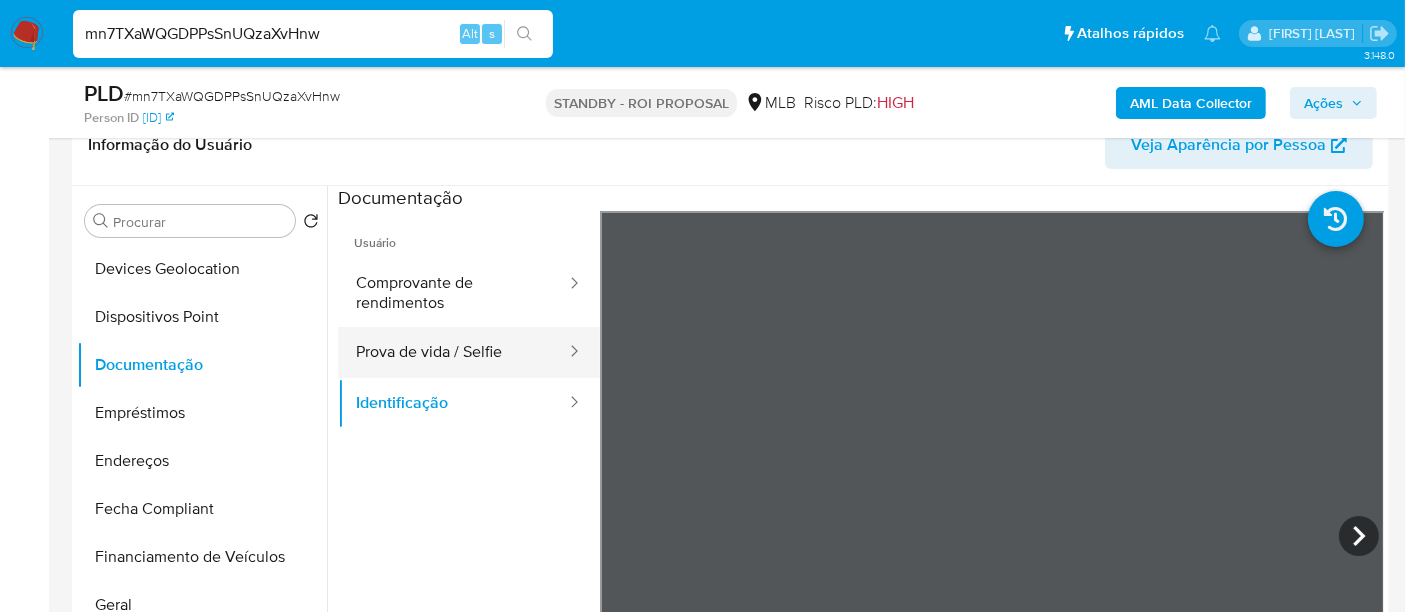 click on "Prova de vida / Selfie" at bounding box center [453, 352] 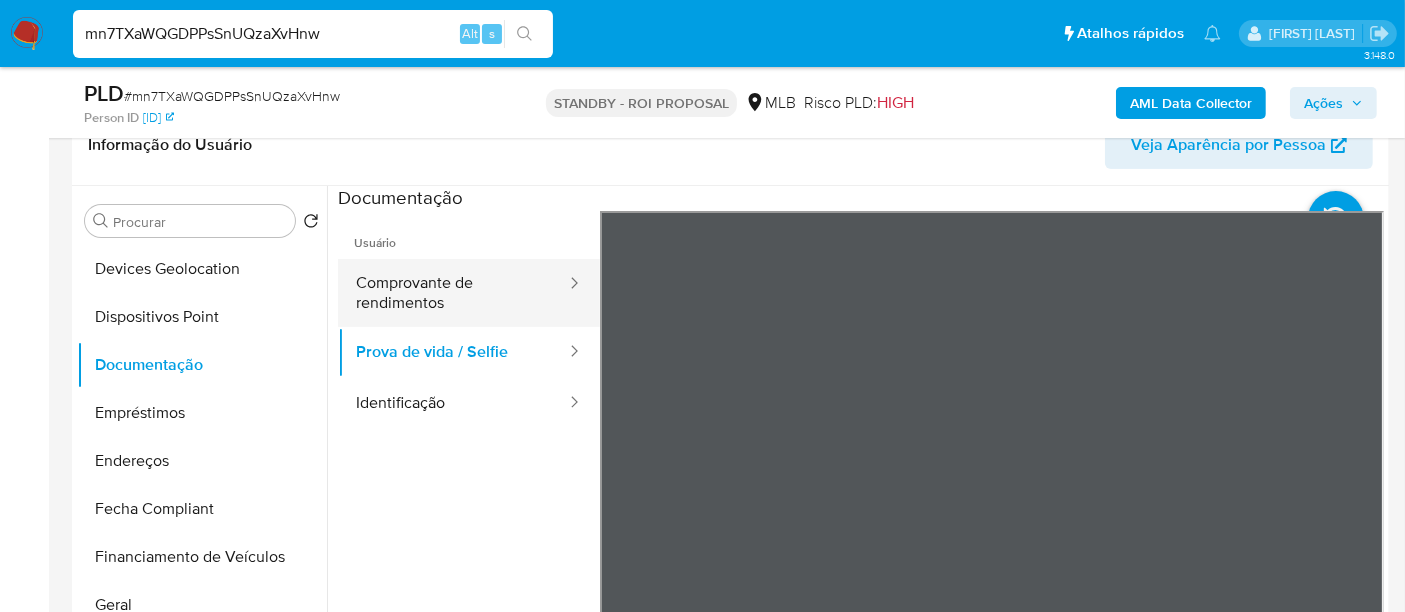 click on "Comprovante de rendimentos" at bounding box center (453, 293) 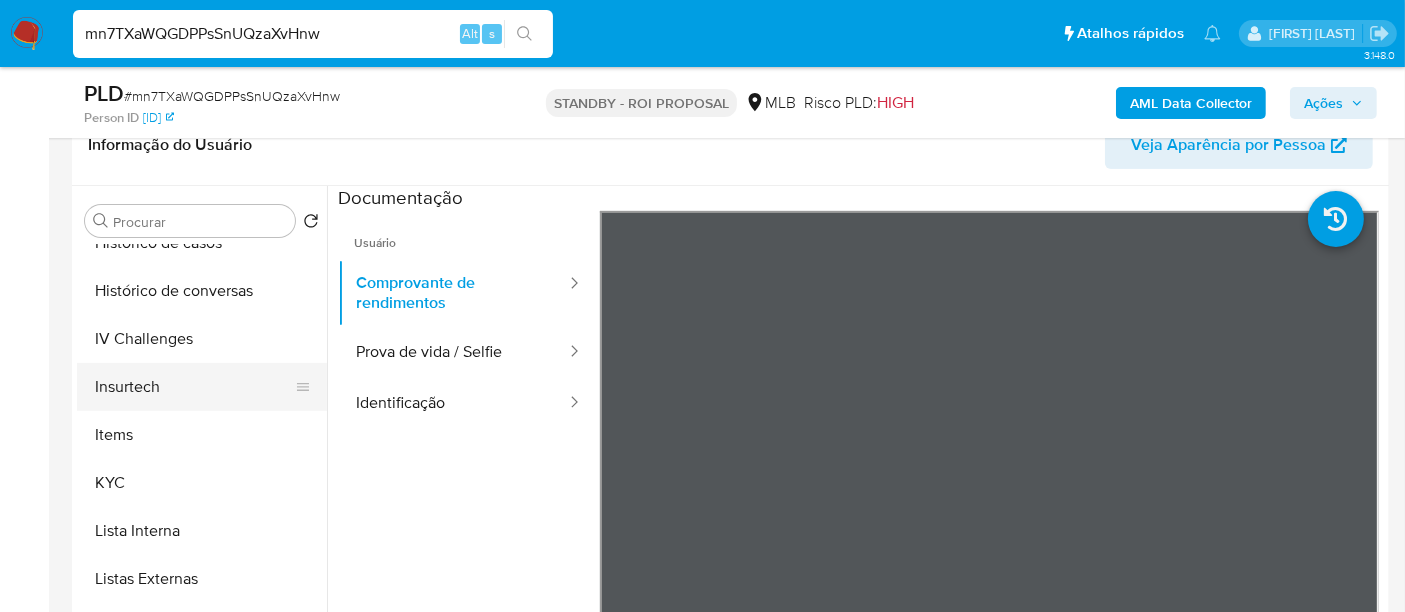 scroll, scrollTop: 844, scrollLeft: 0, axis: vertical 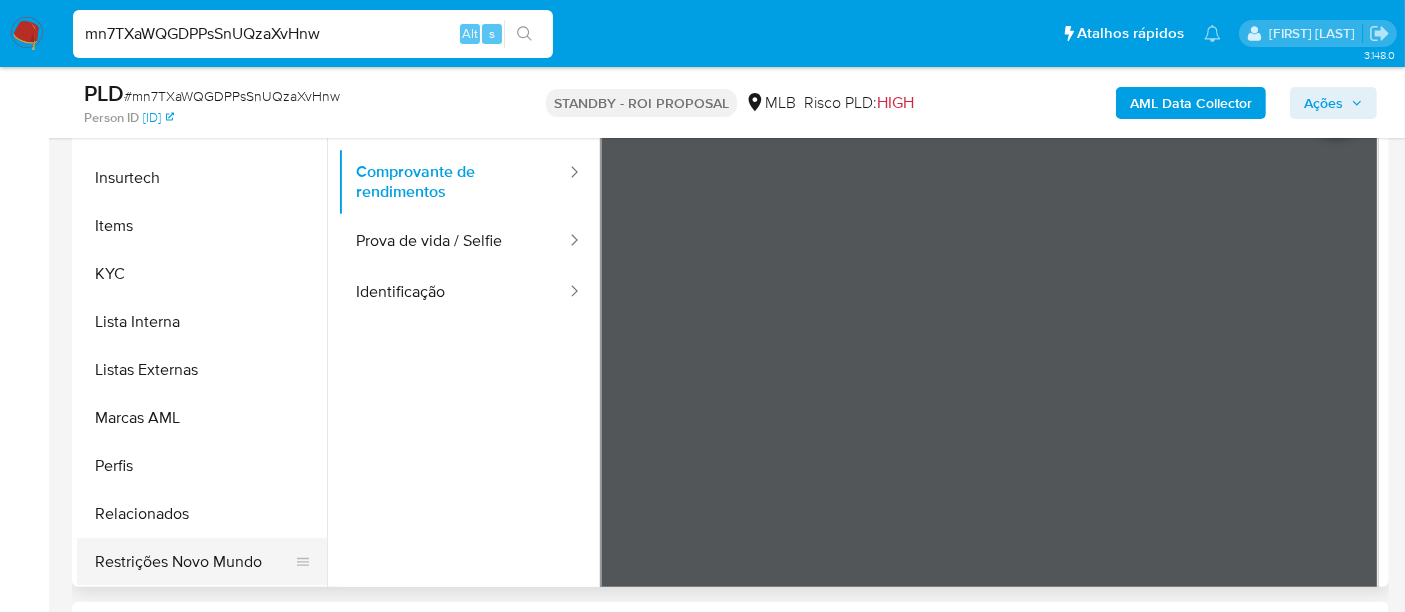 click on "Restrições Novo Mundo" at bounding box center (194, 562) 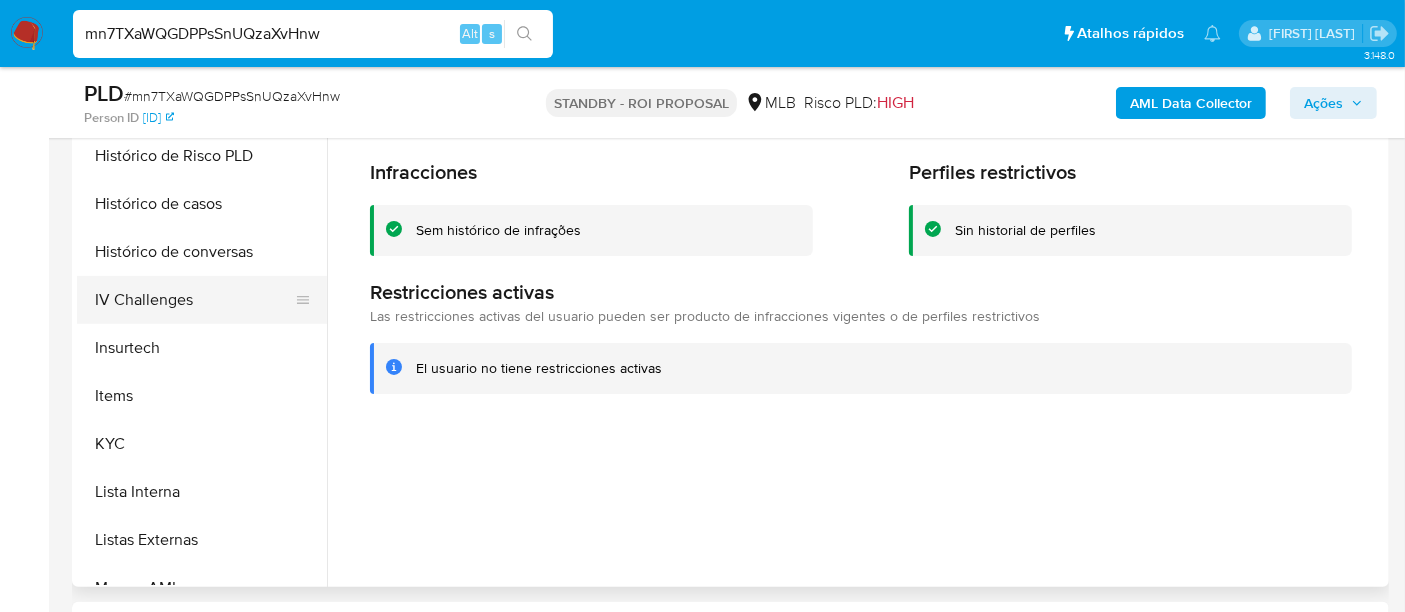 scroll, scrollTop: 400, scrollLeft: 0, axis: vertical 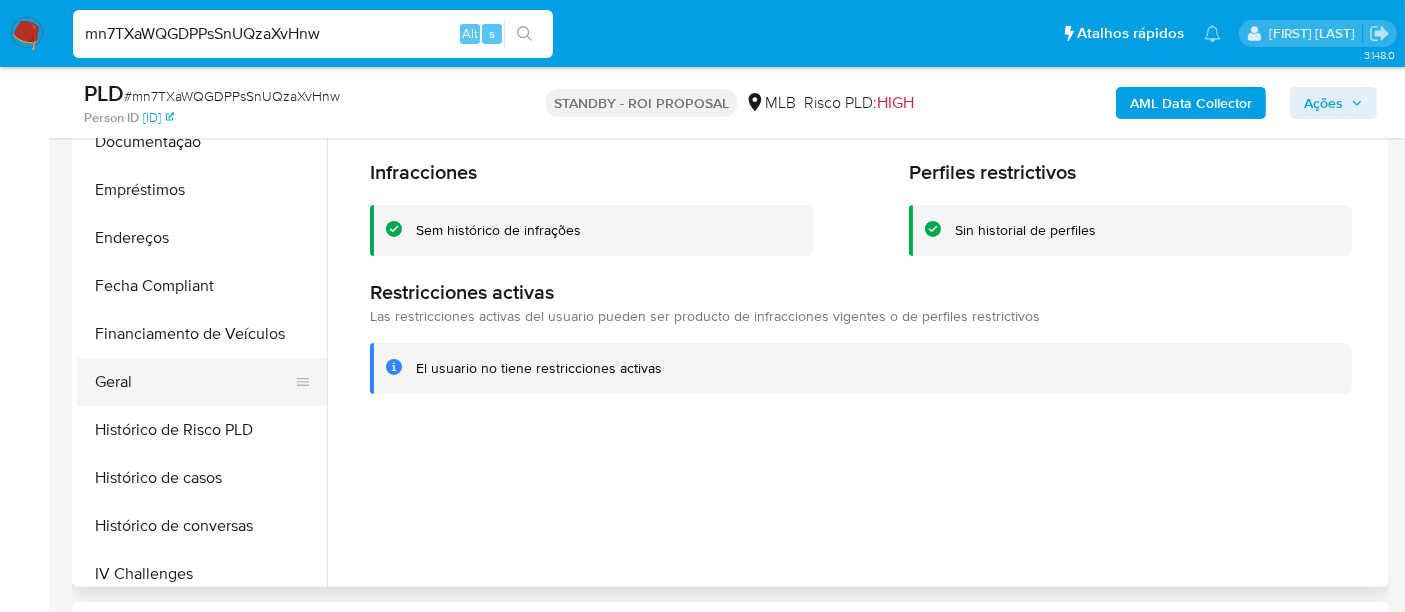 click on "Geral" at bounding box center (194, 382) 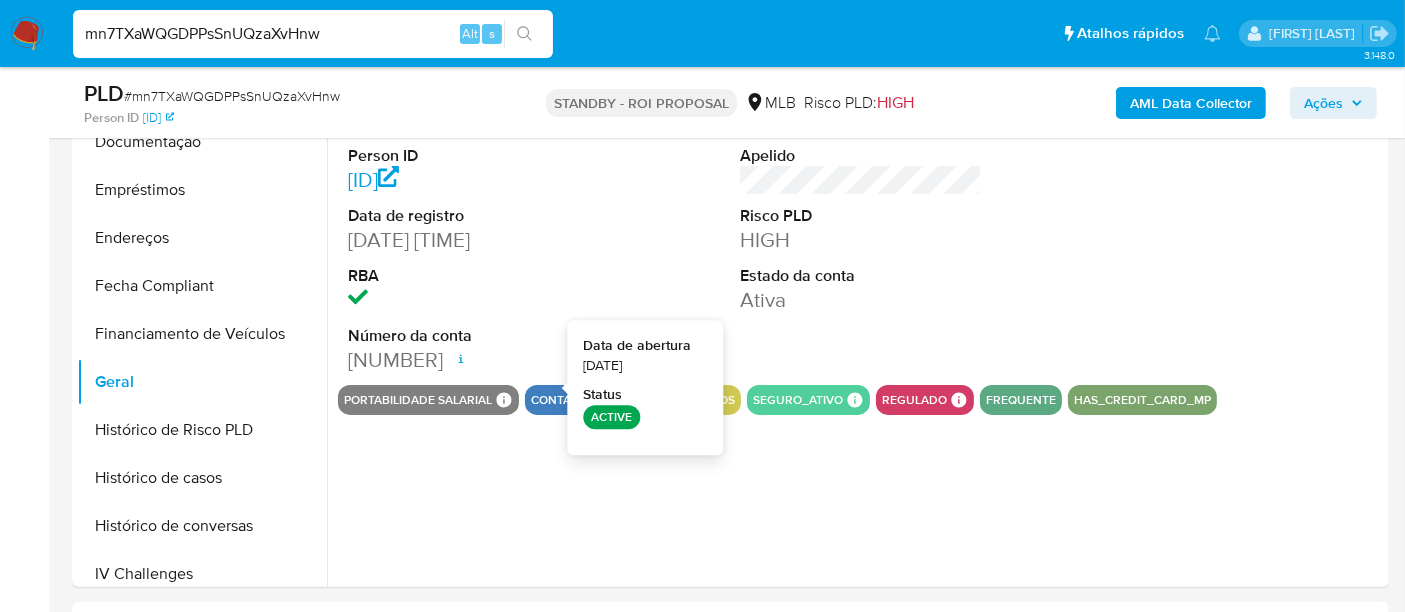 type 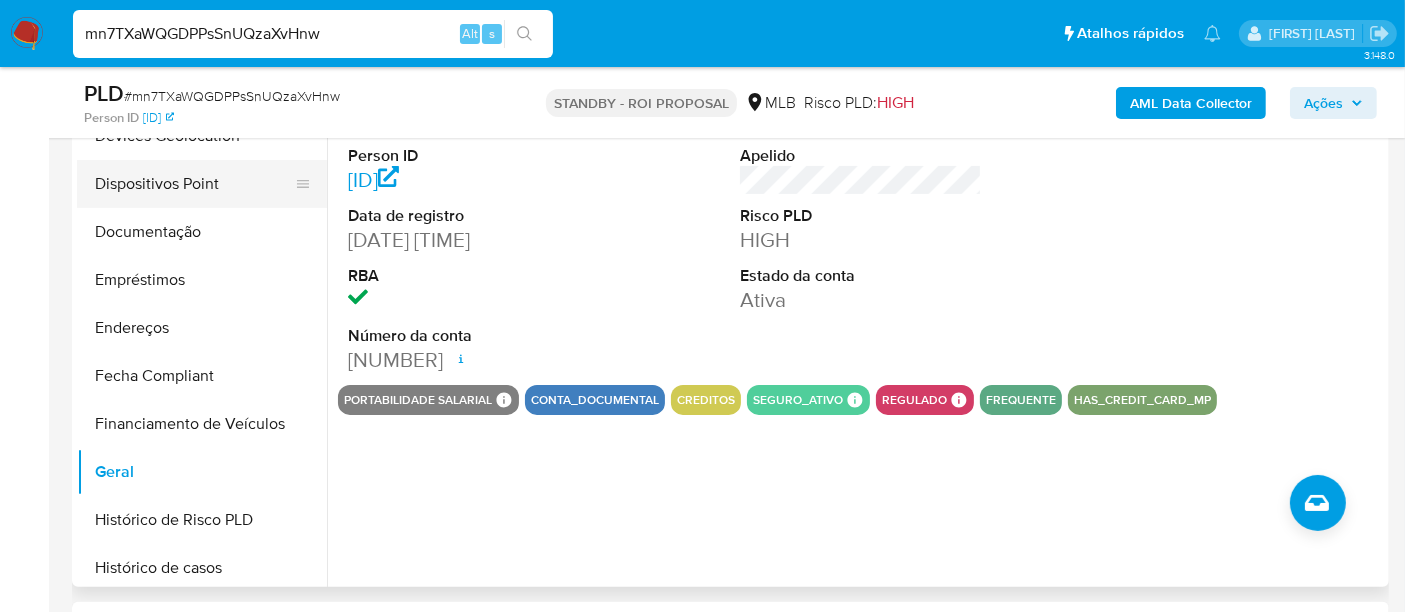 scroll, scrollTop: 288, scrollLeft: 0, axis: vertical 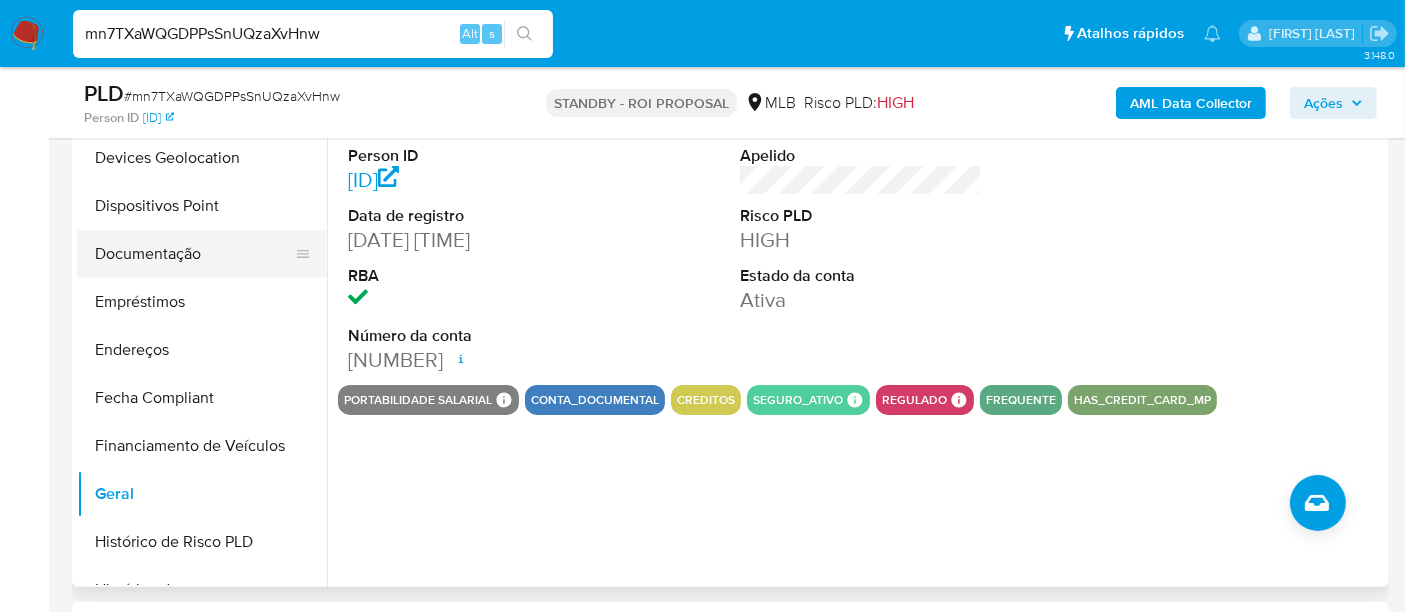 click on "Documentação" at bounding box center (194, 254) 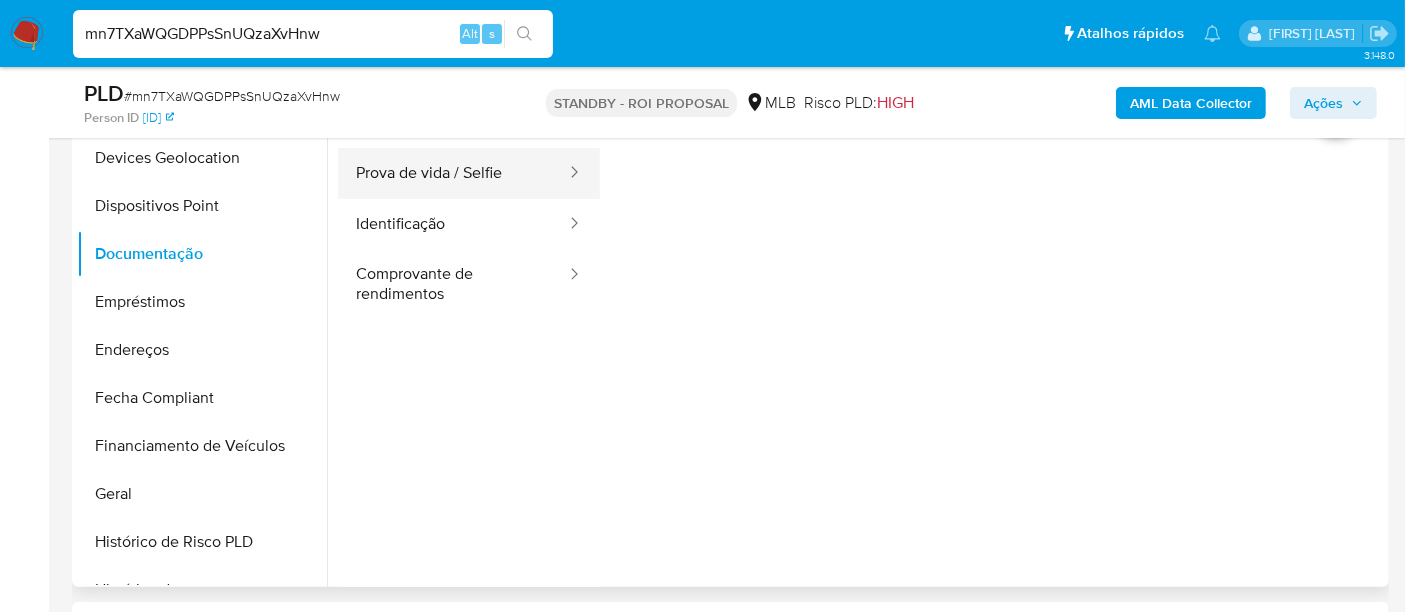 click on "Prova de vida / Selfie" at bounding box center [453, 173] 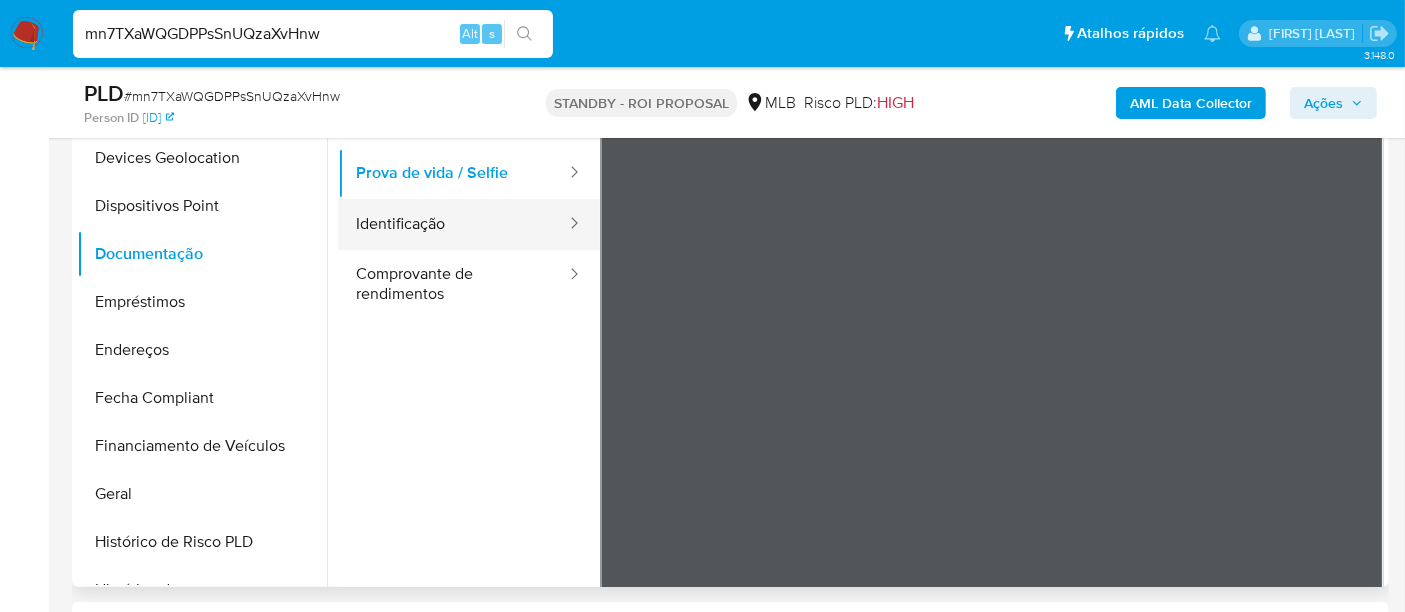 drag, startPoint x: 483, startPoint y: 256, endPoint x: 473, endPoint y: 245, distance: 14.866069 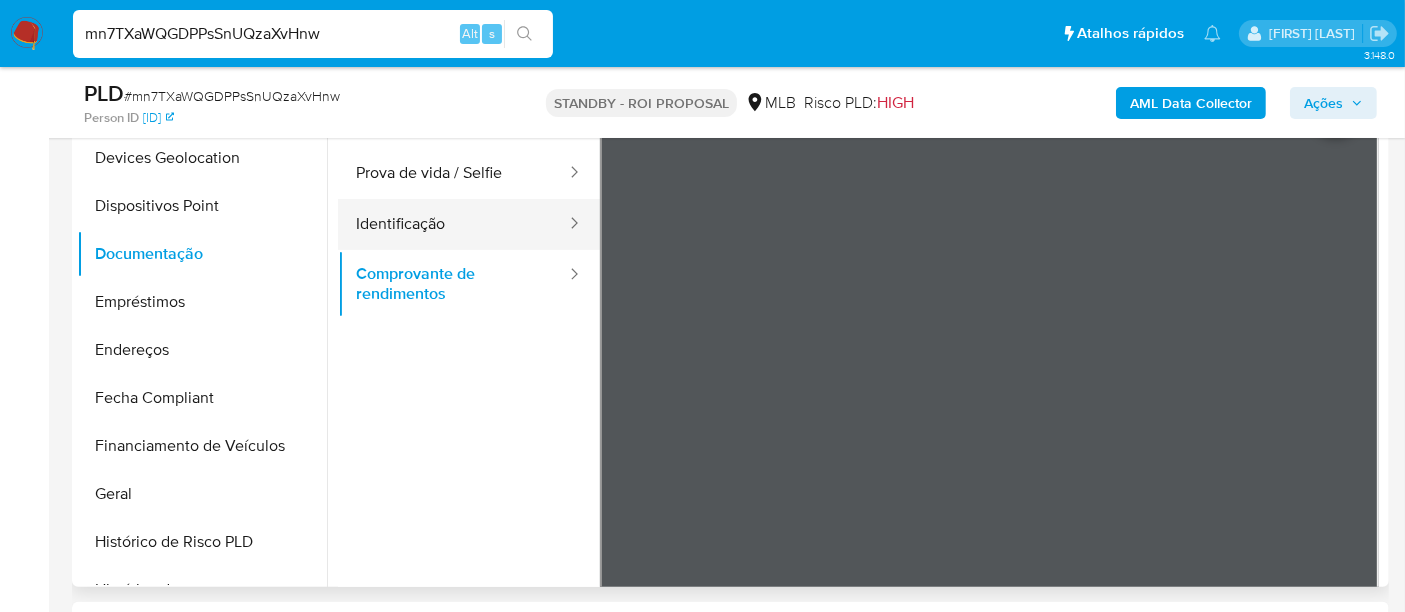 click on "Identificação" at bounding box center (453, 224) 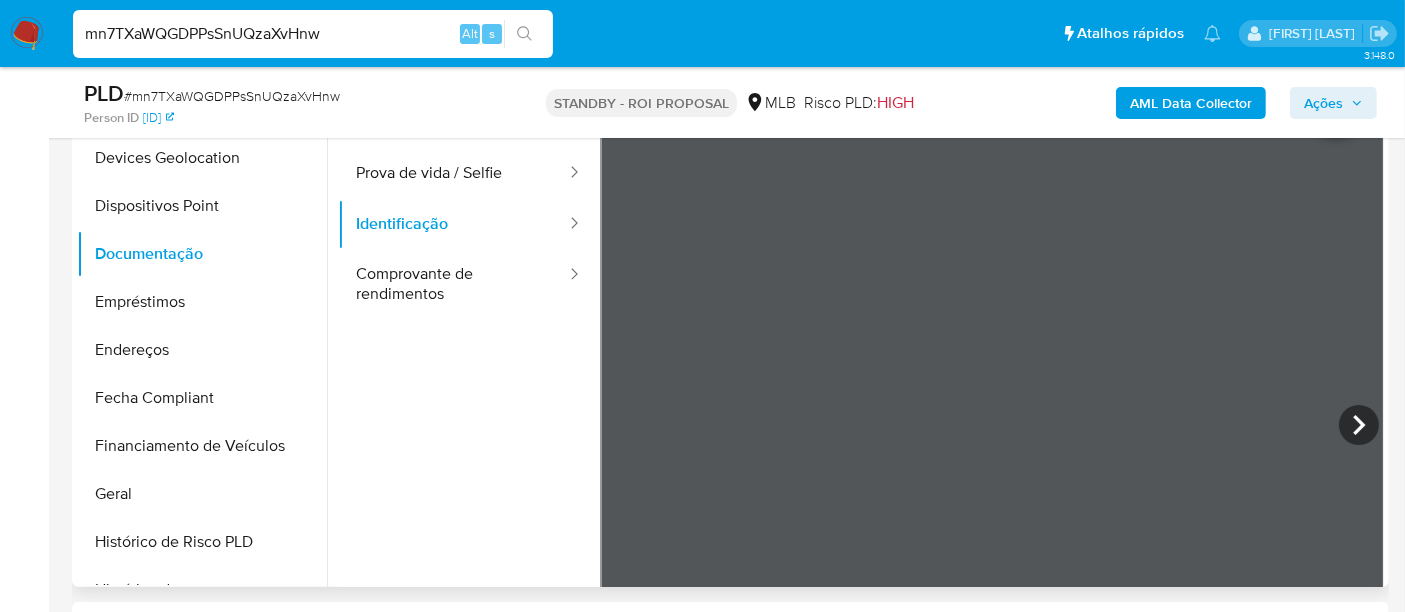 type 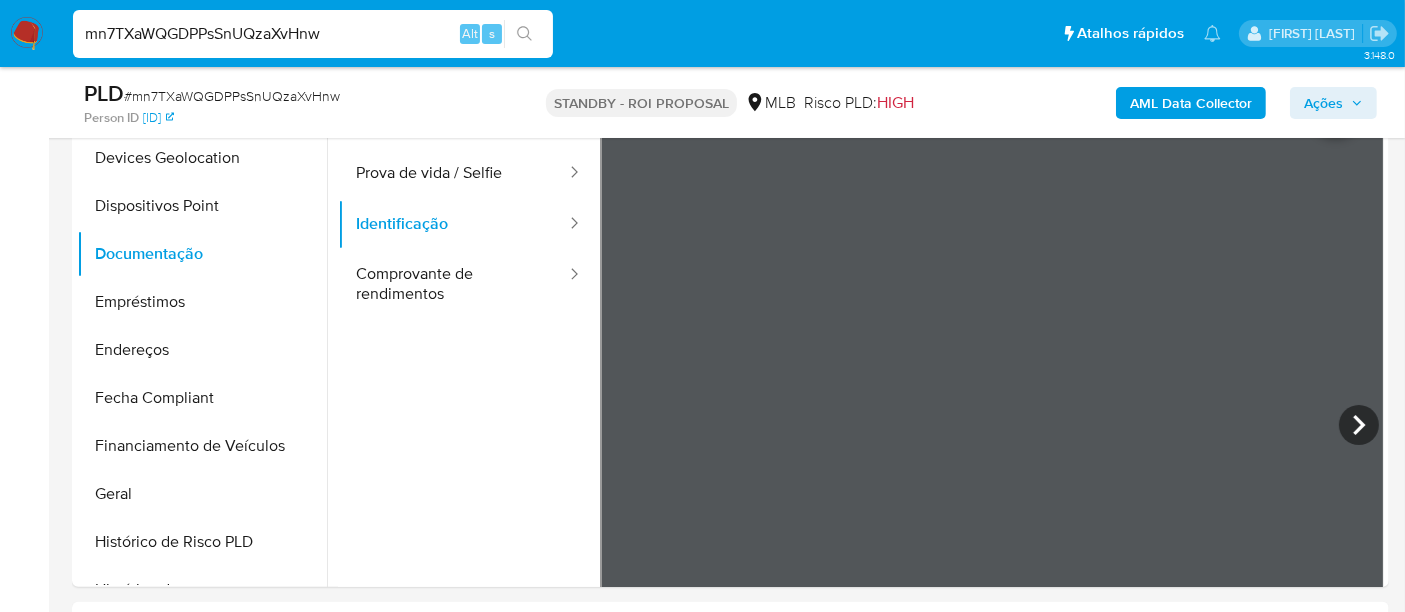 click on "mn7TXaWQGDPPsSnUQzaXvHnw" at bounding box center (313, 34) 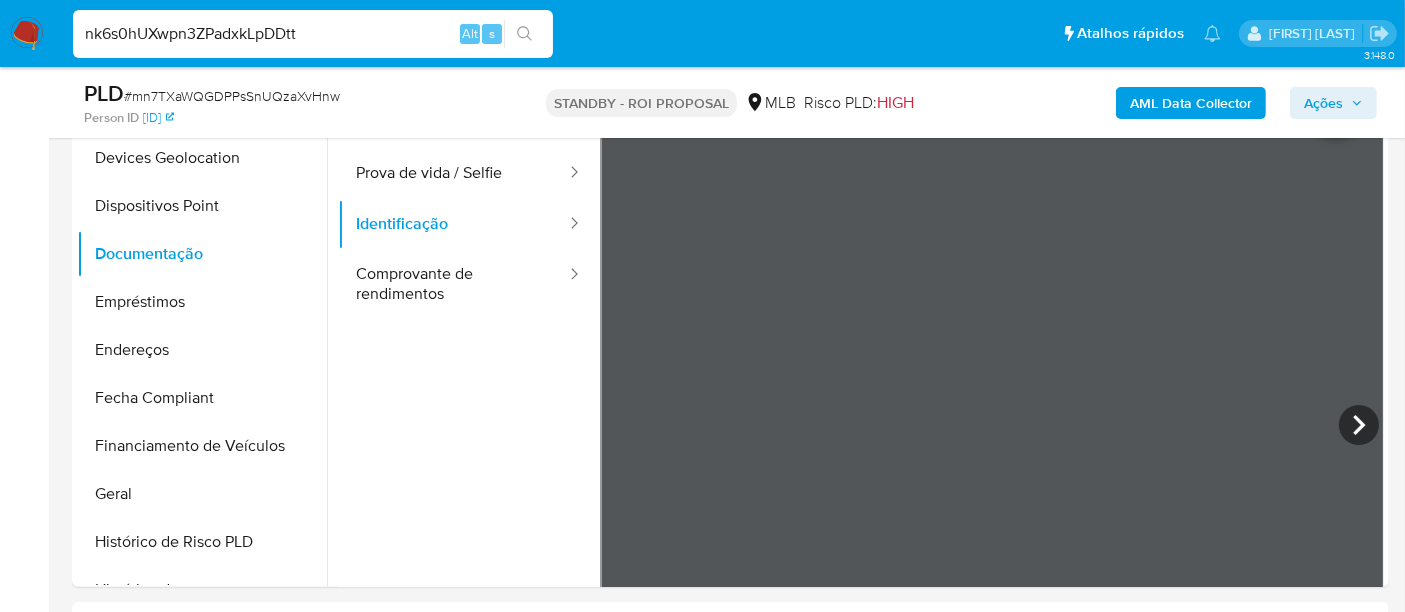 type on "nk6s0hUXwpn3ZPadxkLpDDtt" 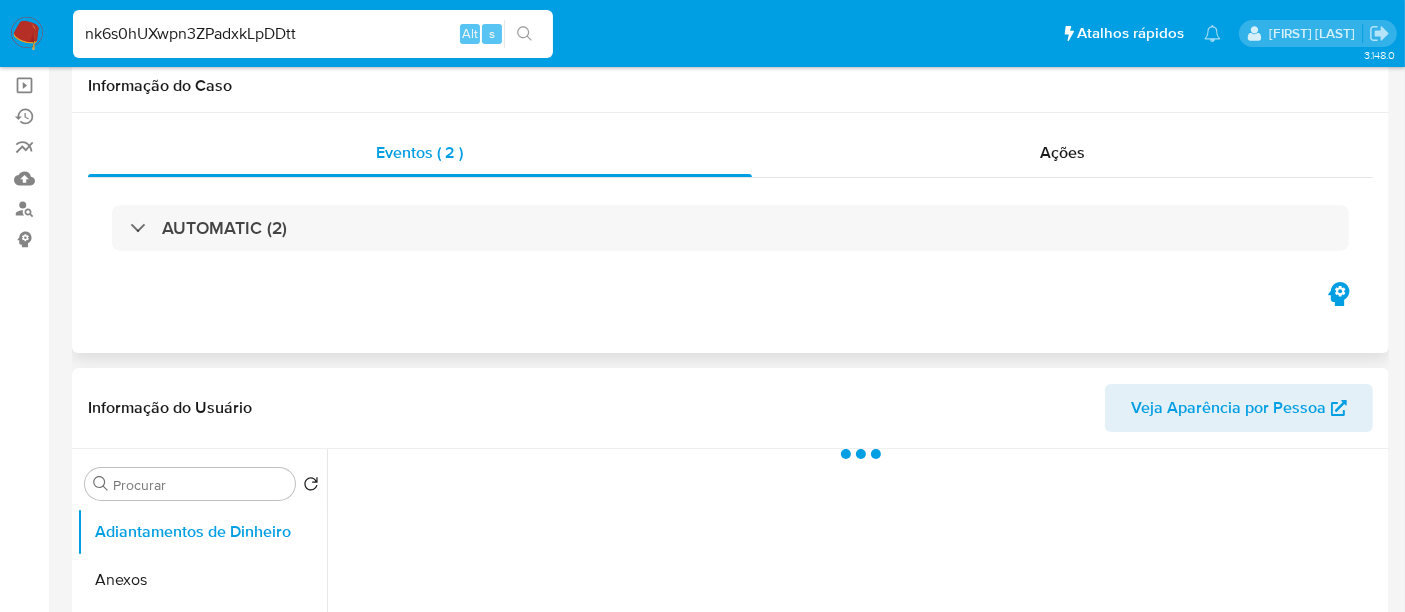 scroll, scrollTop: 222, scrollLeft: 0, axis: vertical 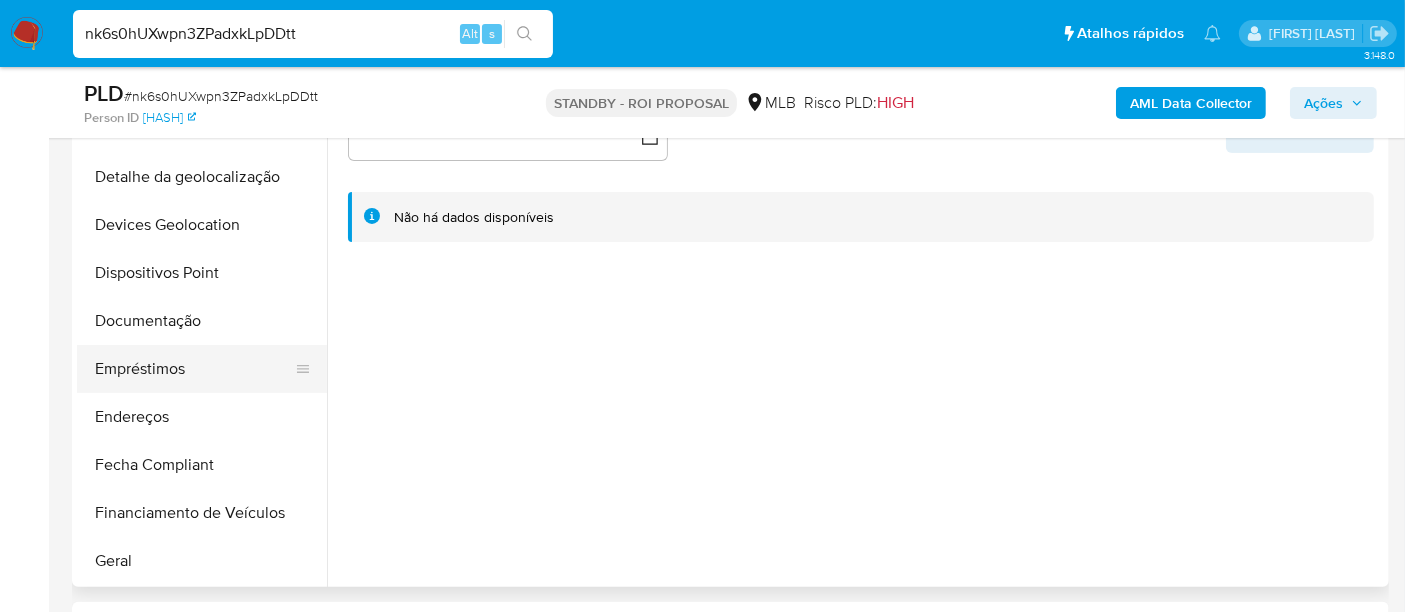 select on "10" 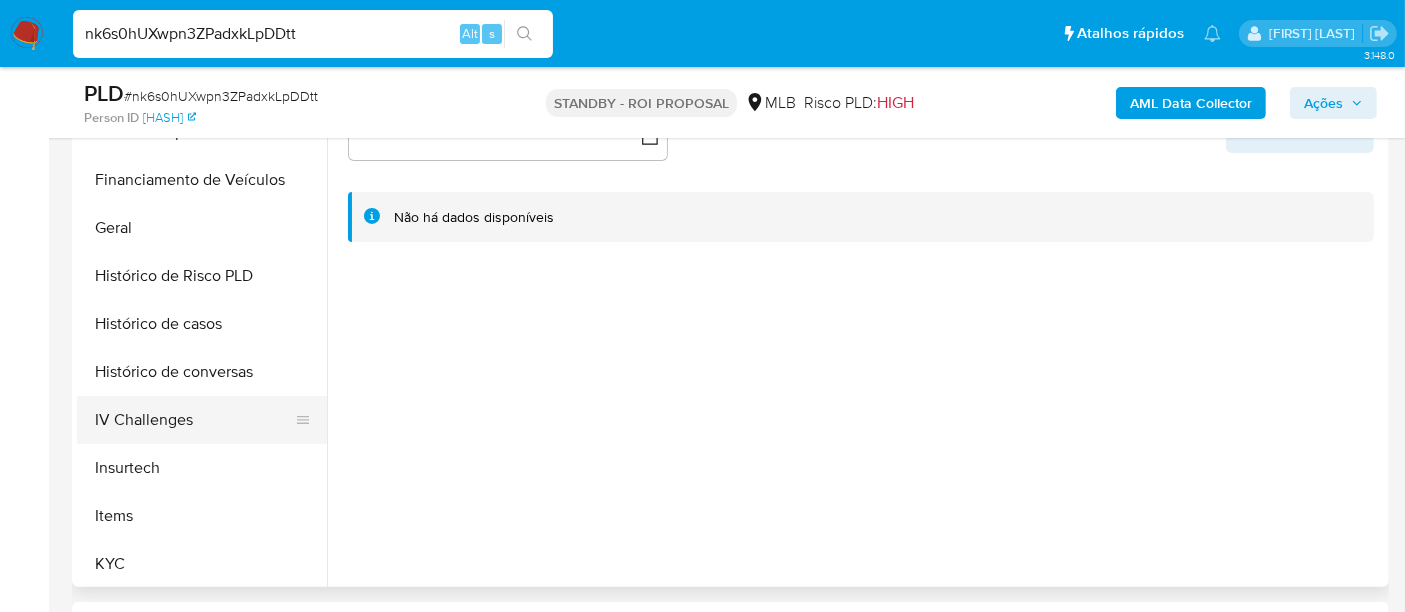 scroll, scrollTop: 665, scrollLeft: 0, axis: vertical 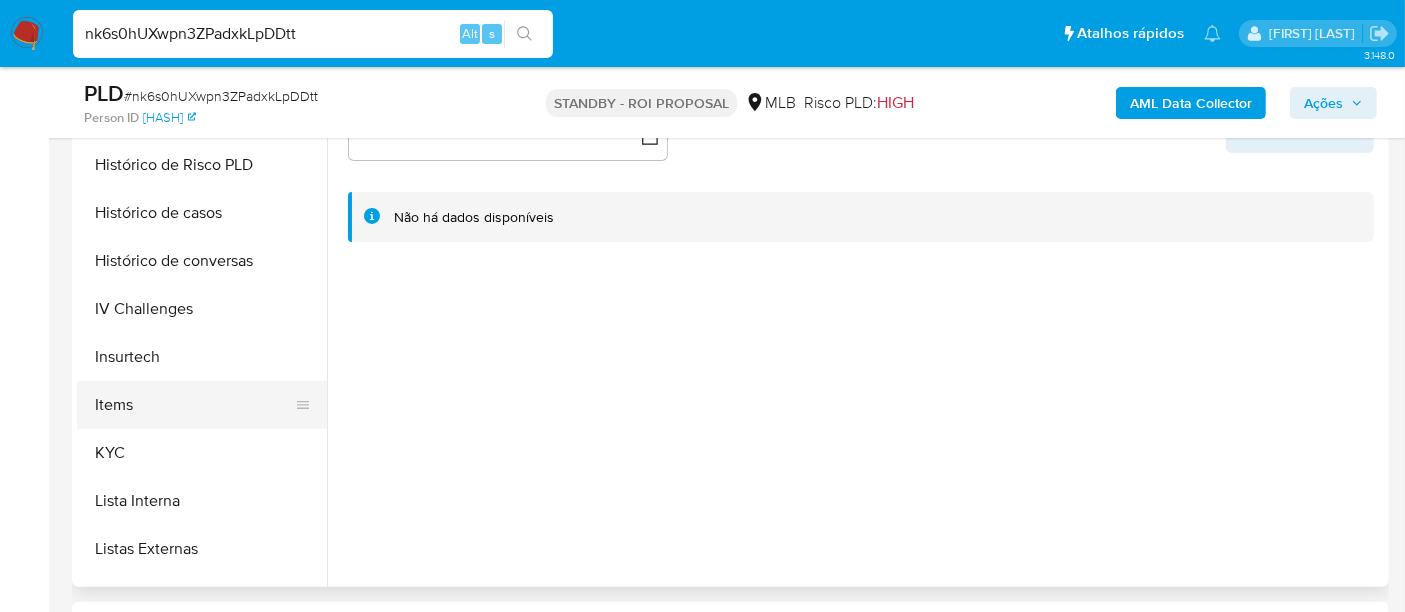 drag, startPoint x: 119, startPoint y: 441, endPoint x: 259, endPoint y: 404, distance: 144.80676 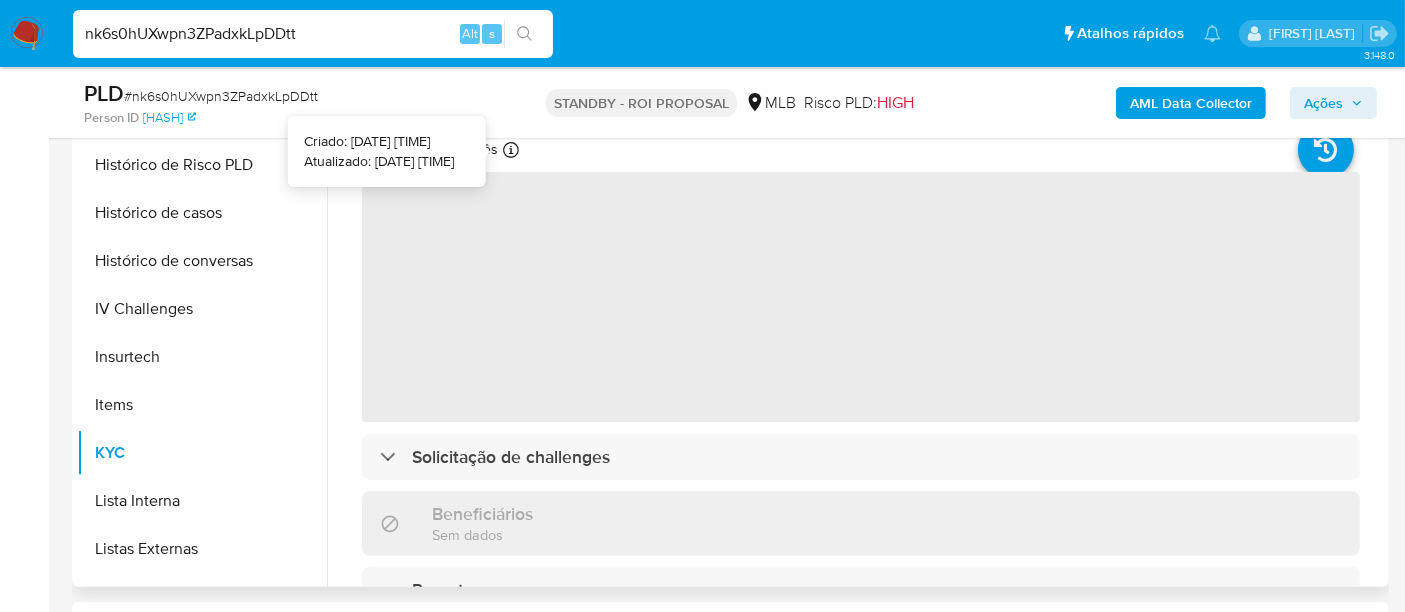 type 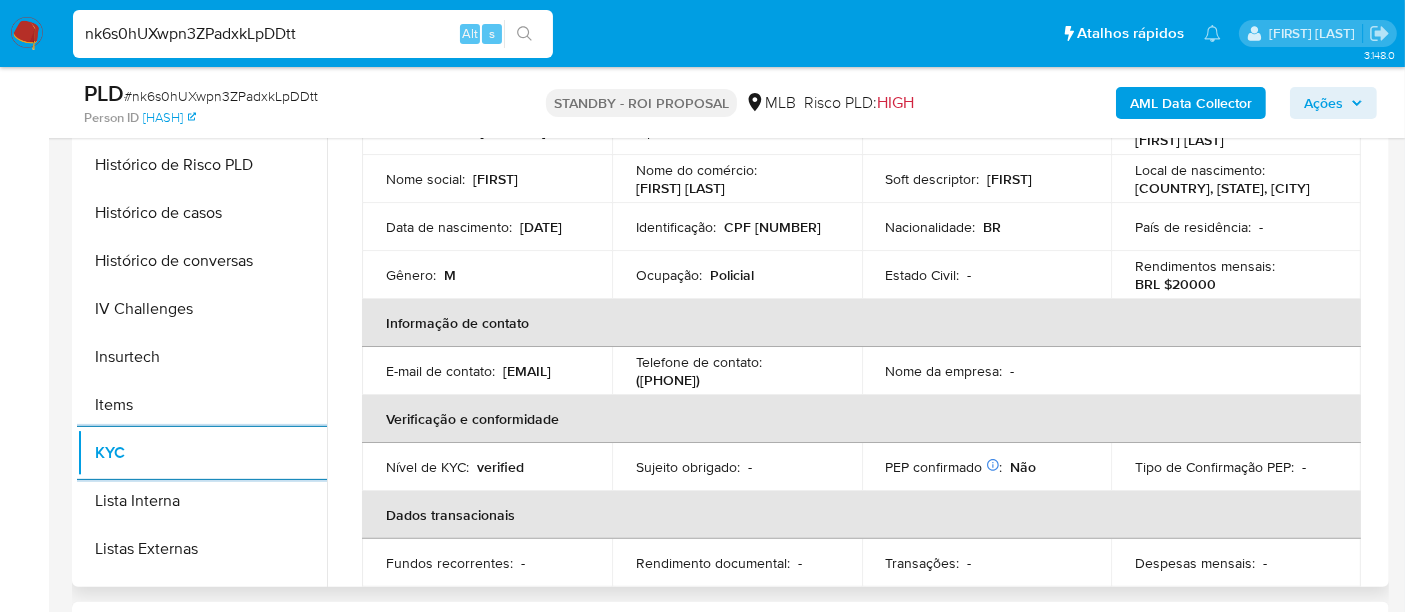scroll, scrollTop: 0, scrollLeft: 0, axis: both 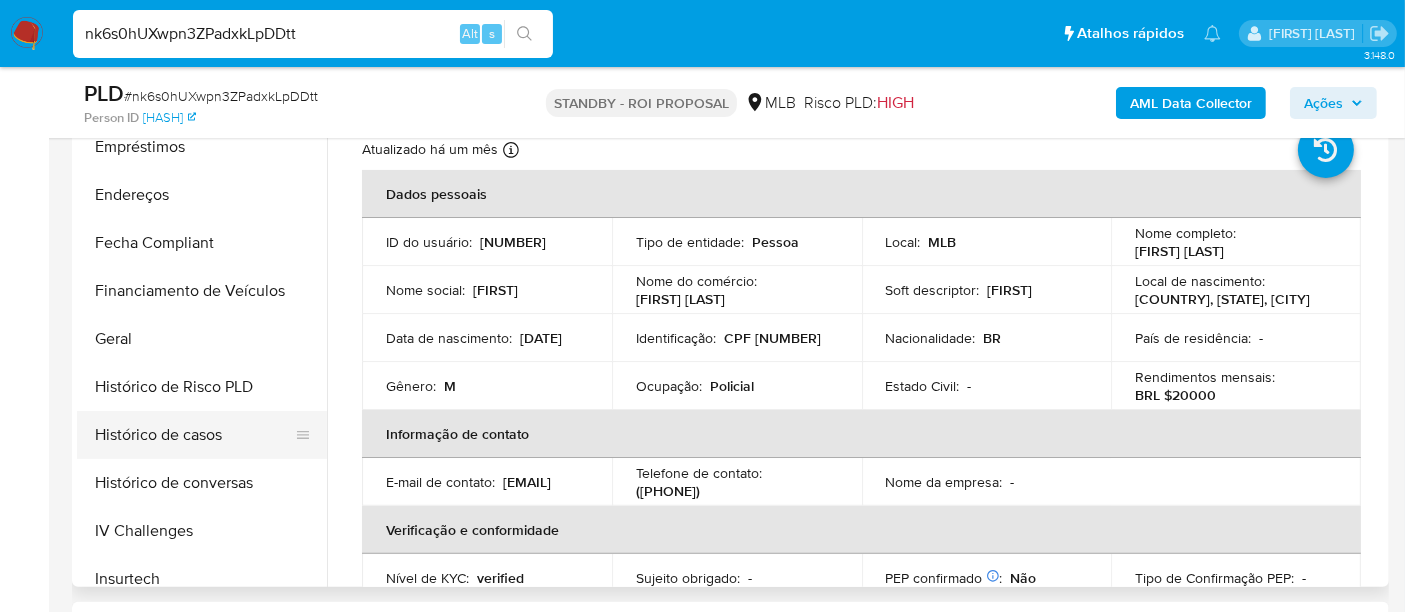 click on "Histórico de casos" at bounding box center (194, 435) 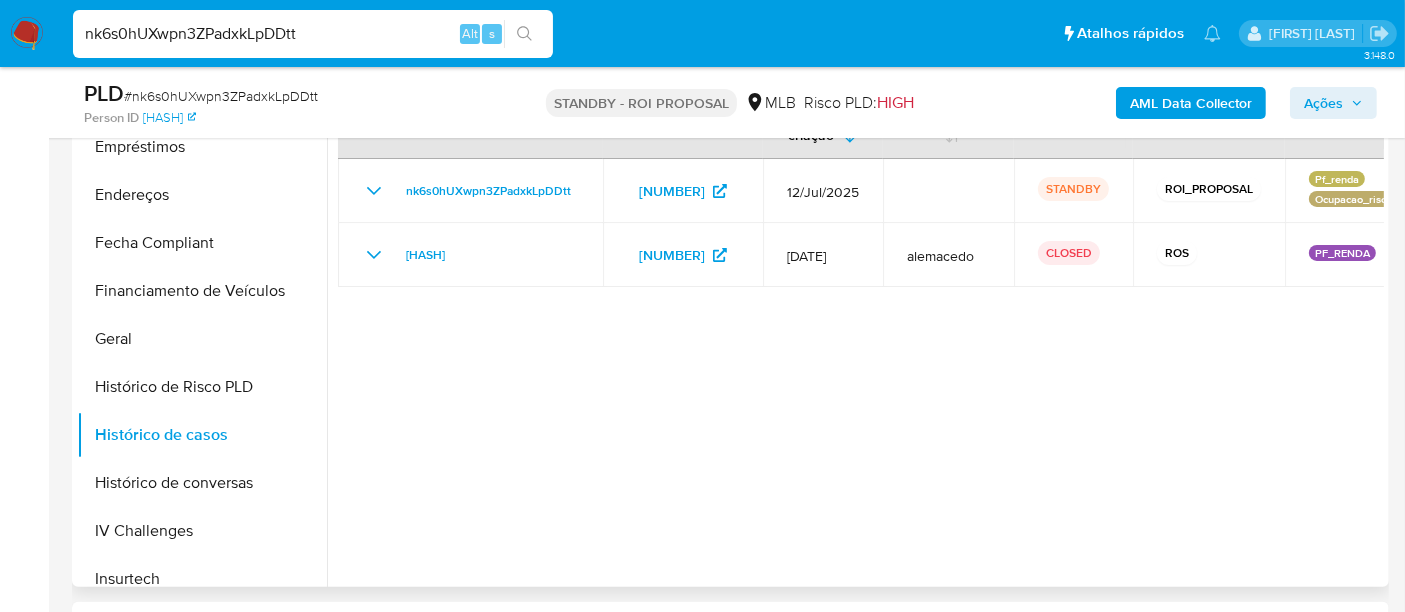 scroll, scrollTop: 333, scrollLeft: 0, axis: vertical 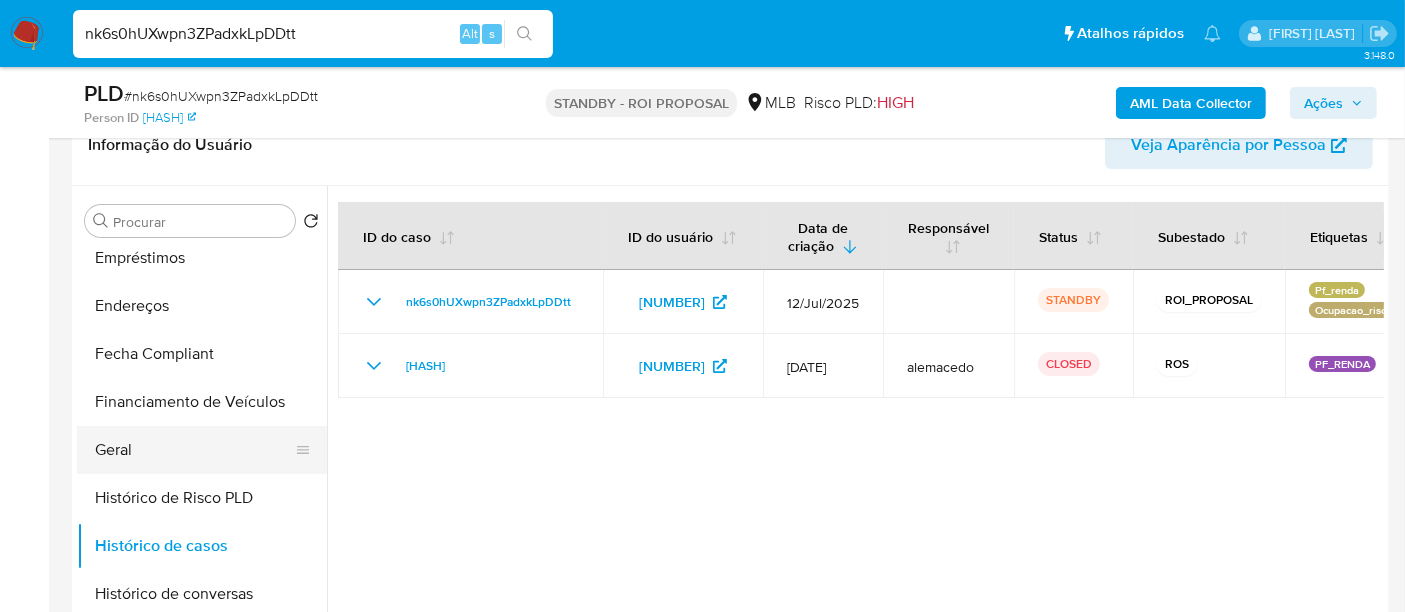 type 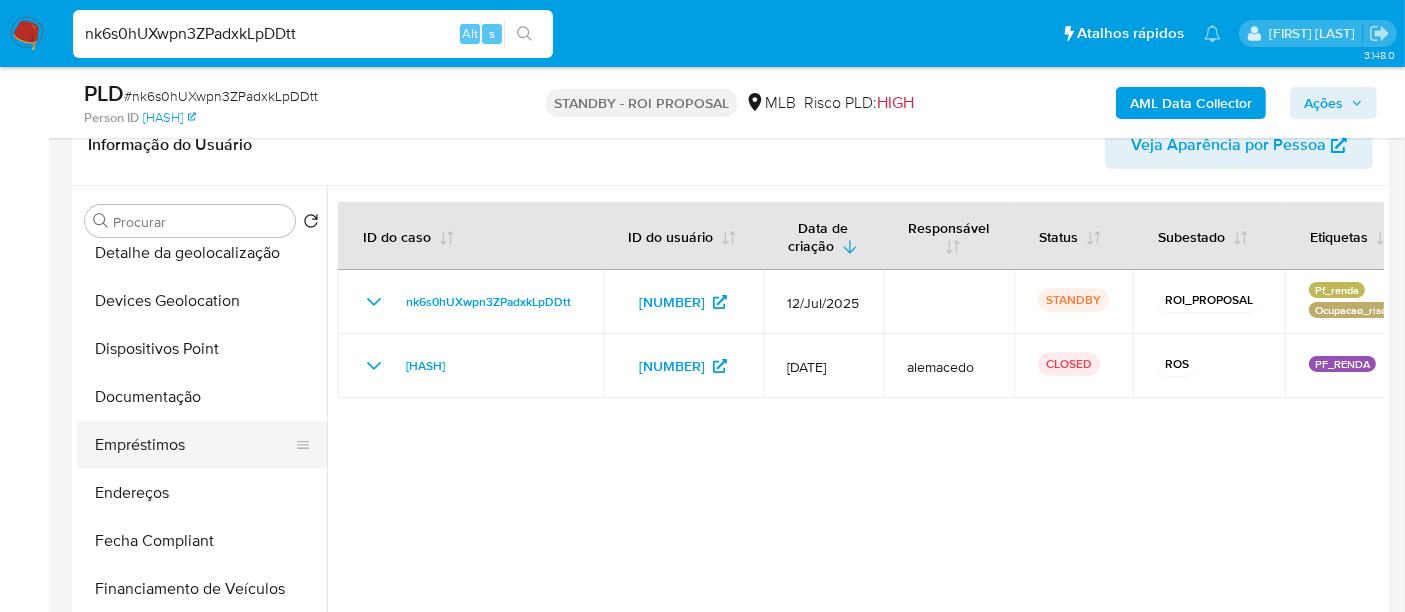 scroll, scrollTop: 221, scrollLeft: 0, axis: vertical 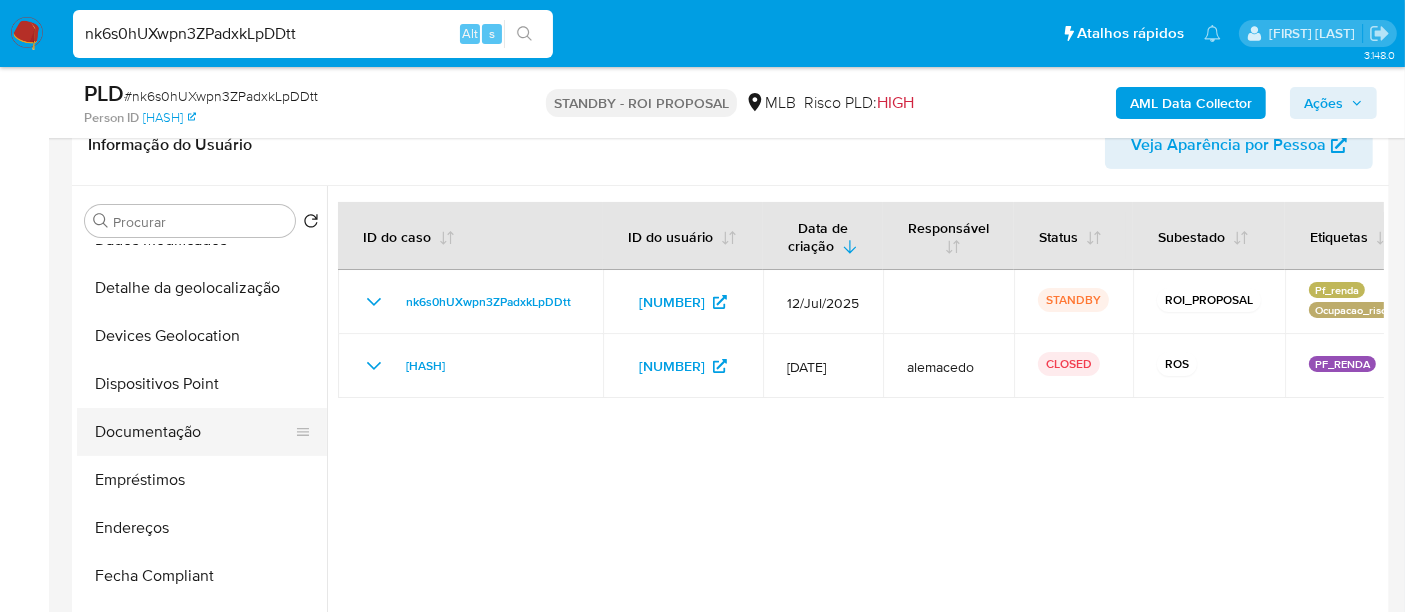 click on "Documentação" at bounding box center (194, 432) 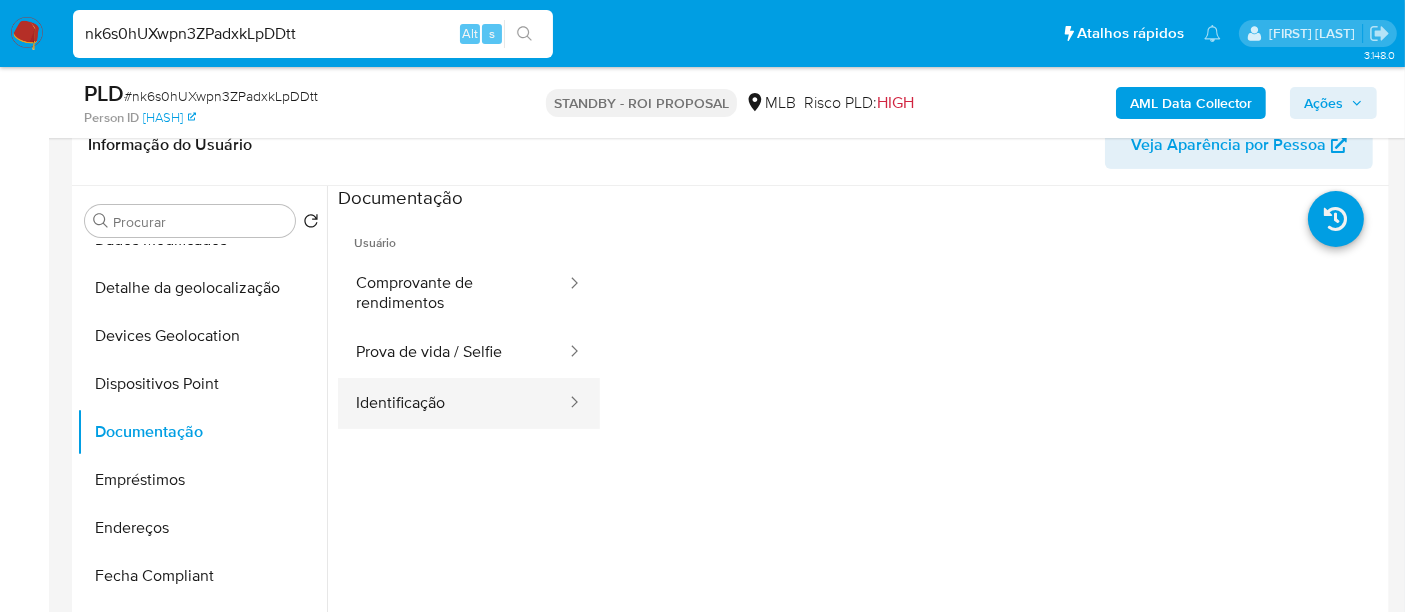 click on "Identificação" at bounding box center [453, 403] 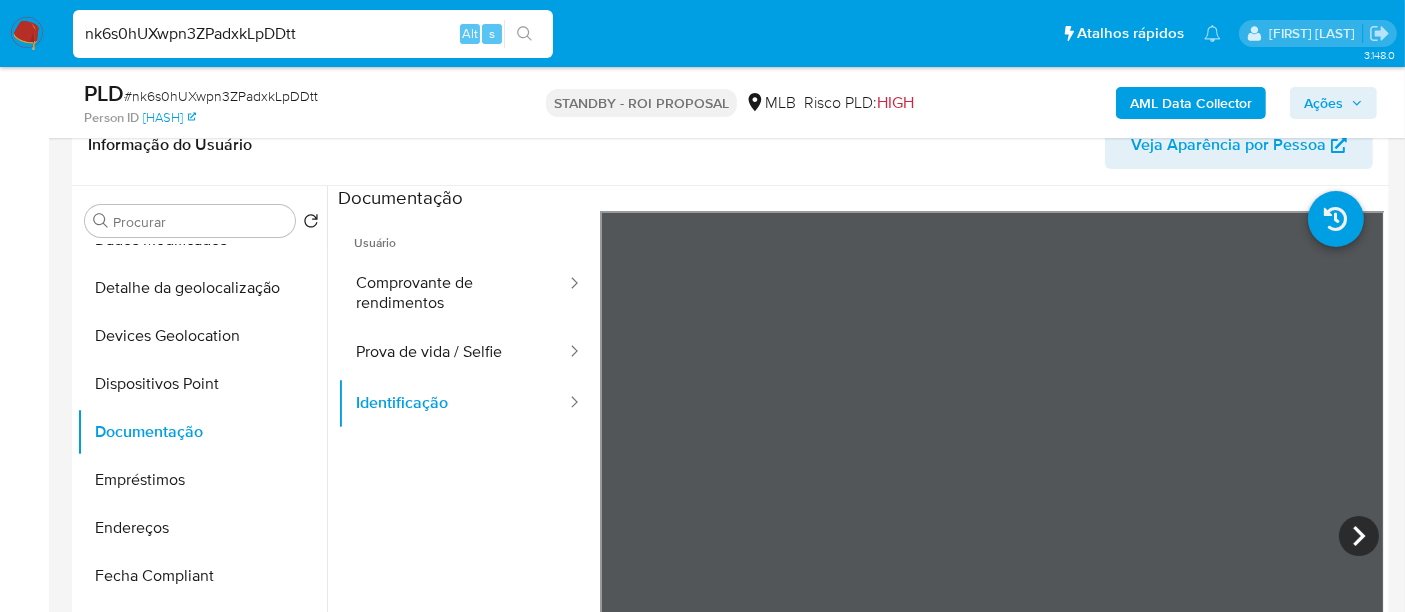 type 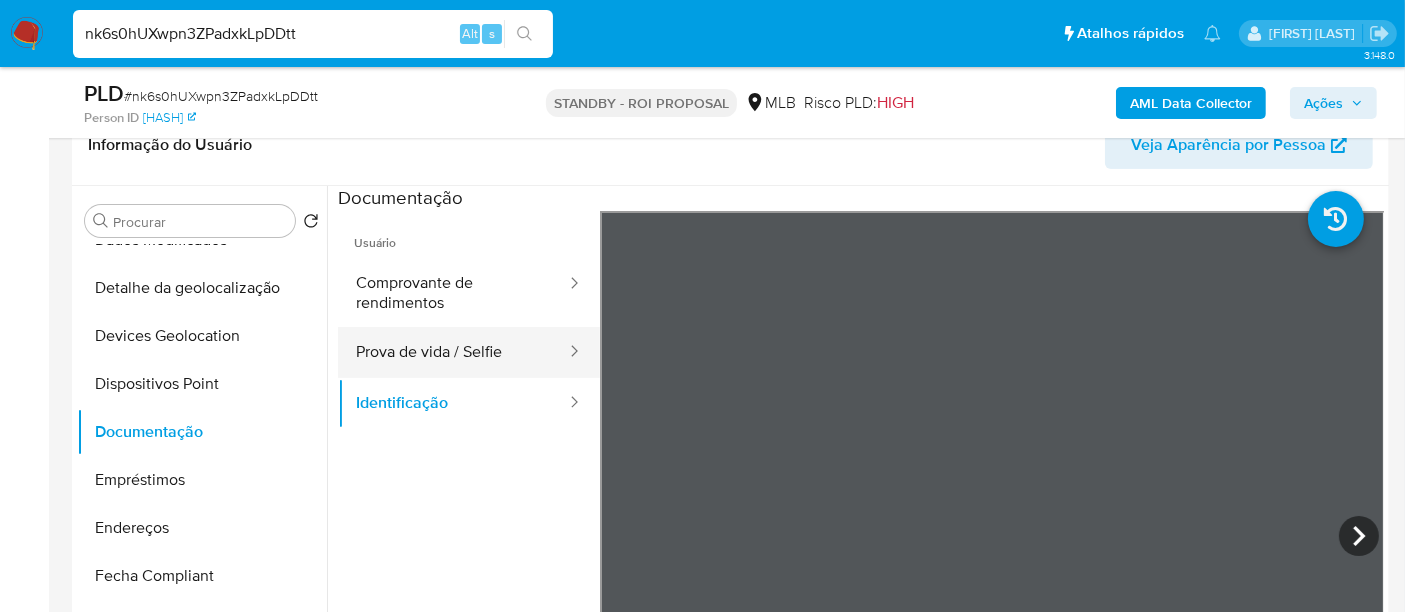 click on "Prova de vida / Selfie" at bounding box center [453, 352] 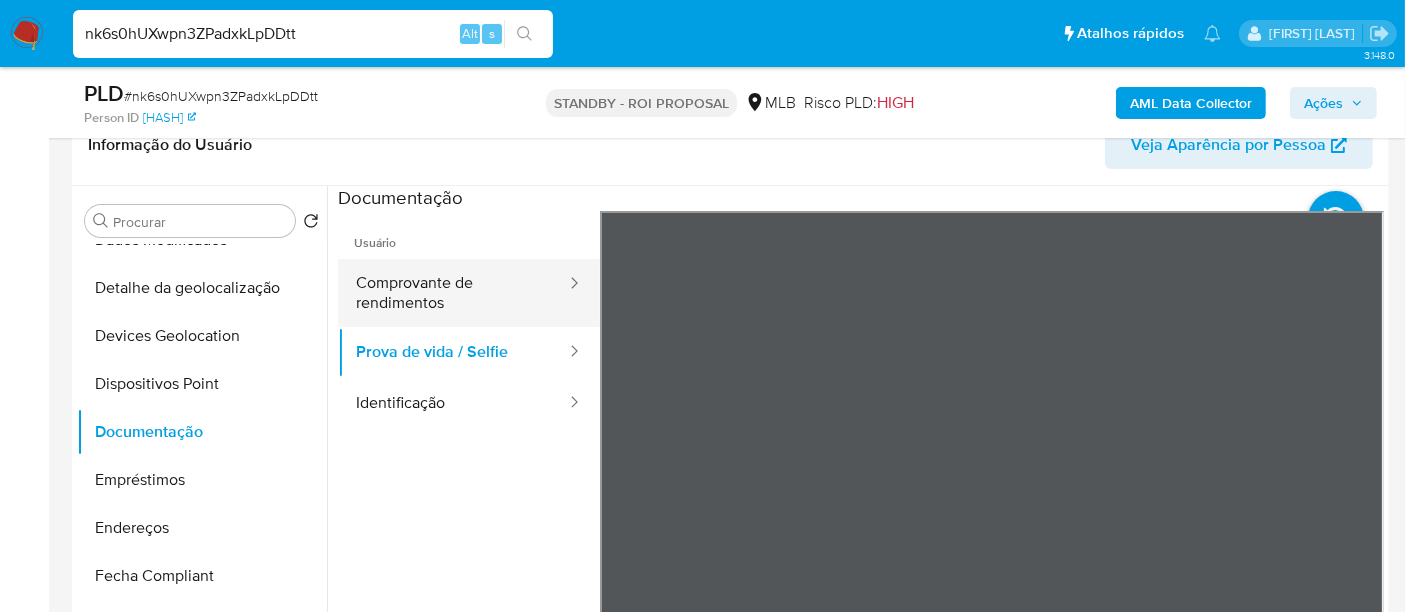 drag, startPoint x: 347, startPoint y: 278, endPoint x: 384, endPoint y: 278, distance: 37 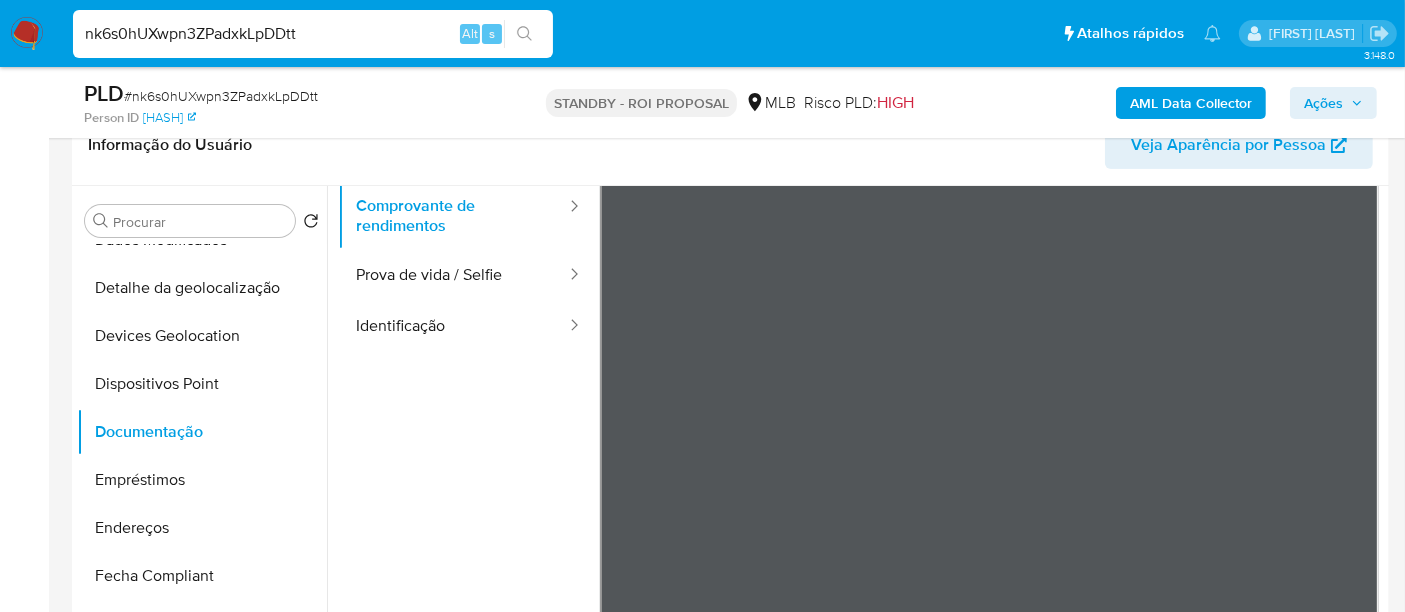 scroll, scrollTop: 111, scrollLeft: 0, axis: vertical 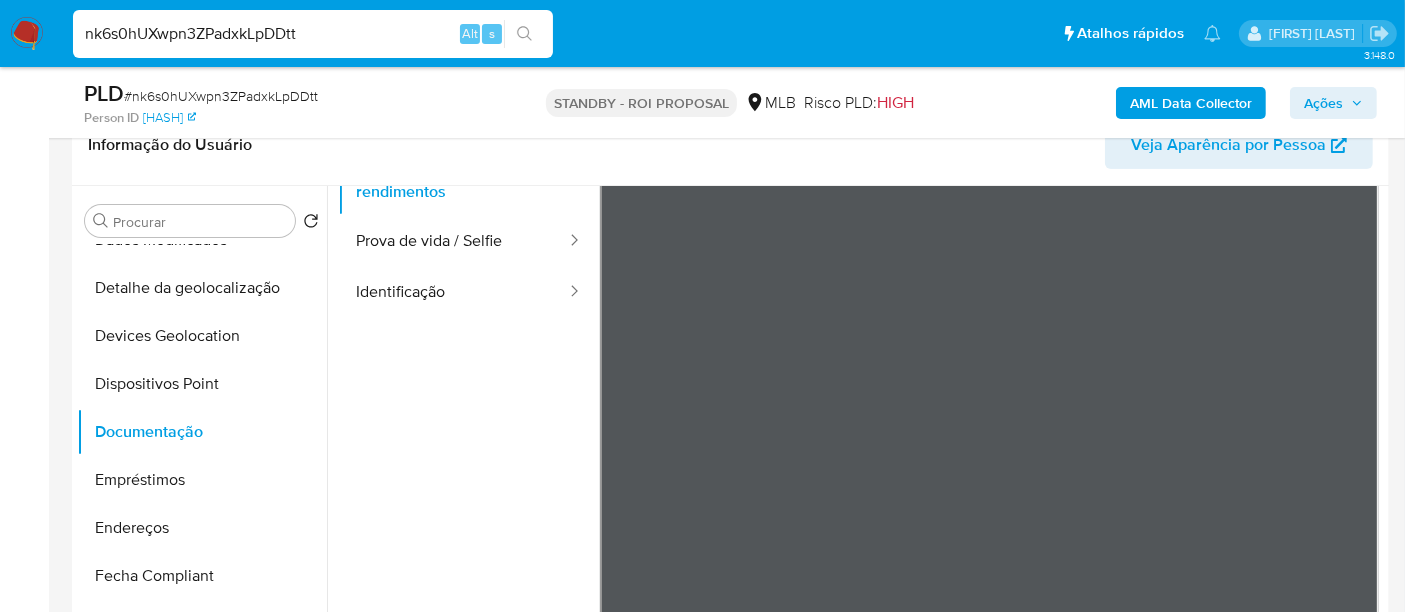 type 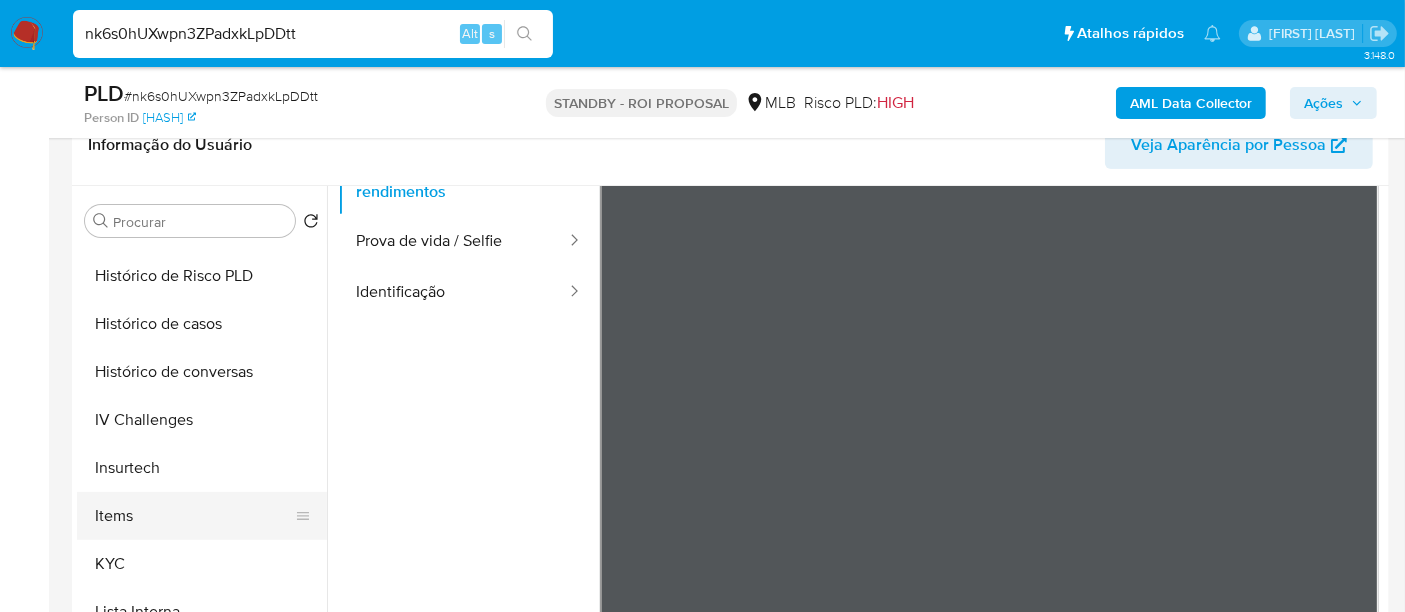 scroll, scrollTop: 844, scrollLeft: 0, axis: vertical 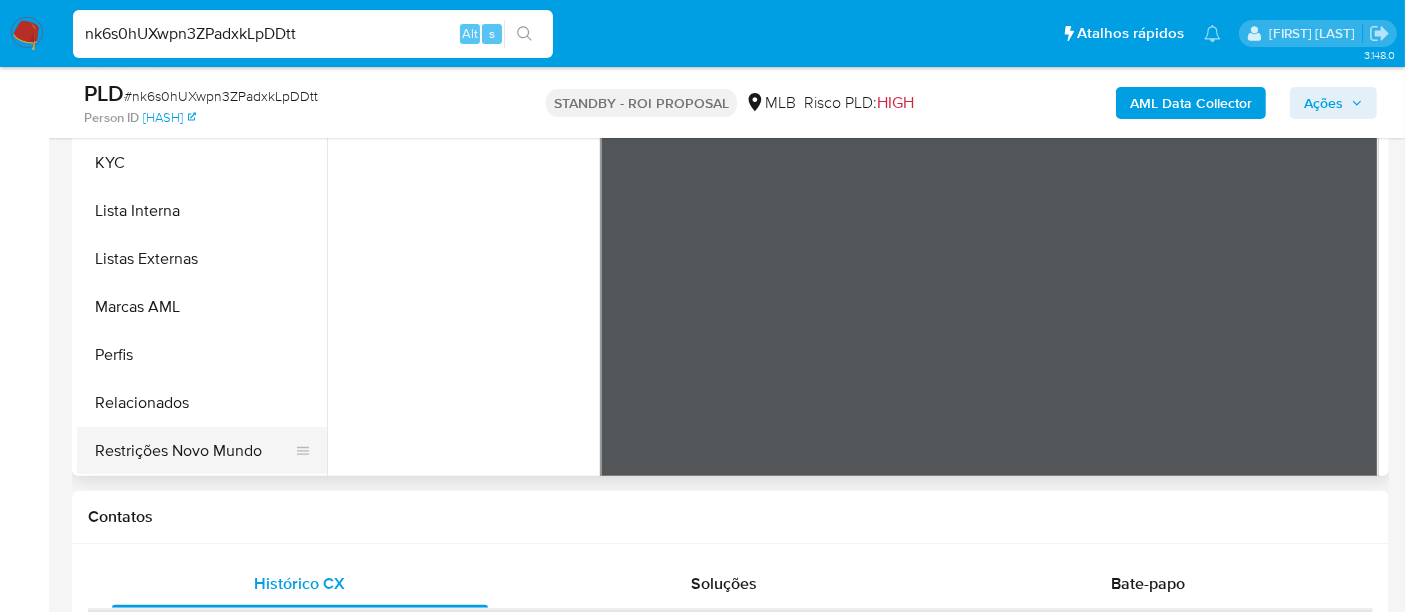 click on "Restrições Novo Mundo" at bounding box center [194, 451] 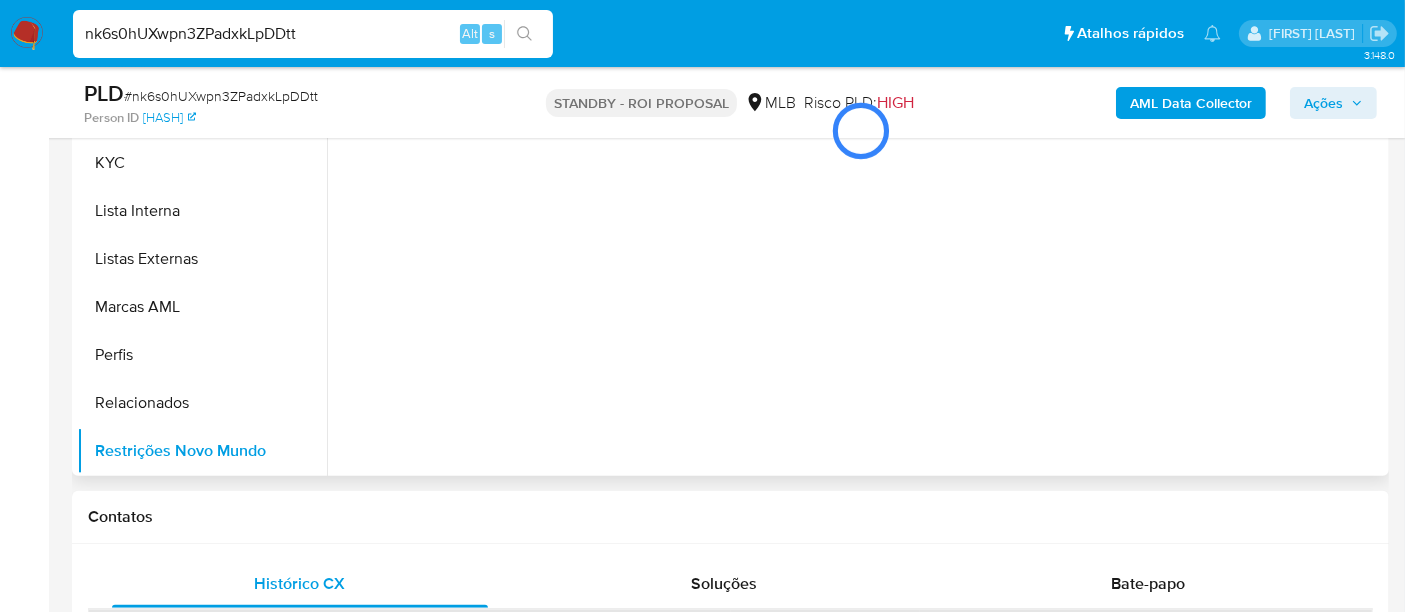 scroll, scrollTop: 444, scrollLeft: 0, axis: vertical 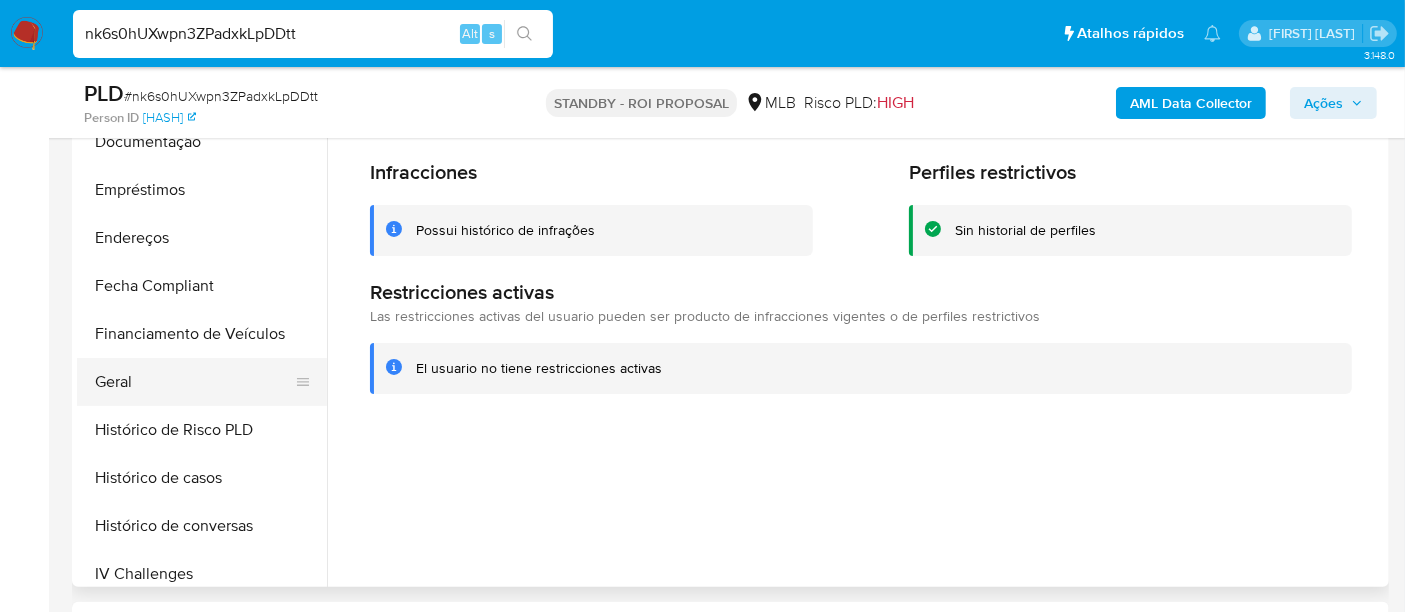 click on "Geral" at bounding box center [194, 382] 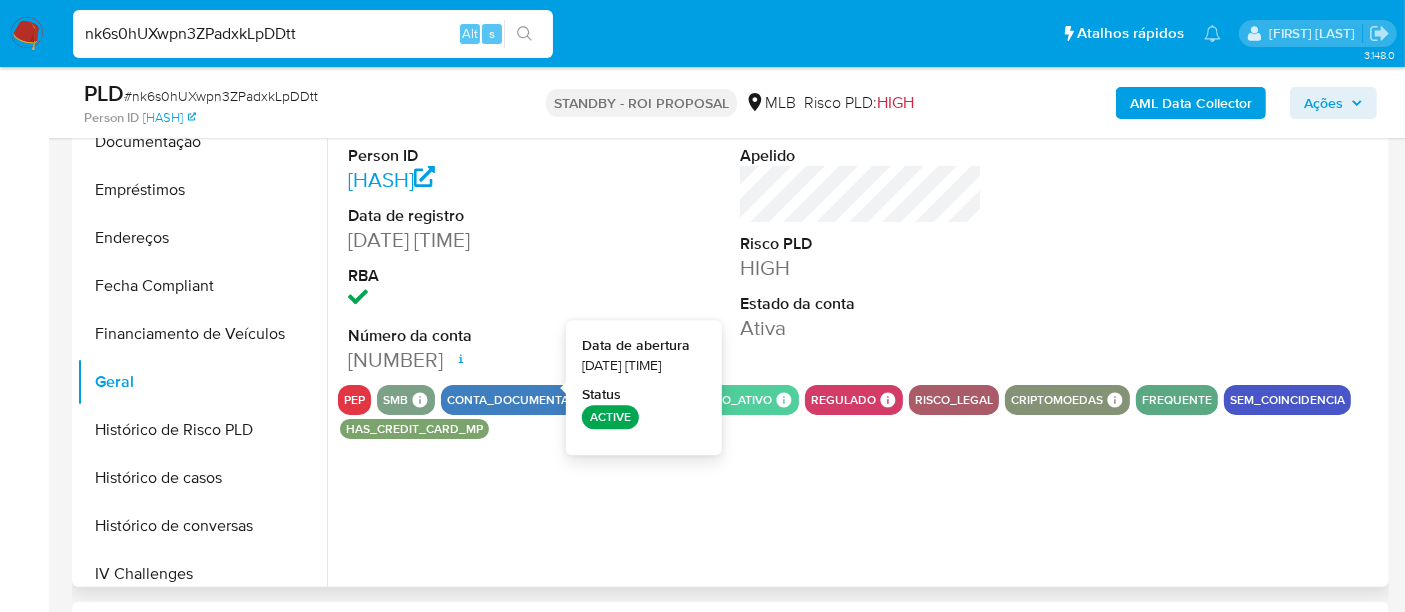 type 